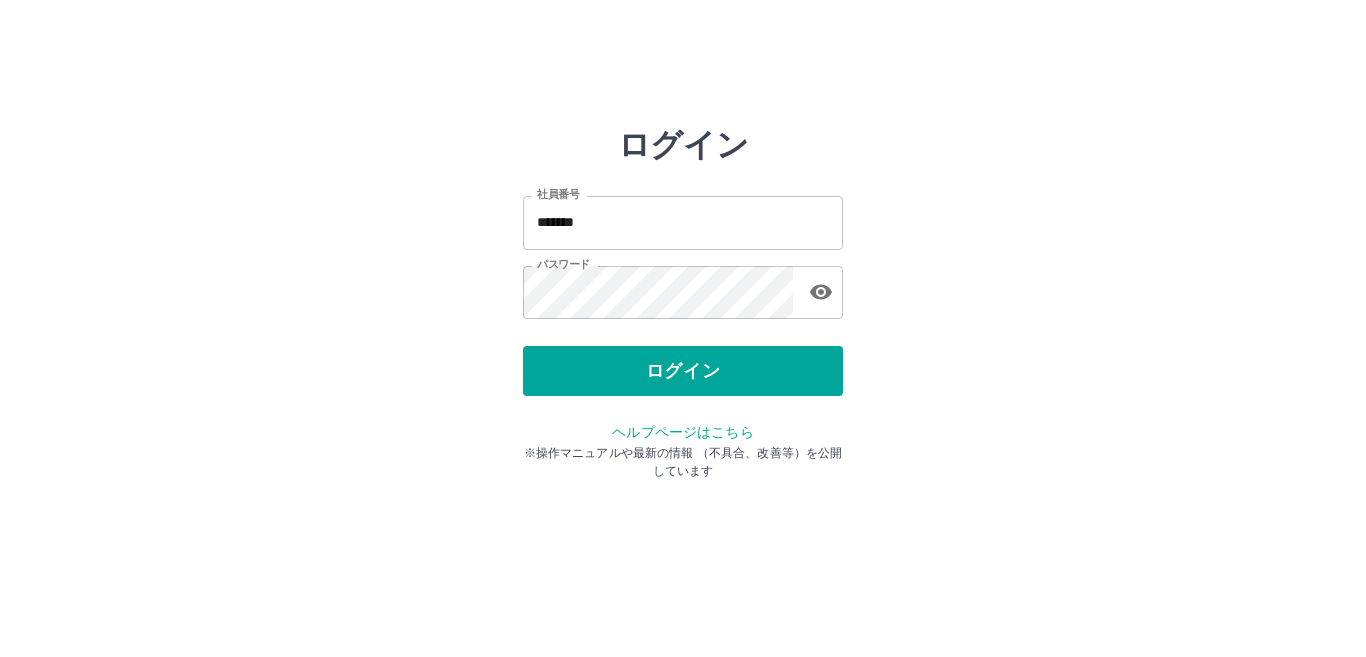 scroll, scrollTop: 0, scrollLeft: 0, axis: both 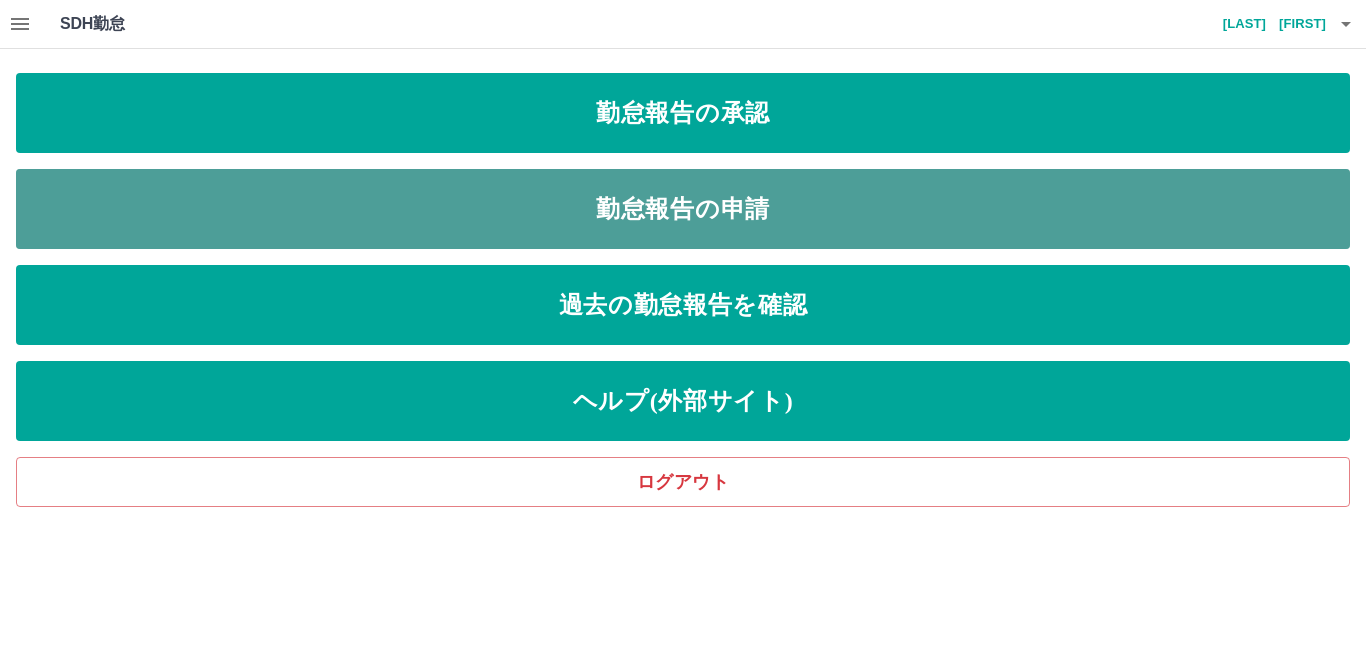 click on "勤怠報告の申請" at bounding box center (683, 209) 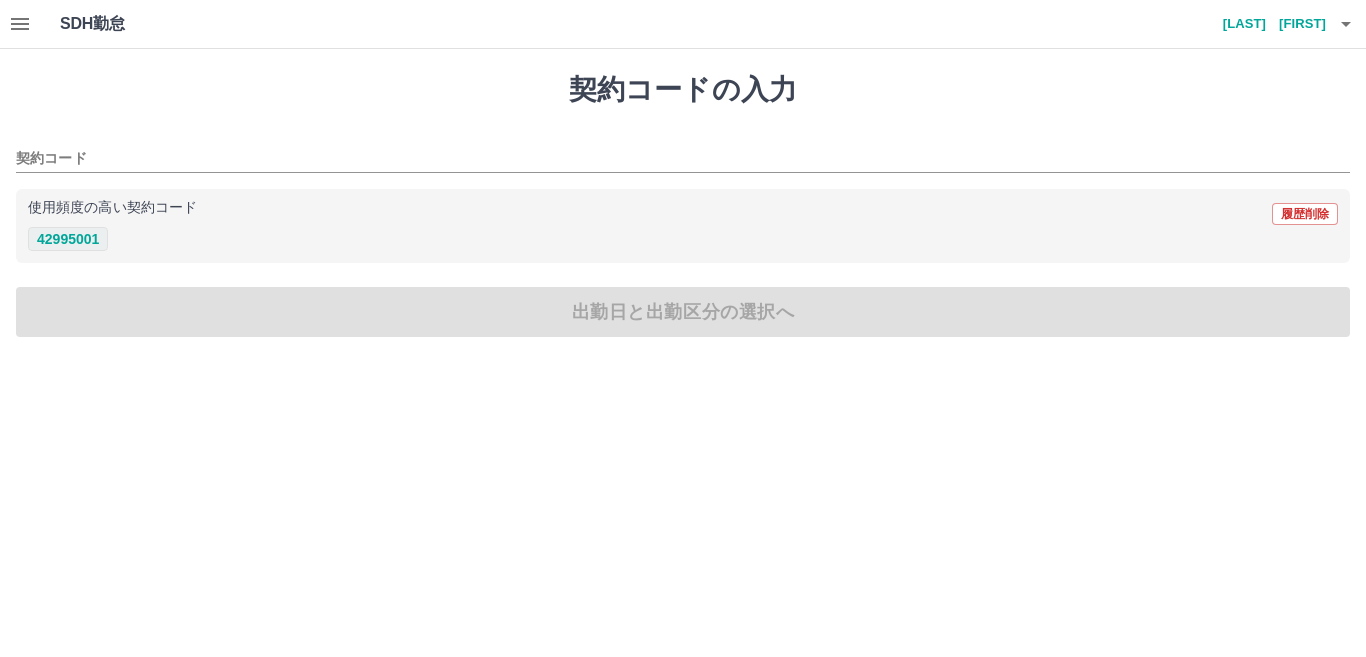click on "42995001" at bounding box center (68, 239) 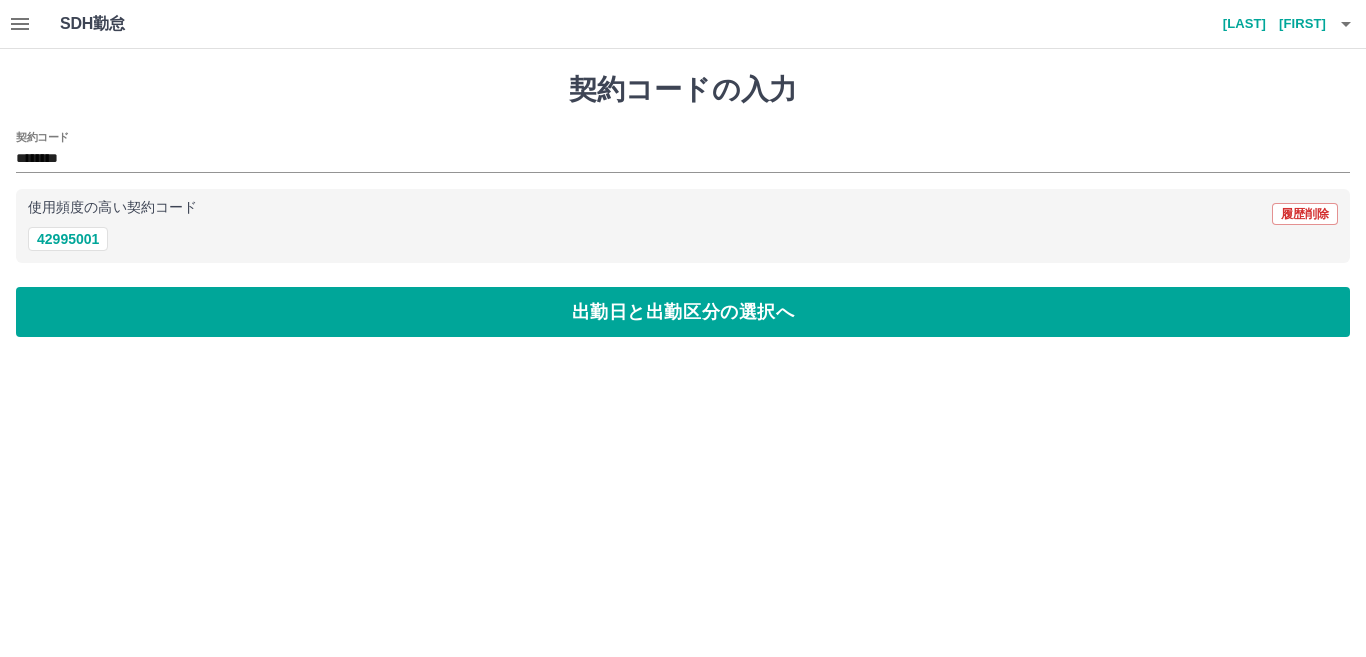 click at bounding box center (20, 24) 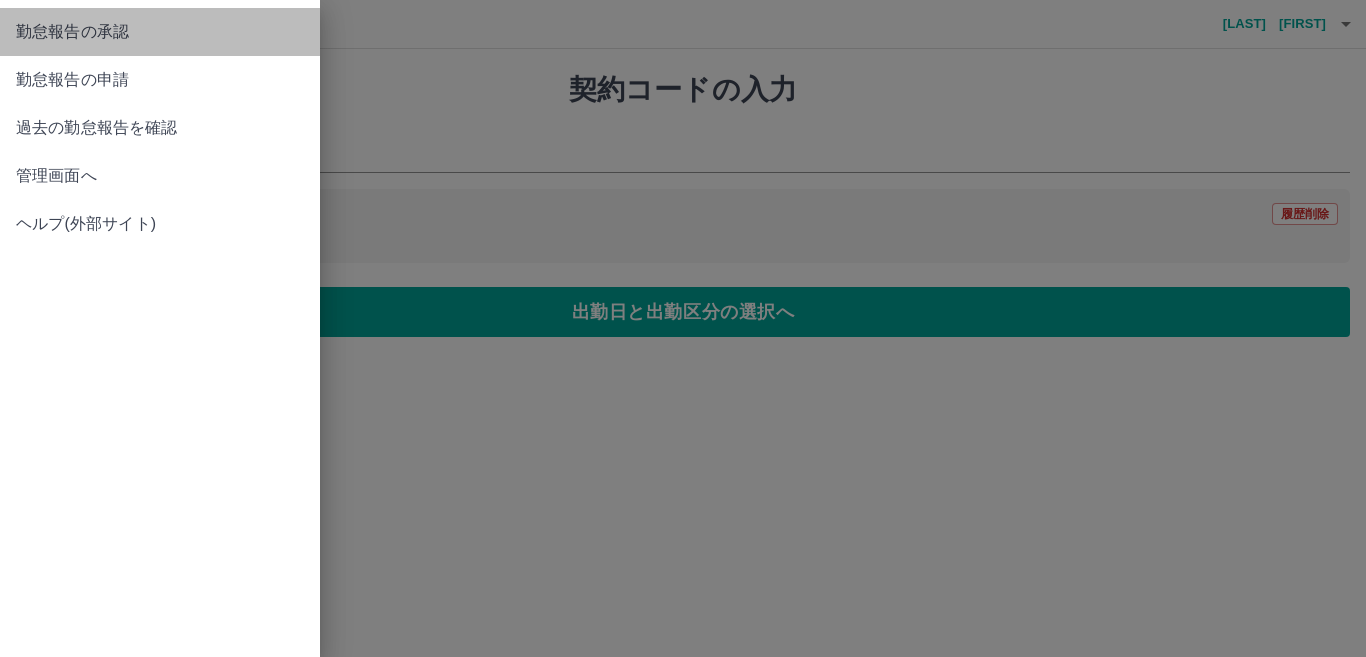 click on "勤怠報告の承認" at bounding box center [160, 32] 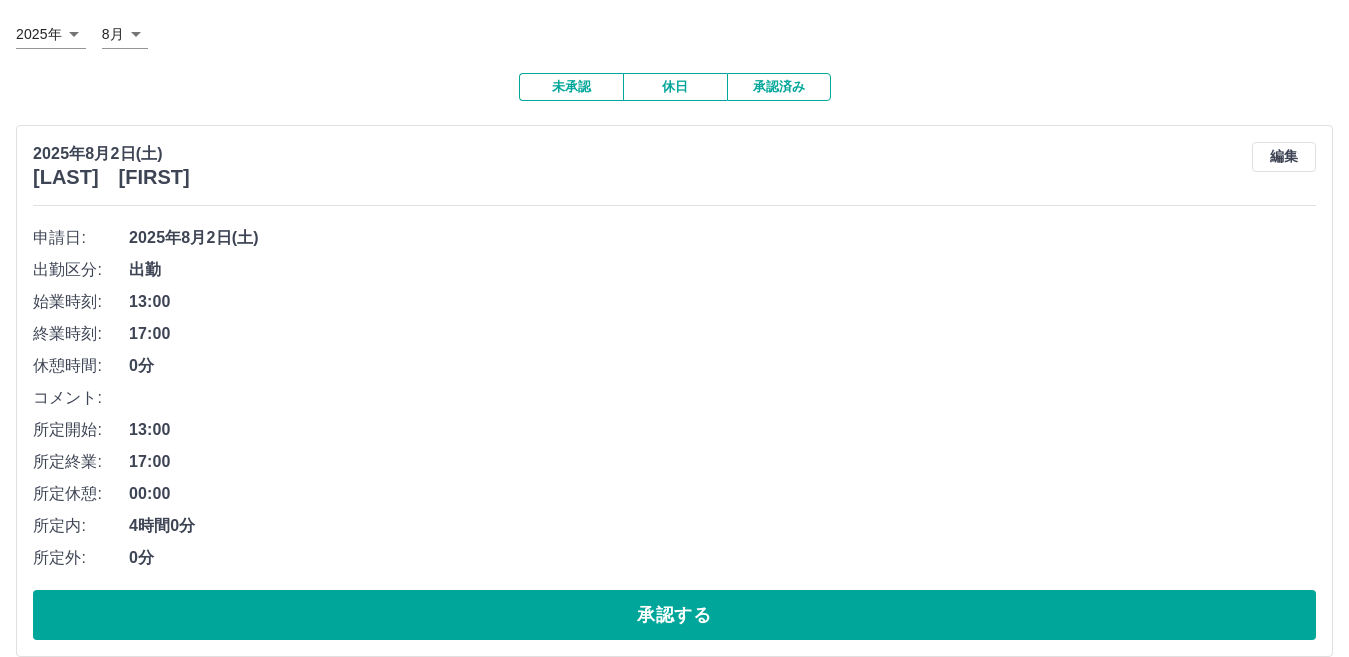 scroll, scrollTop: 0, scrollLeft: 0, axis: both 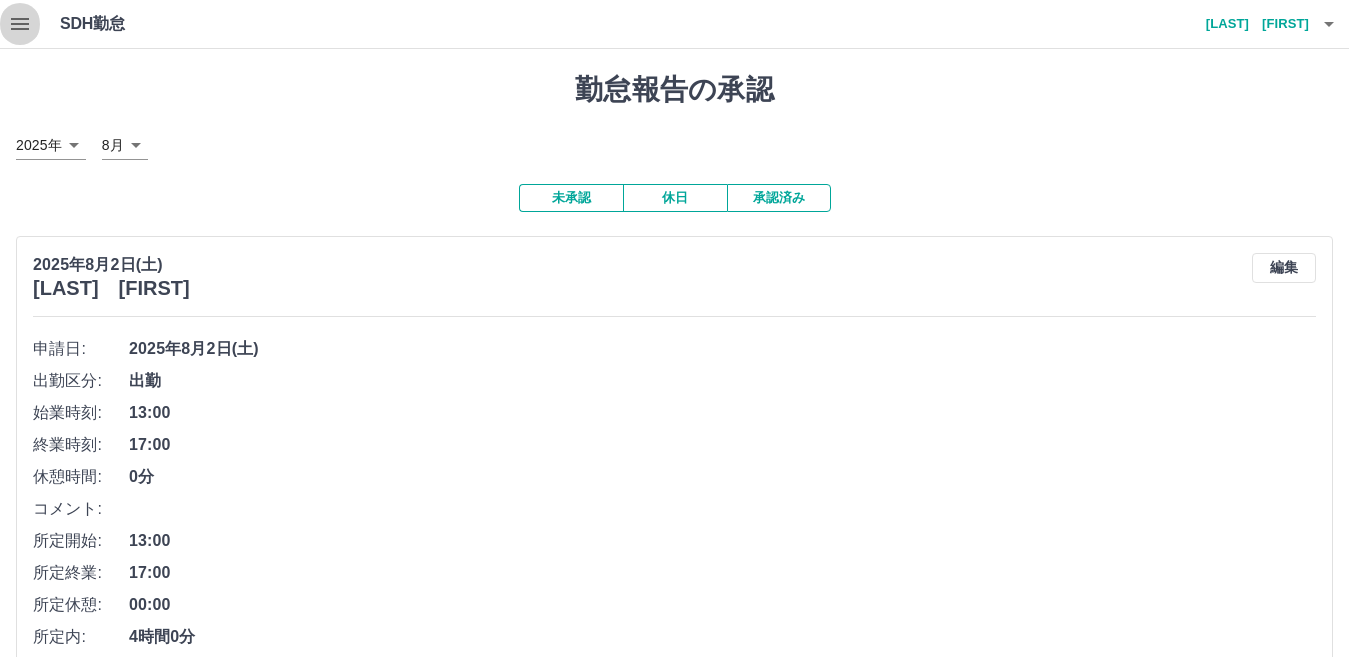 click 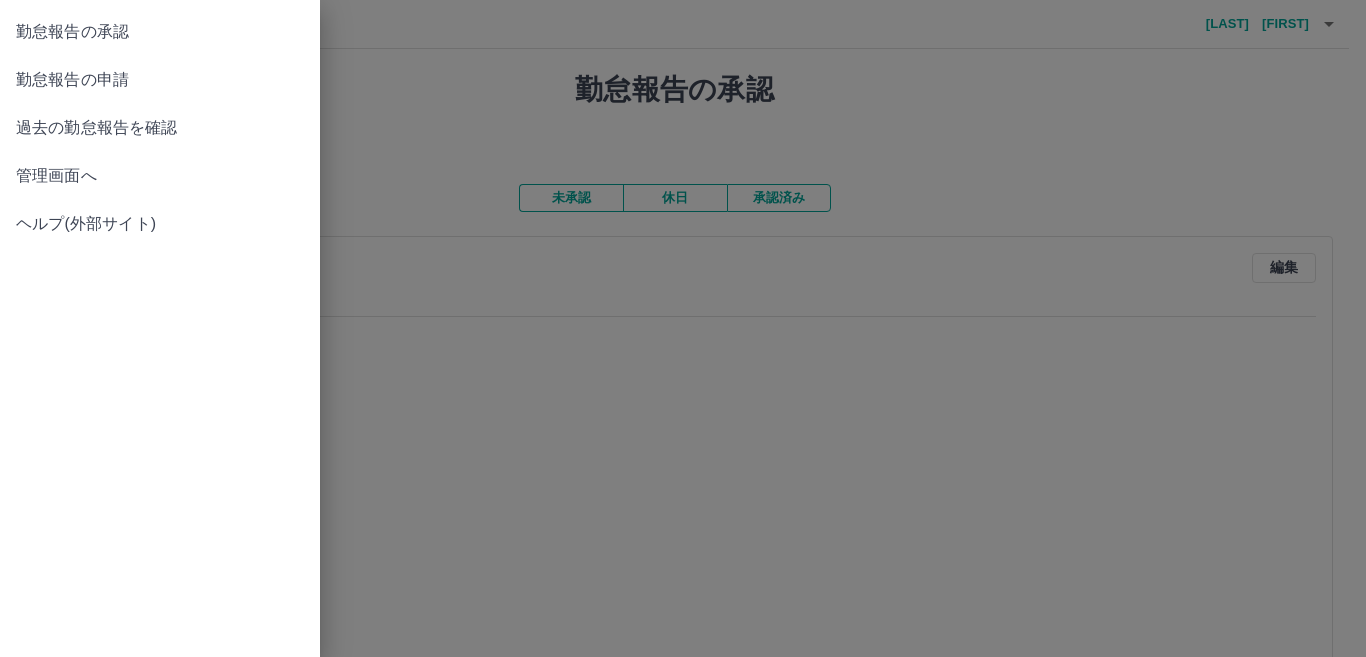 click on "勤怠報告の申請" at bounding box center (160, 80) 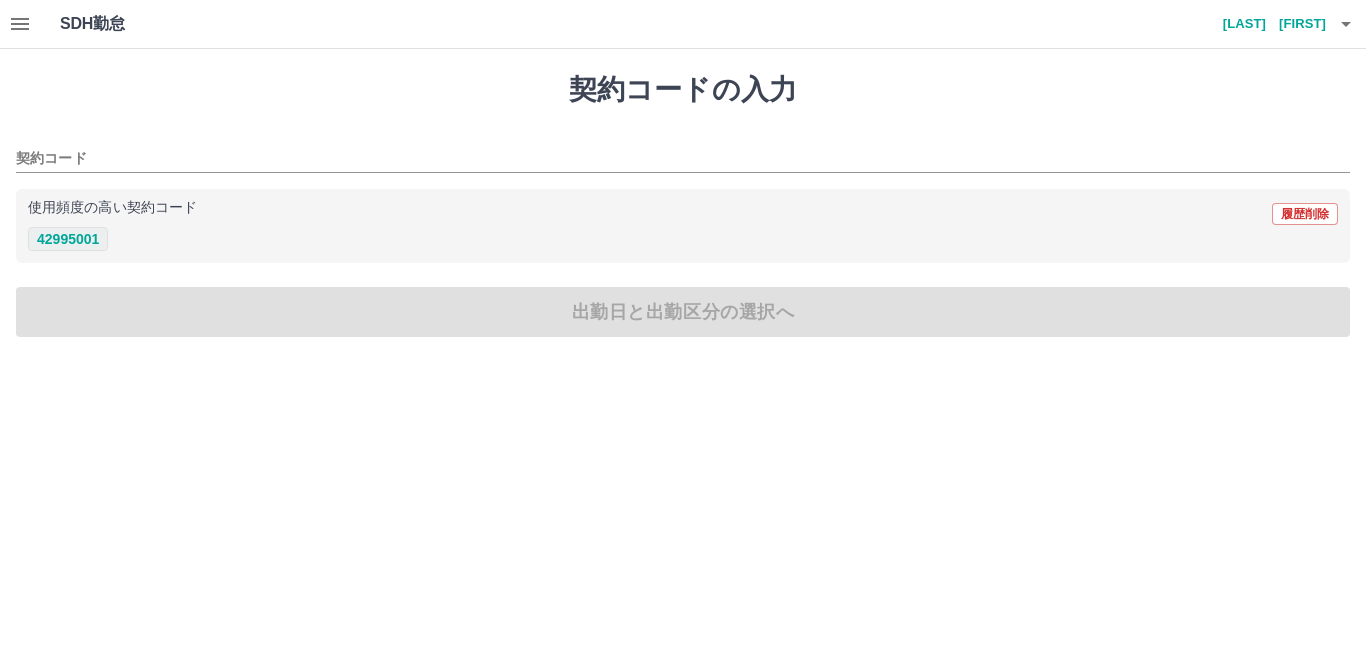 click on "42995001" at bounding box center (68, 239) 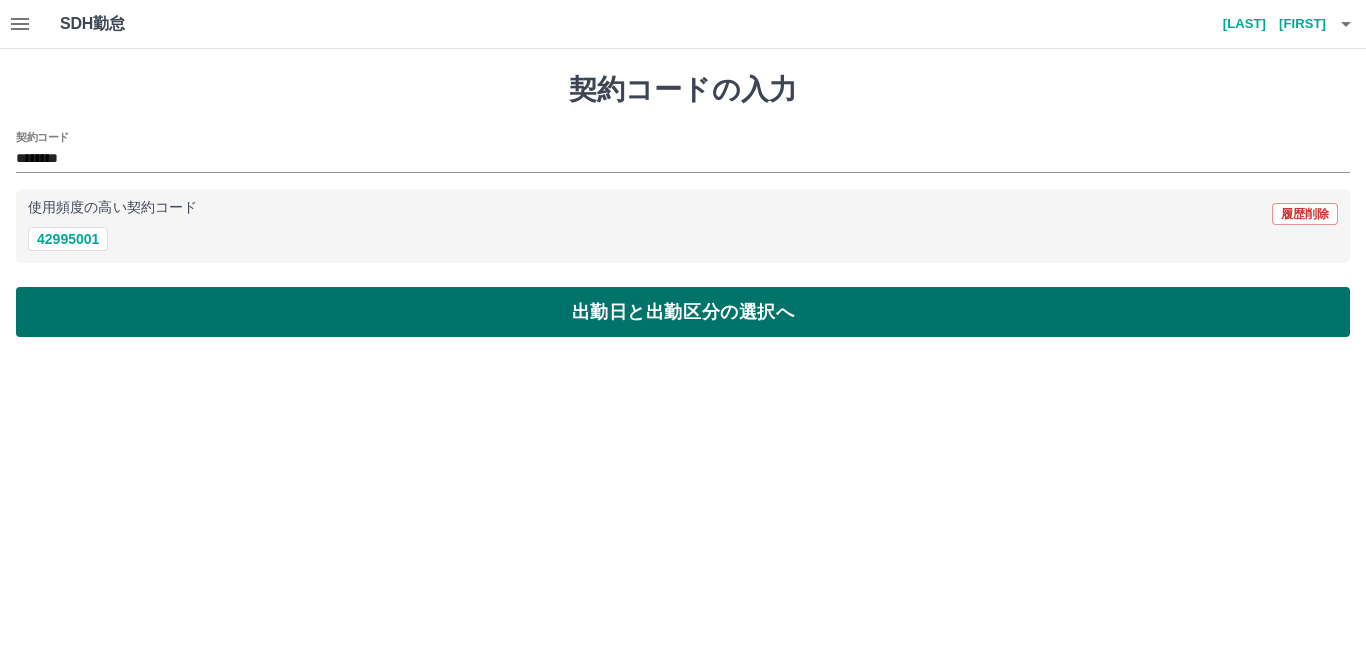 click on "出勤日と出勤区分の選択へ" at bounding box center (683, 312) 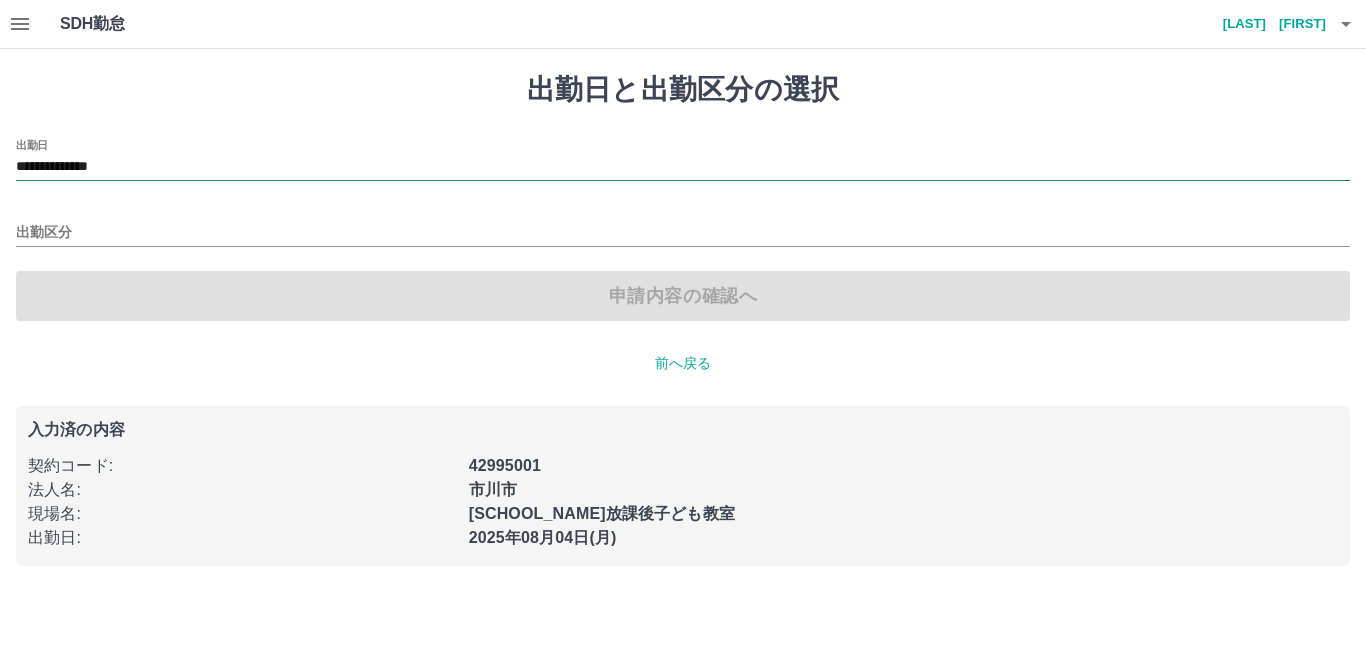 click on "**********" at bounding box center (683, 167) 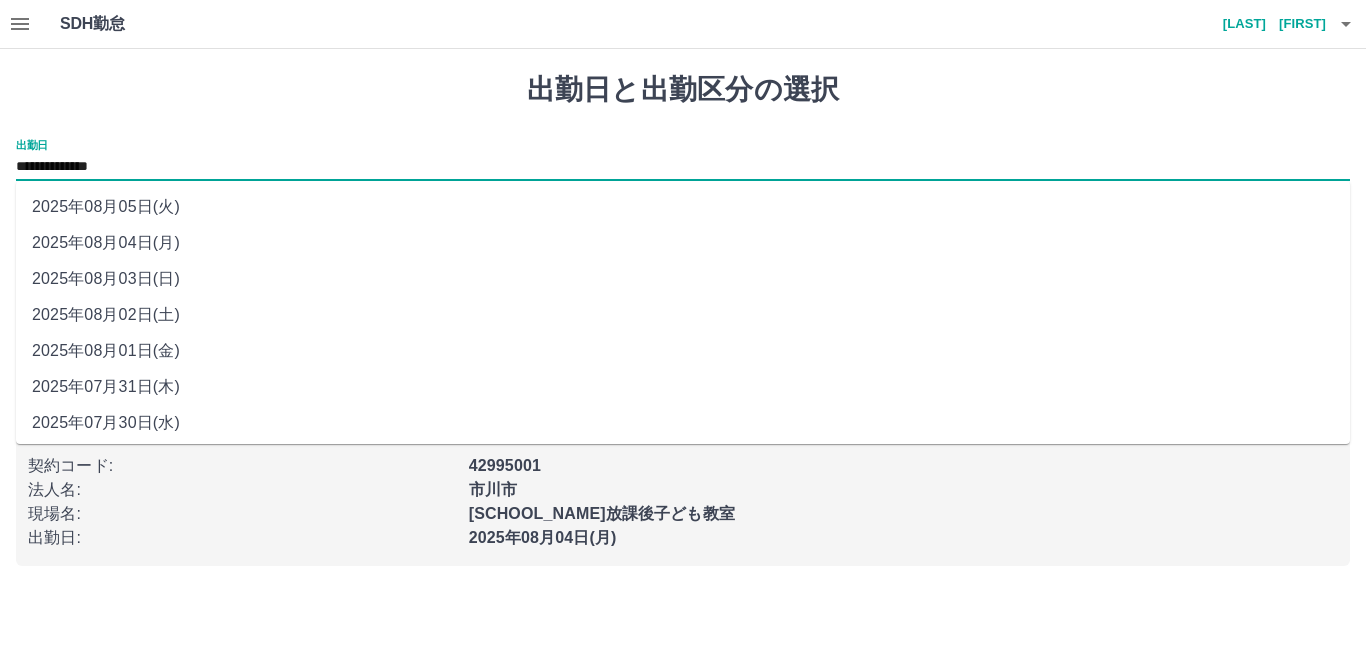 click on "2025年08月01日(金)" at bounding box center [683, 351] 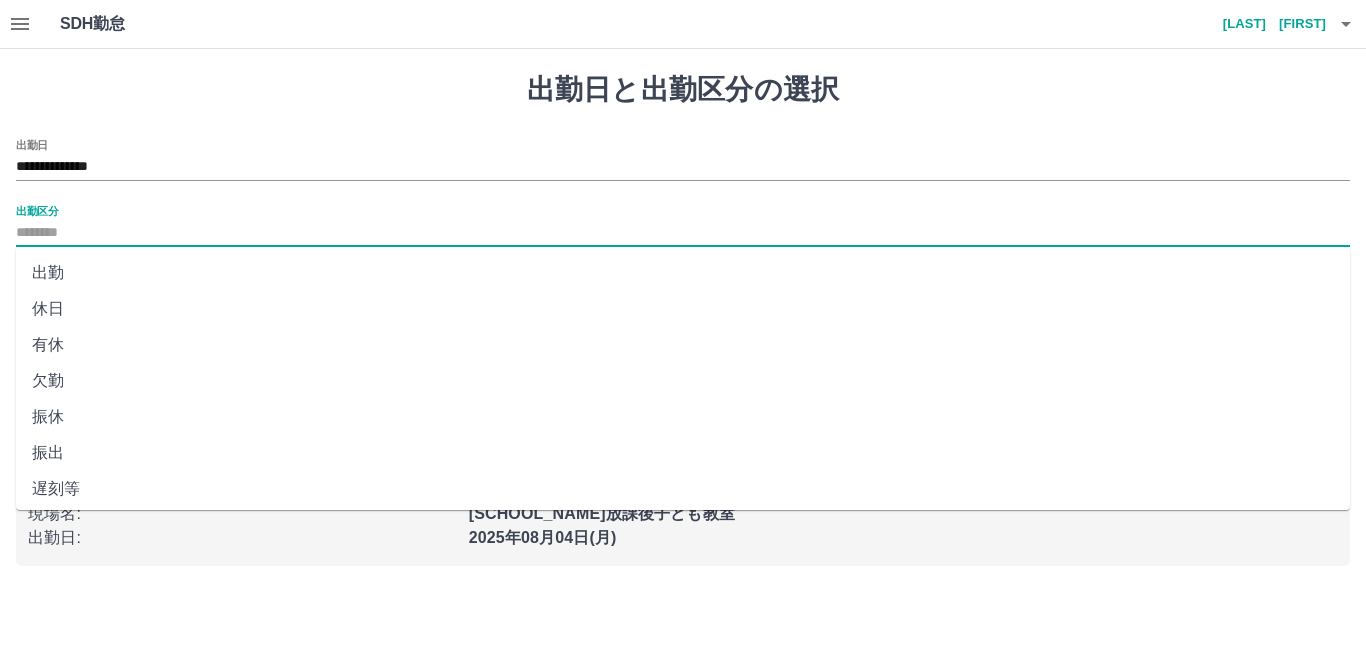 click on "出勤区分" at bounding box center (683, 233) 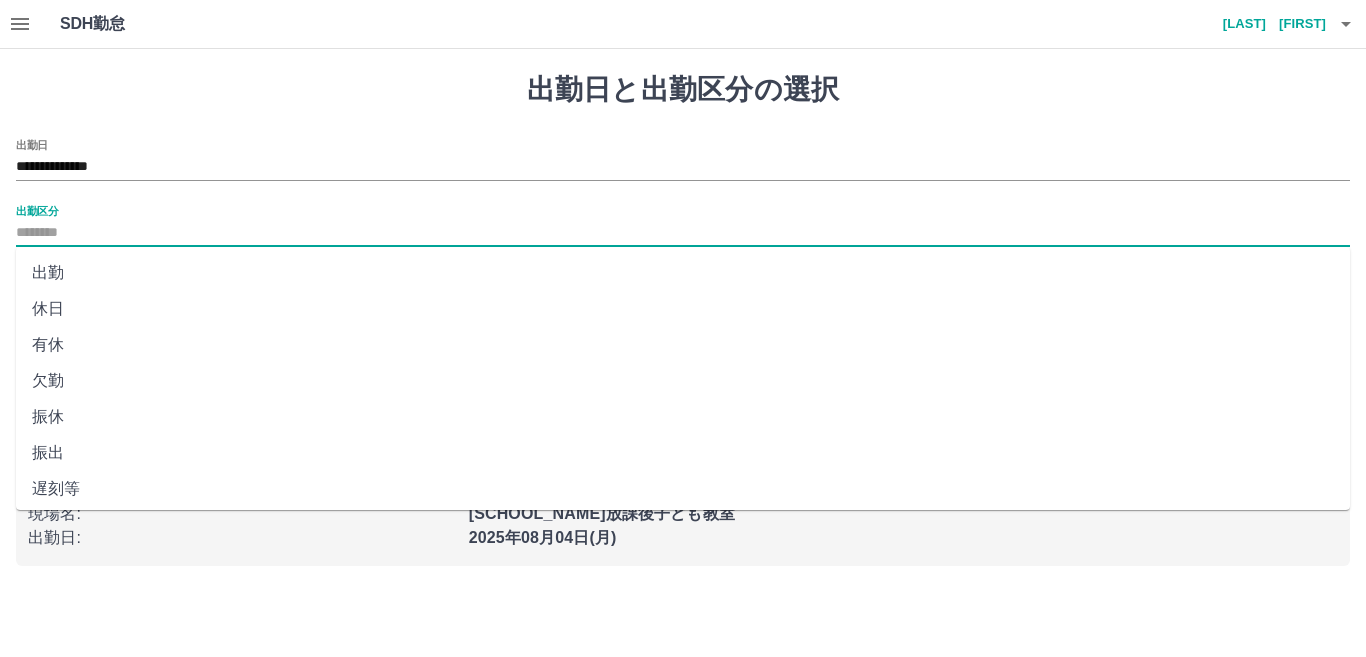 click on "出勤" at bounding box center (683, 273) 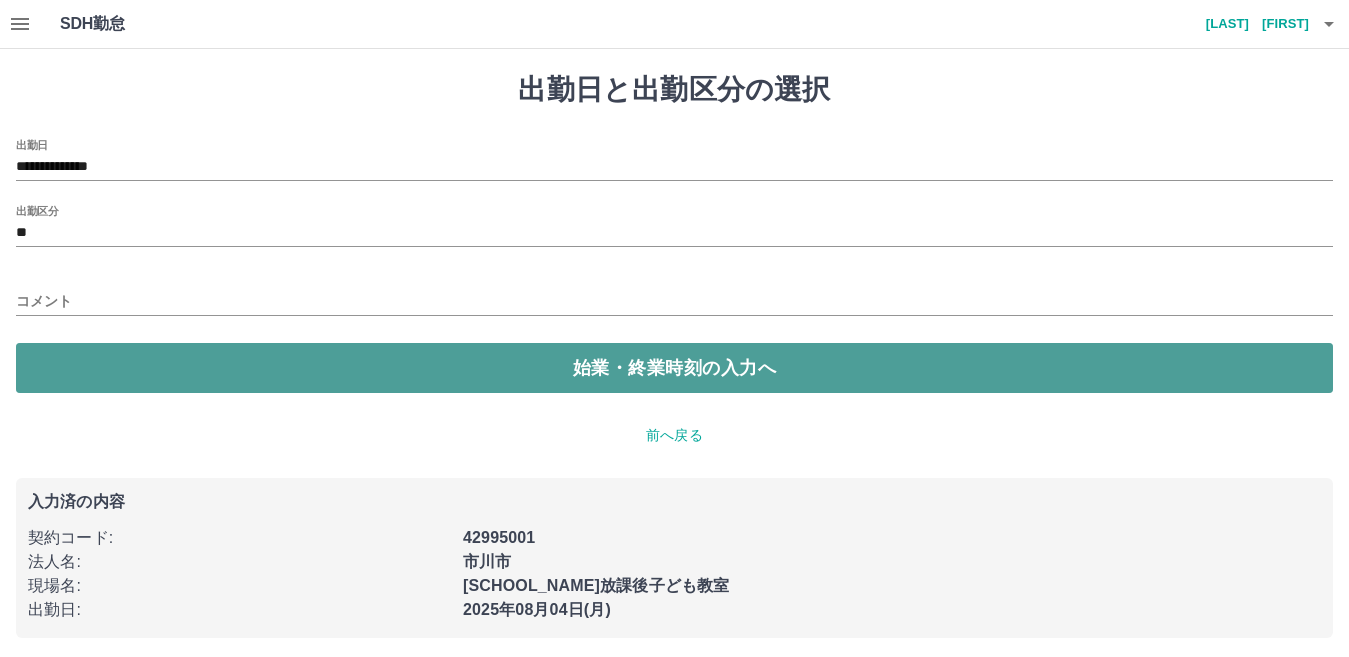 click on "始業・終業時刻の入力へ" at bounding box center (674, 368) 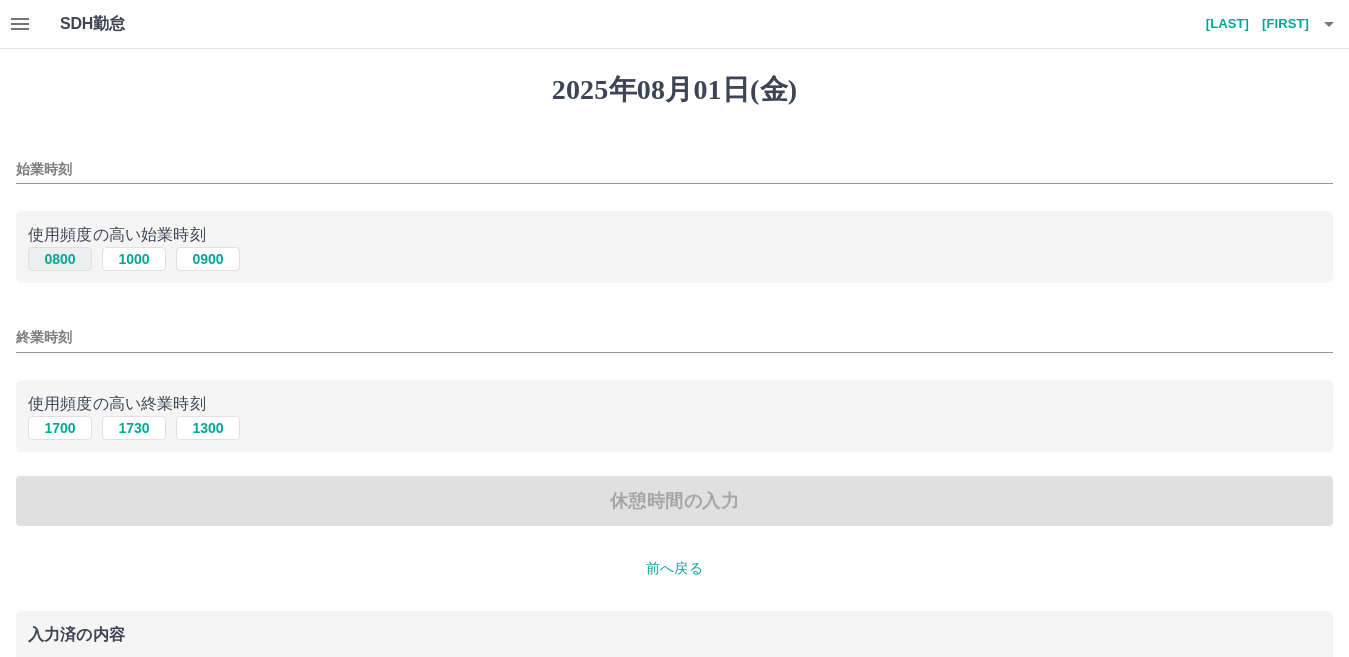 click on "0800" at bounding box center (60, 259) 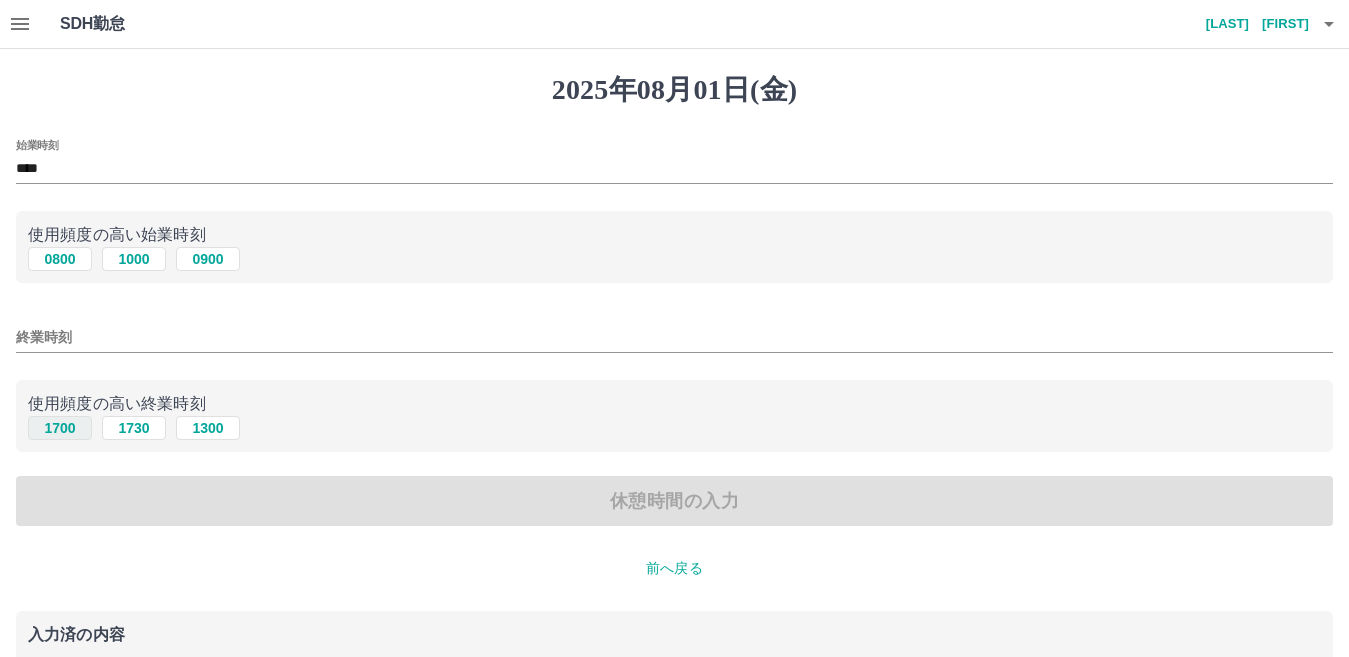 click on "1700" at bounding box center [60, 428] 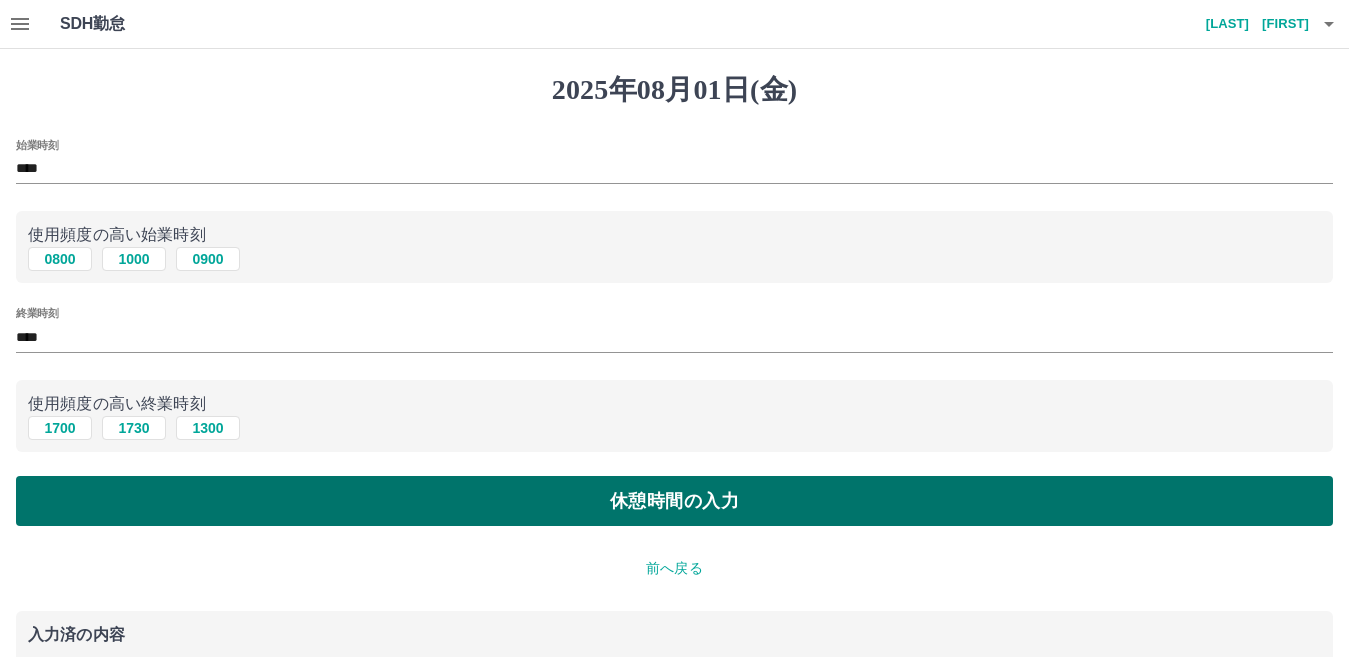 click on "休憩時間の入力" at bounding box center (674, 501) 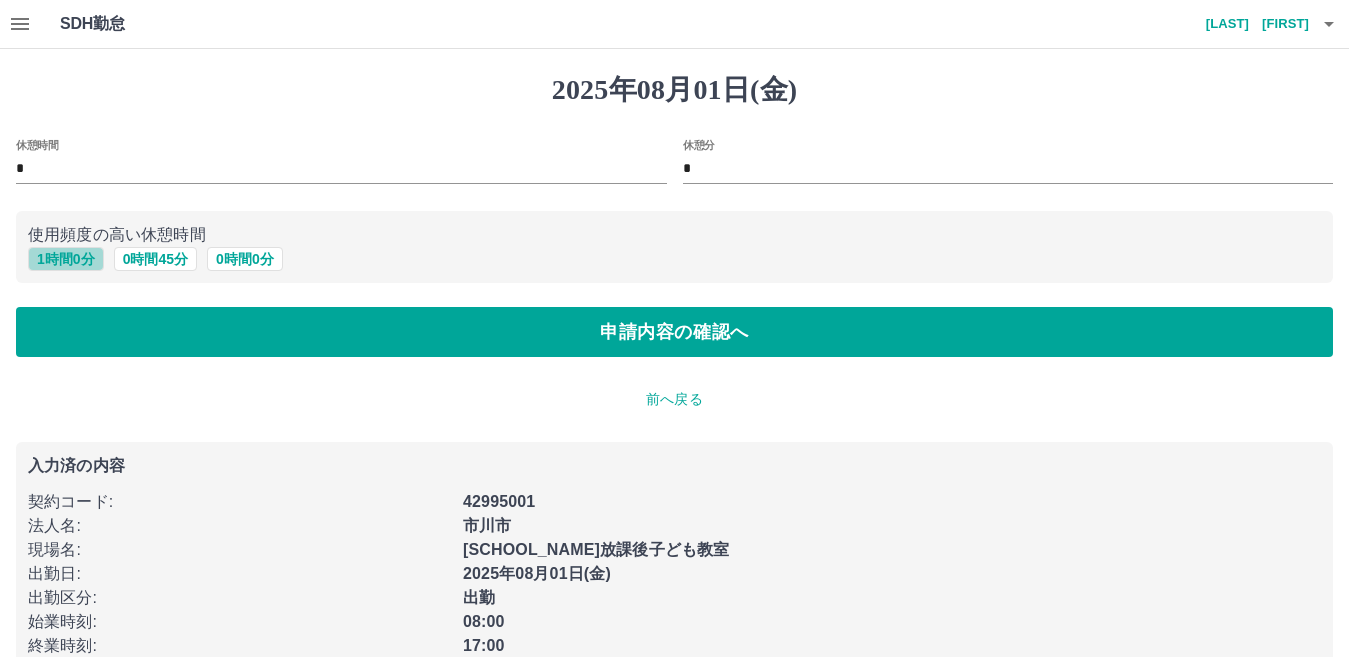 click on "1 時間 0 分" at bounding box center [66, 259] 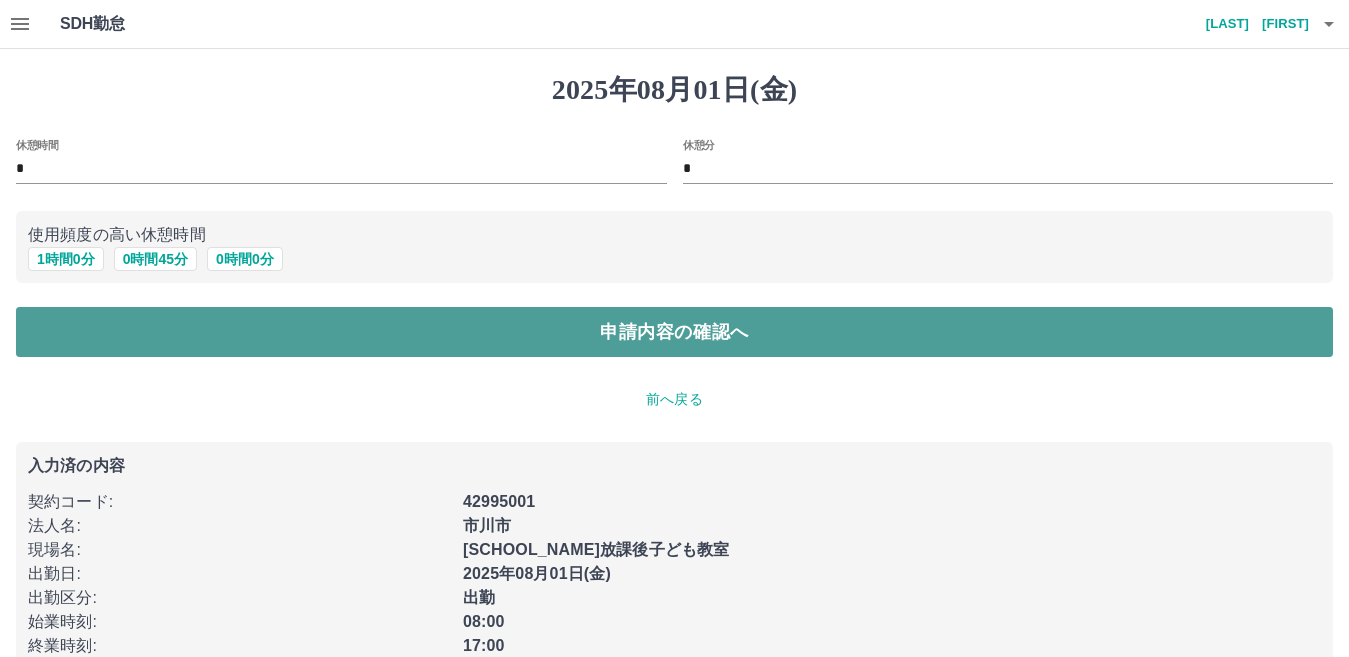 click on "申請内容の確認へ" at bounding box center (674, 332) 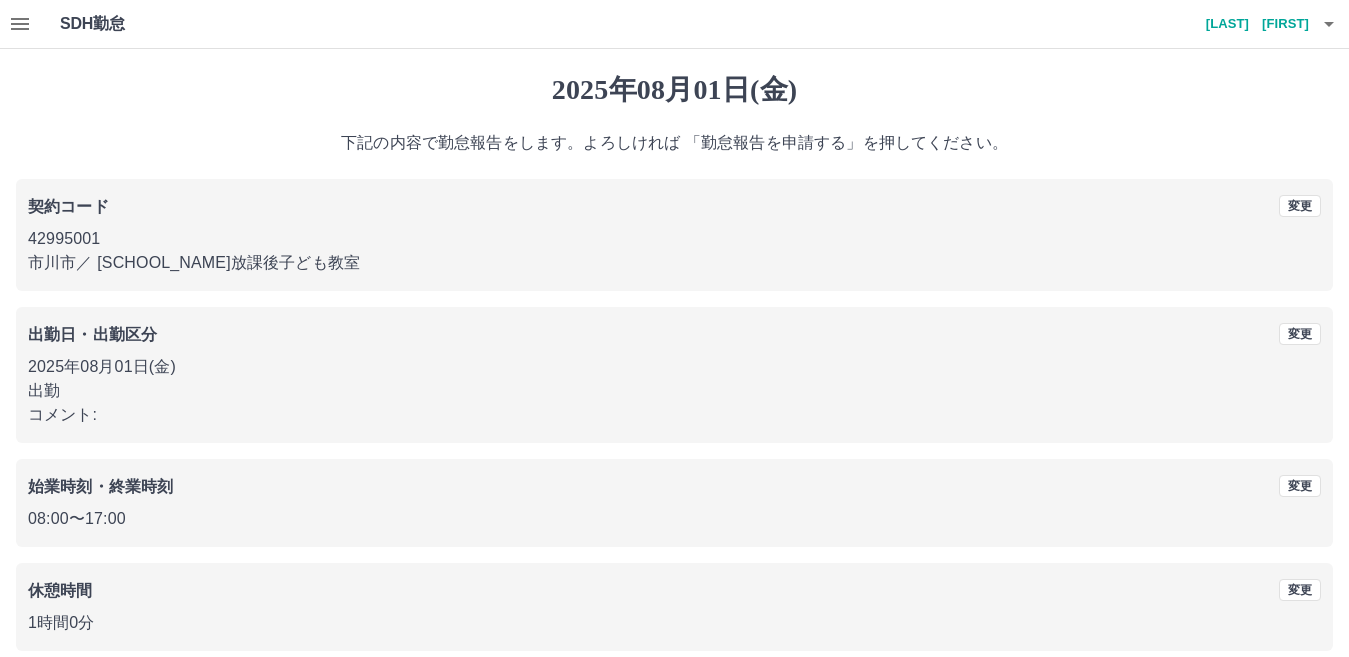 scroll, scrollTop: 92, scrollLeft: 0, axis: vertical 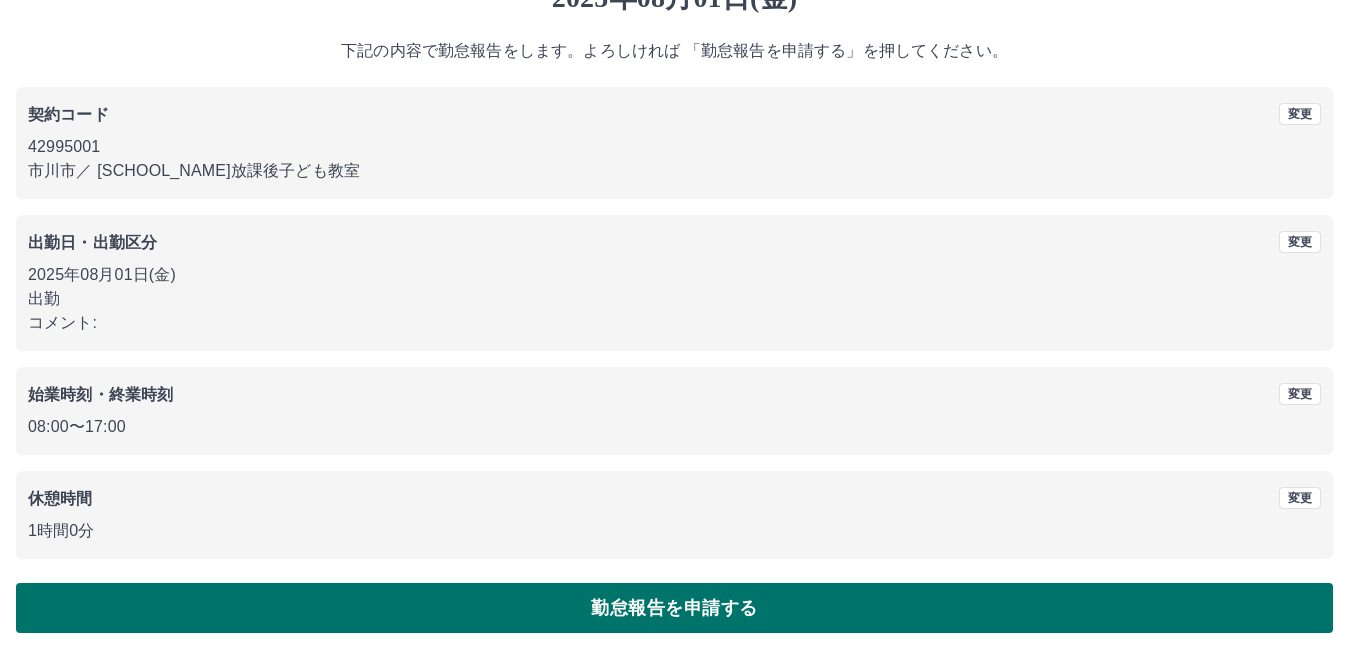 click on "勤怠報告を申請する" at bounding box center [674, 608] 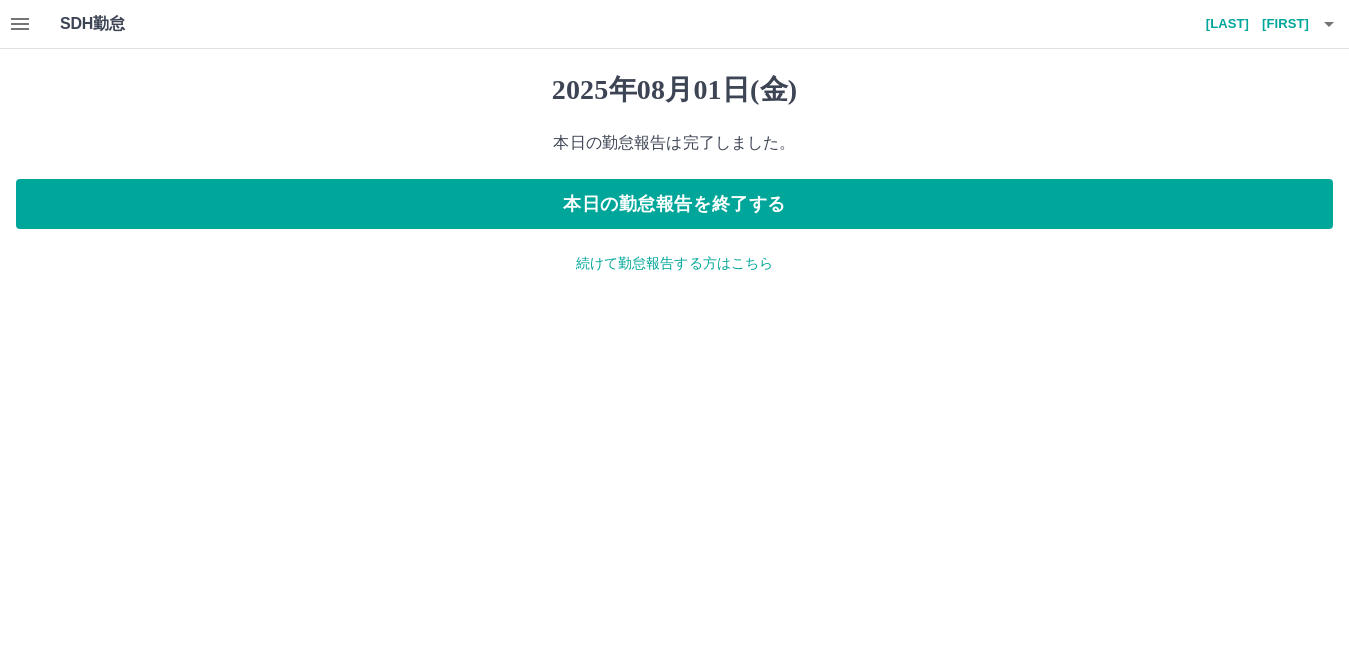 scroll, scrollTop: 0, scrollLeft: 0, axis: both 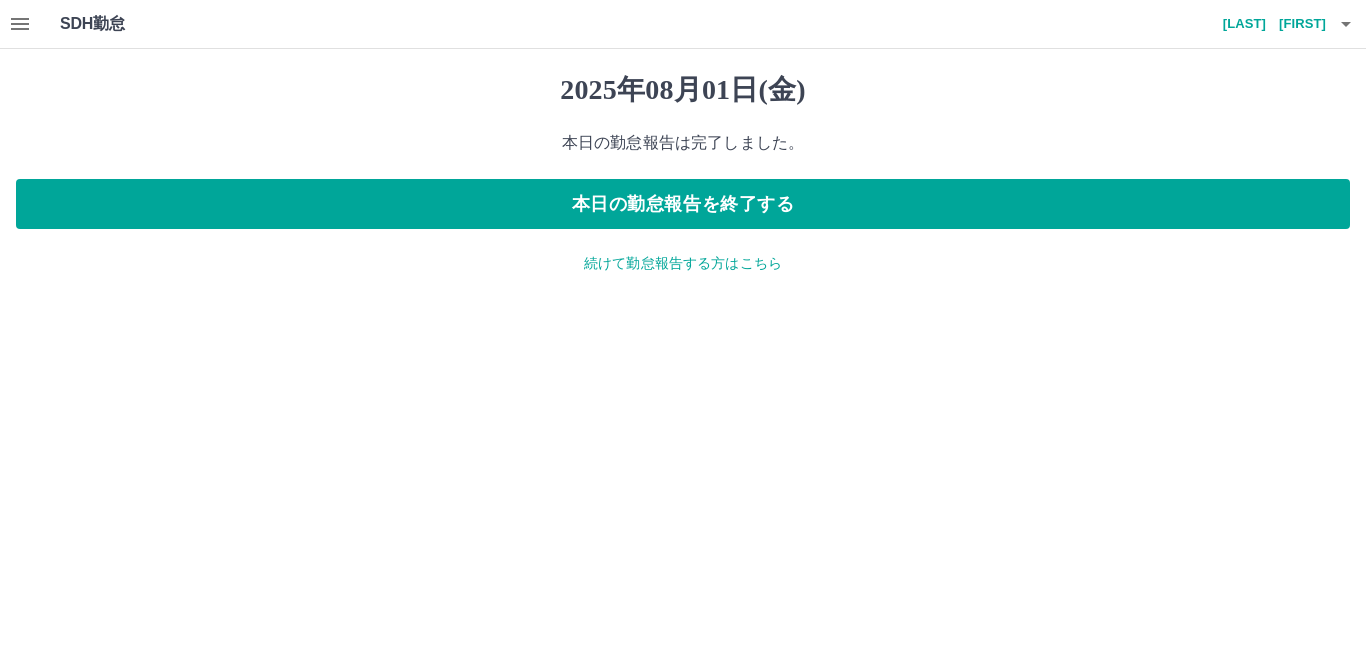click 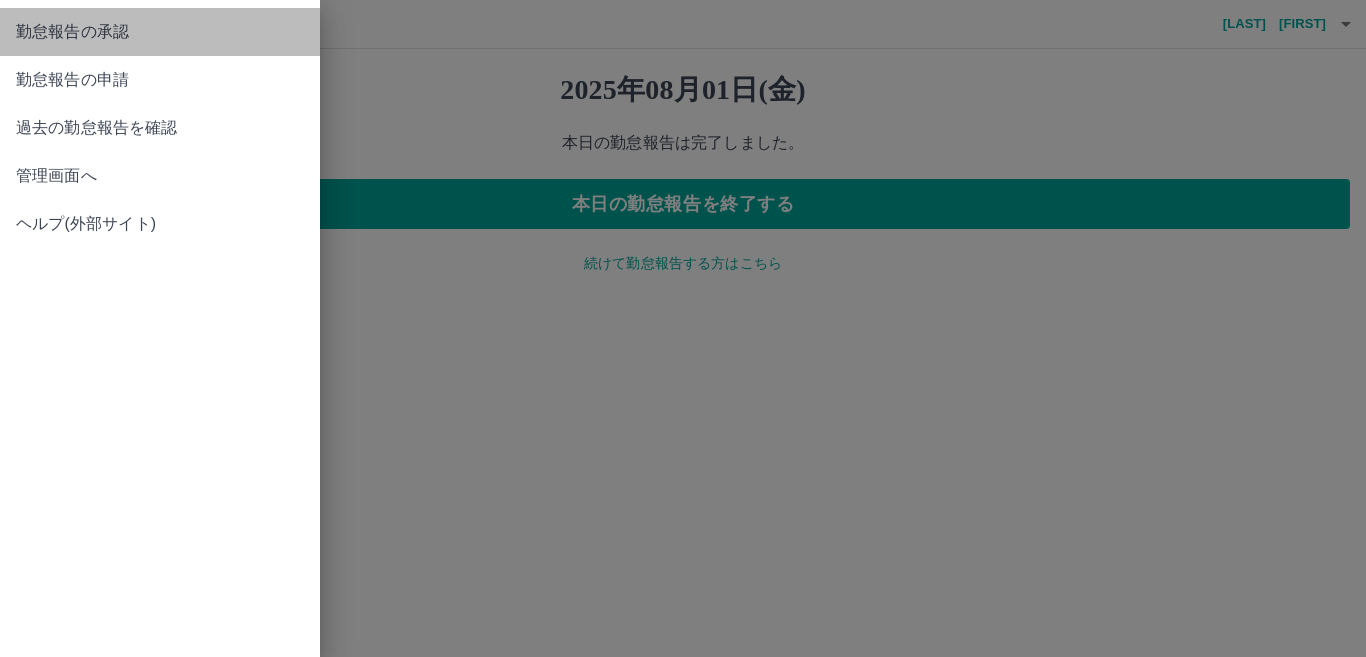 click on "勤怠報告の承認" at bounding box center (160, 32) 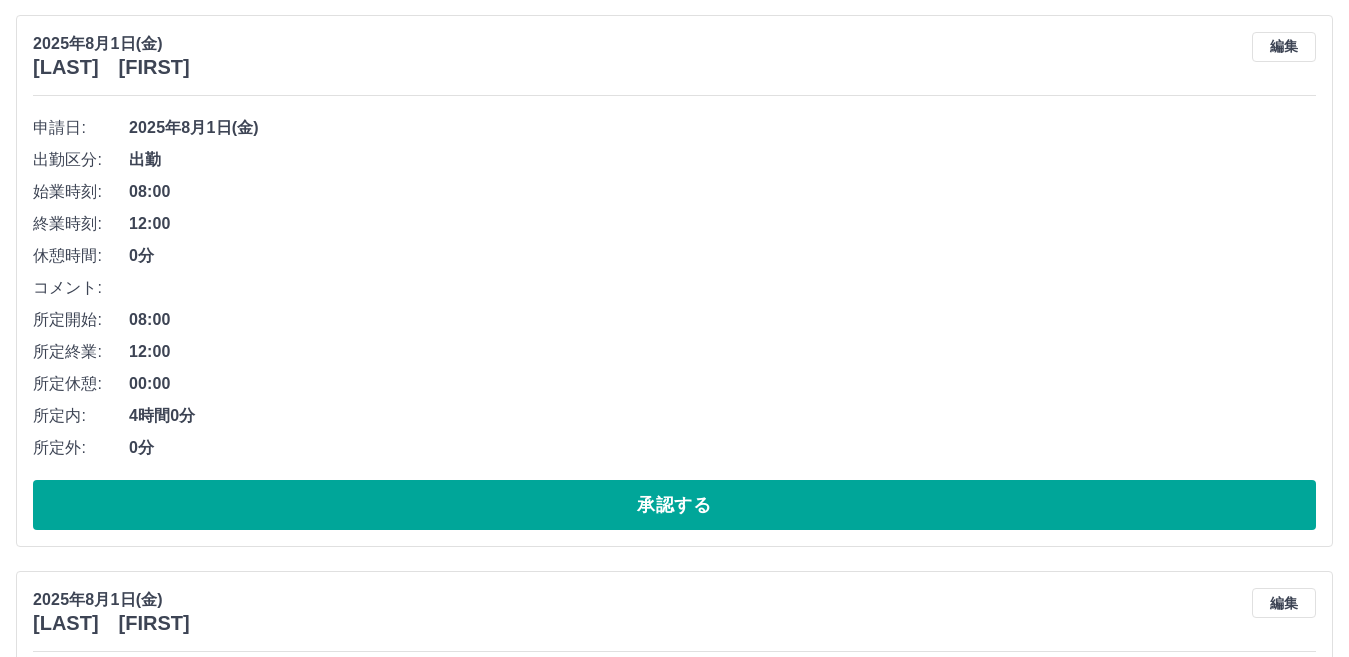 scroll, scrollTop: 1900, scrollLeft: 0, axis: vertical 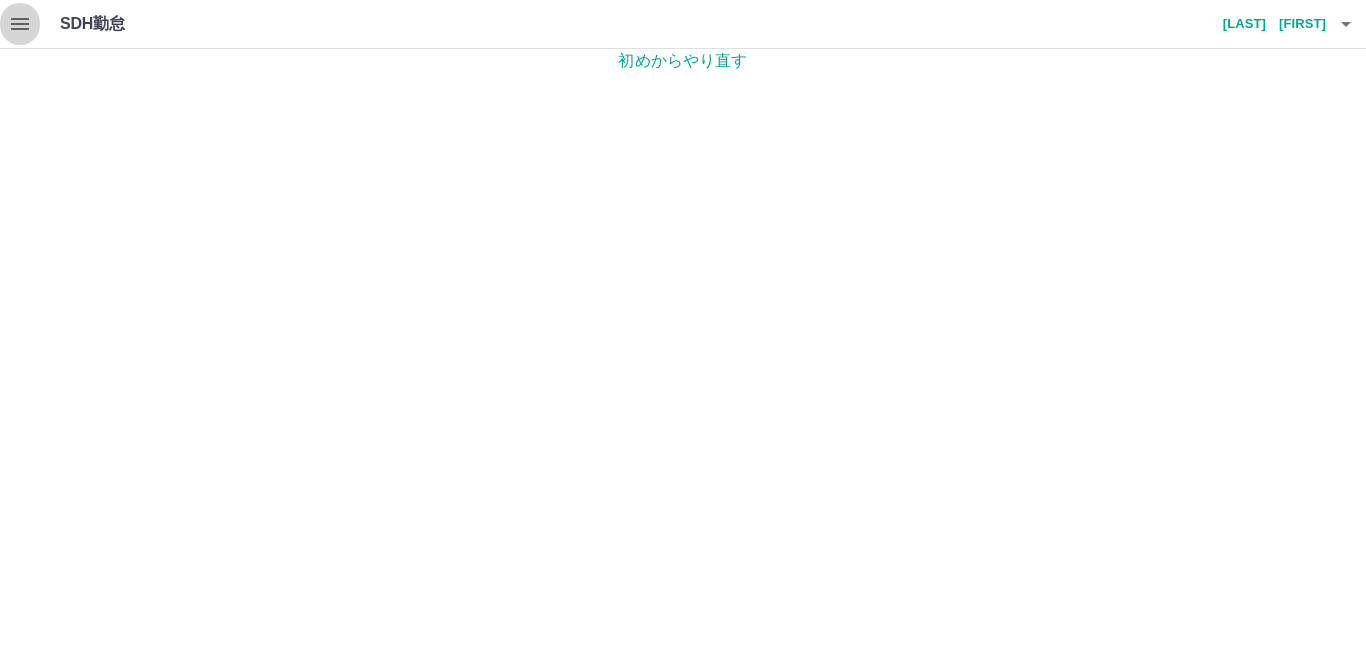 click 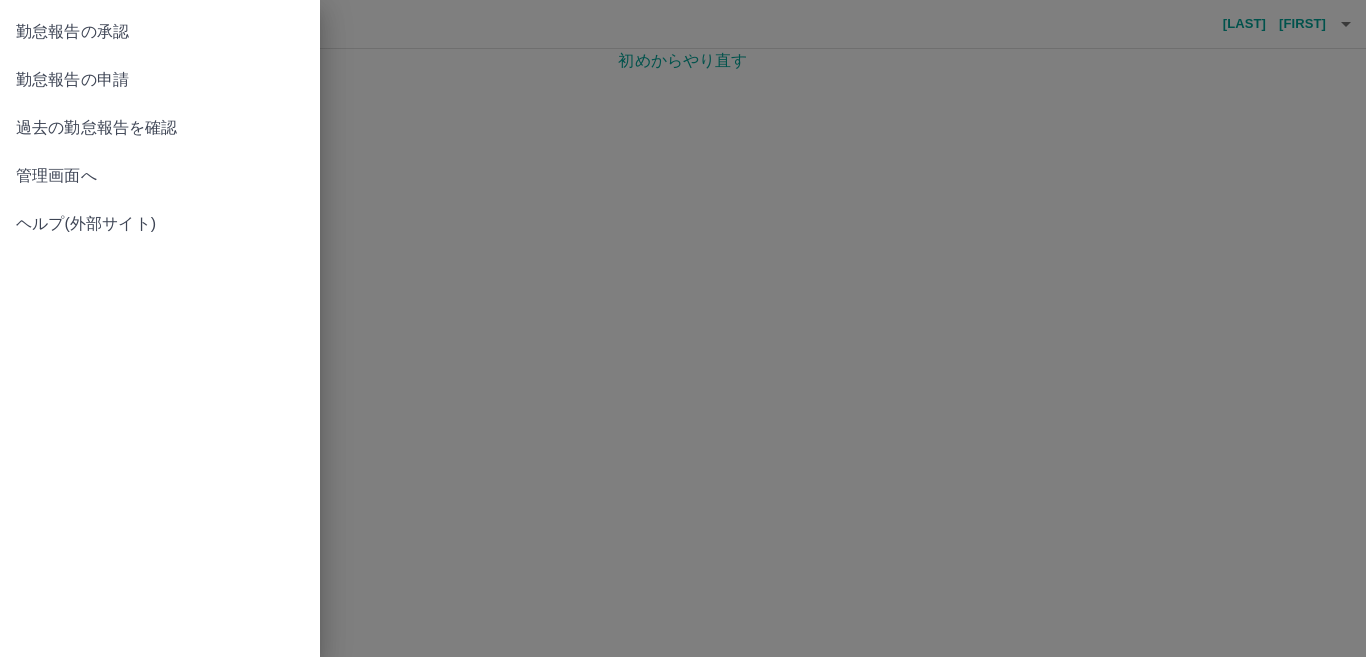 click on "勤怠報告の申請" at bounding box center (160, 80) 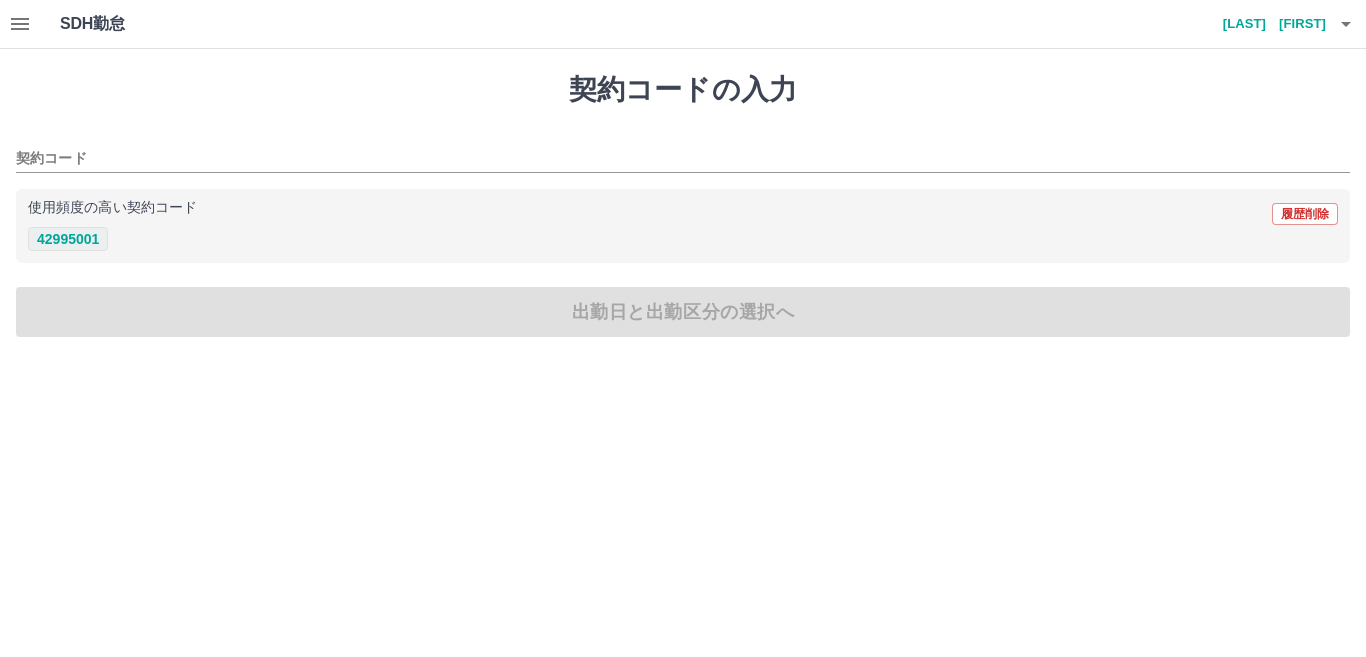 click on "42995001" at bounding box center (68, 239) 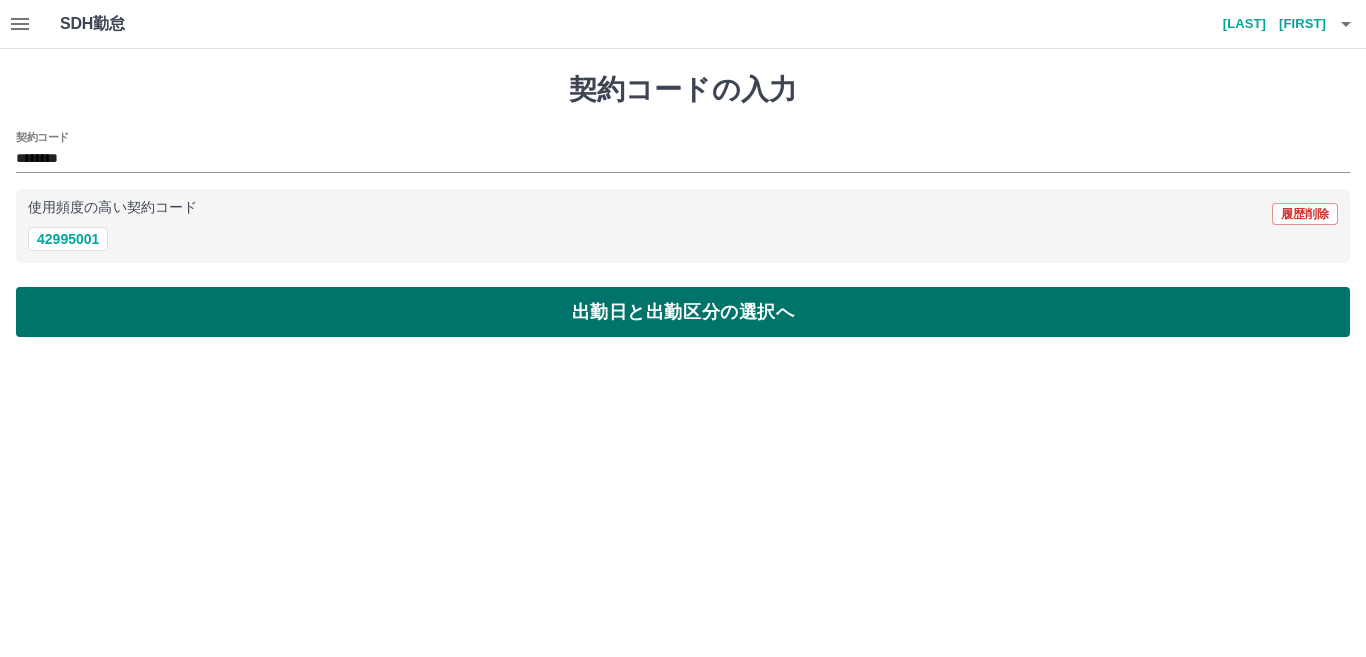 click on "出勤日と出勤区分の選択へ" at bounding box center (683, 312) 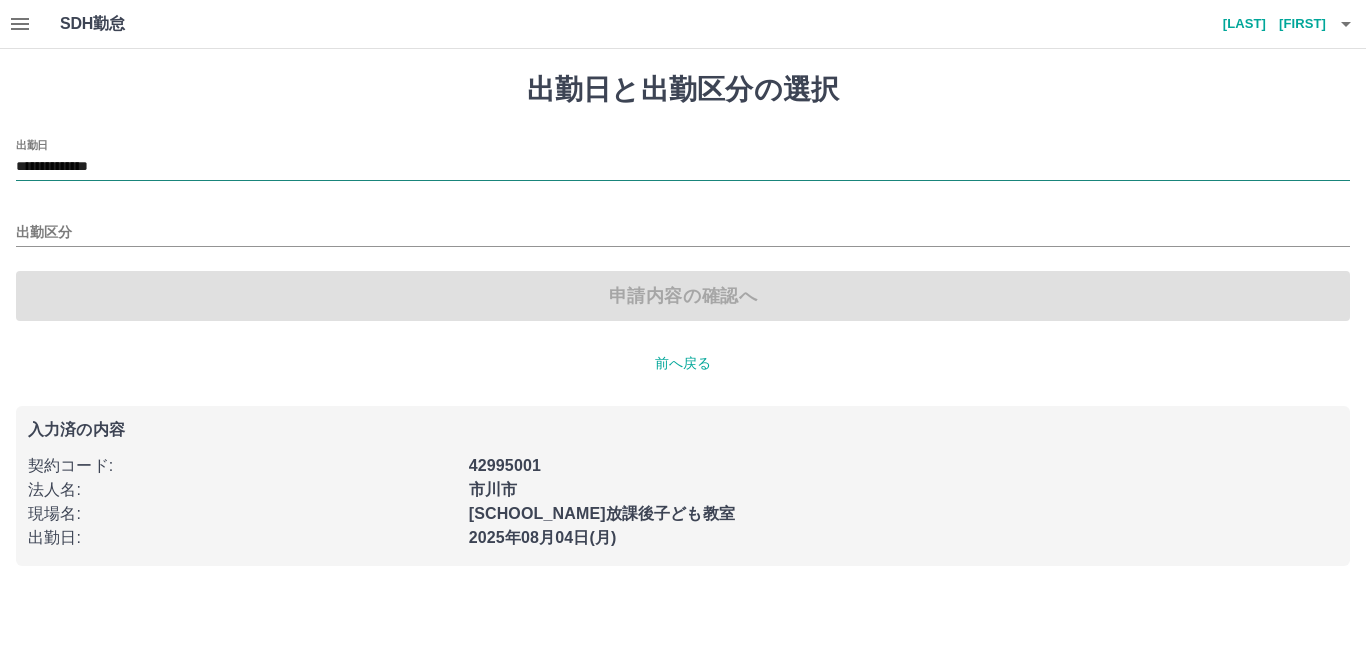 click on "**********" at bounding box center (683, 167) 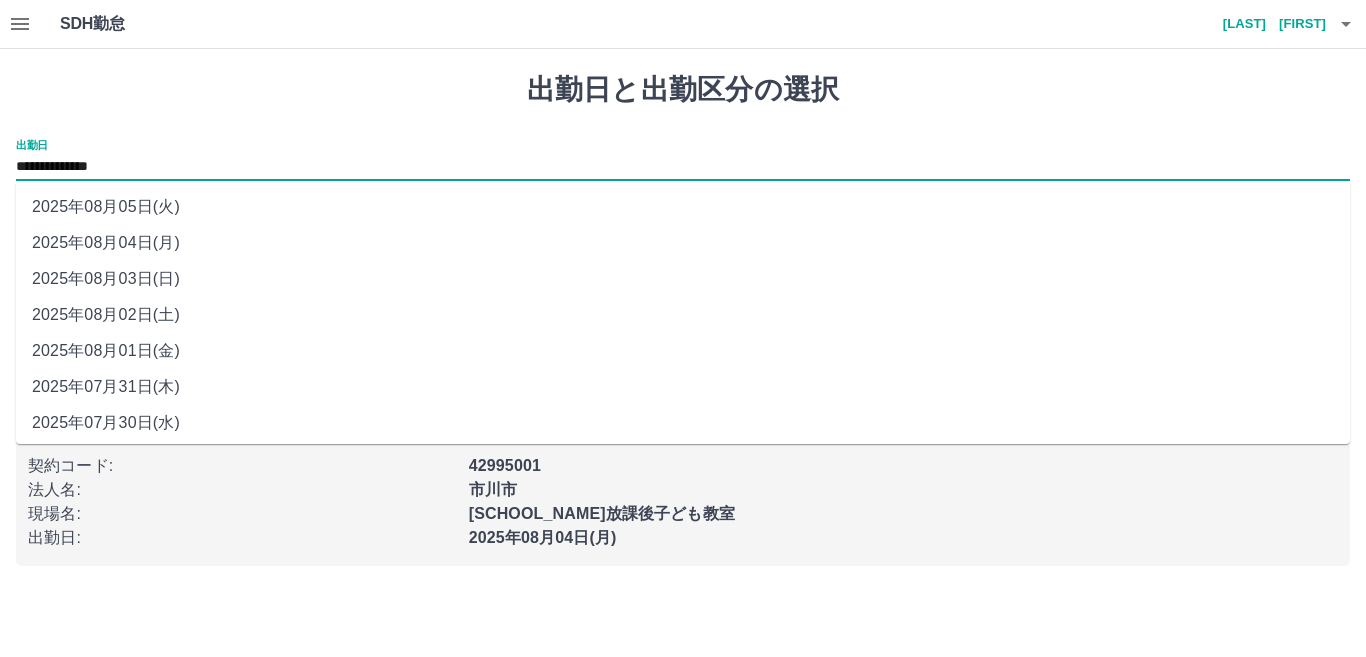 click on "2025年08月04日(月)" at bounding box center (683, 243) 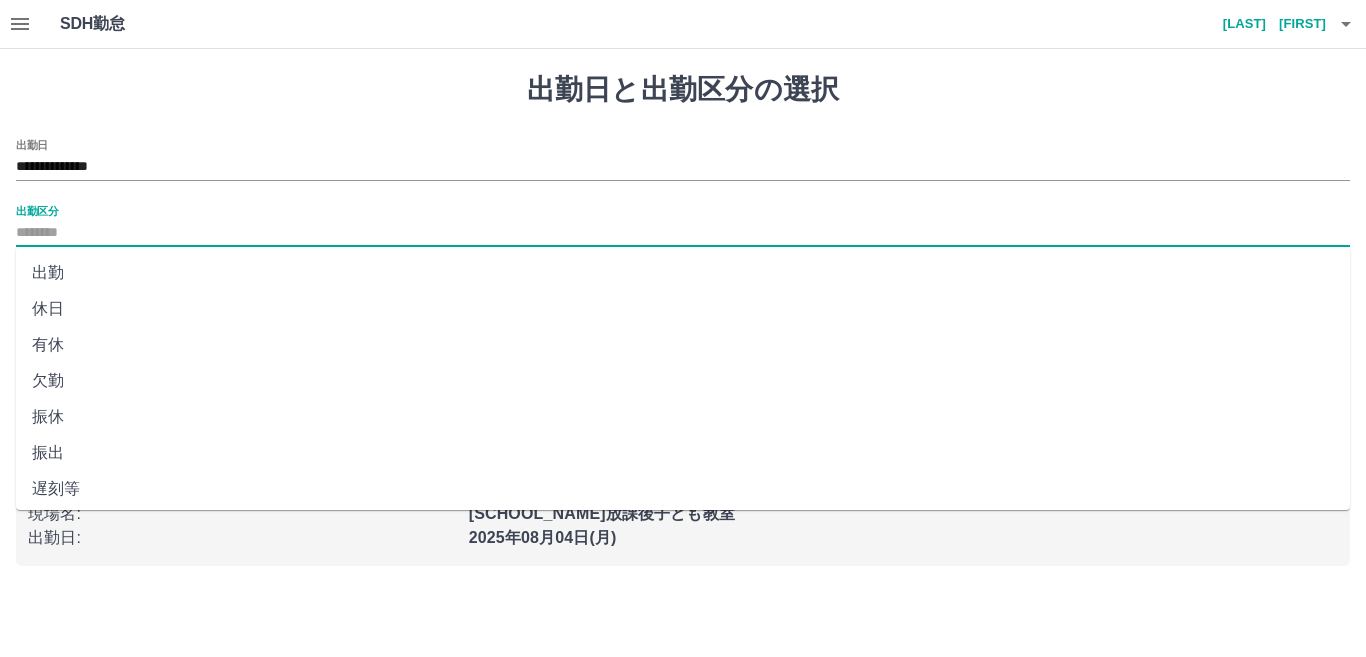 click on "出勤区分" at bounding box center (683, 233) 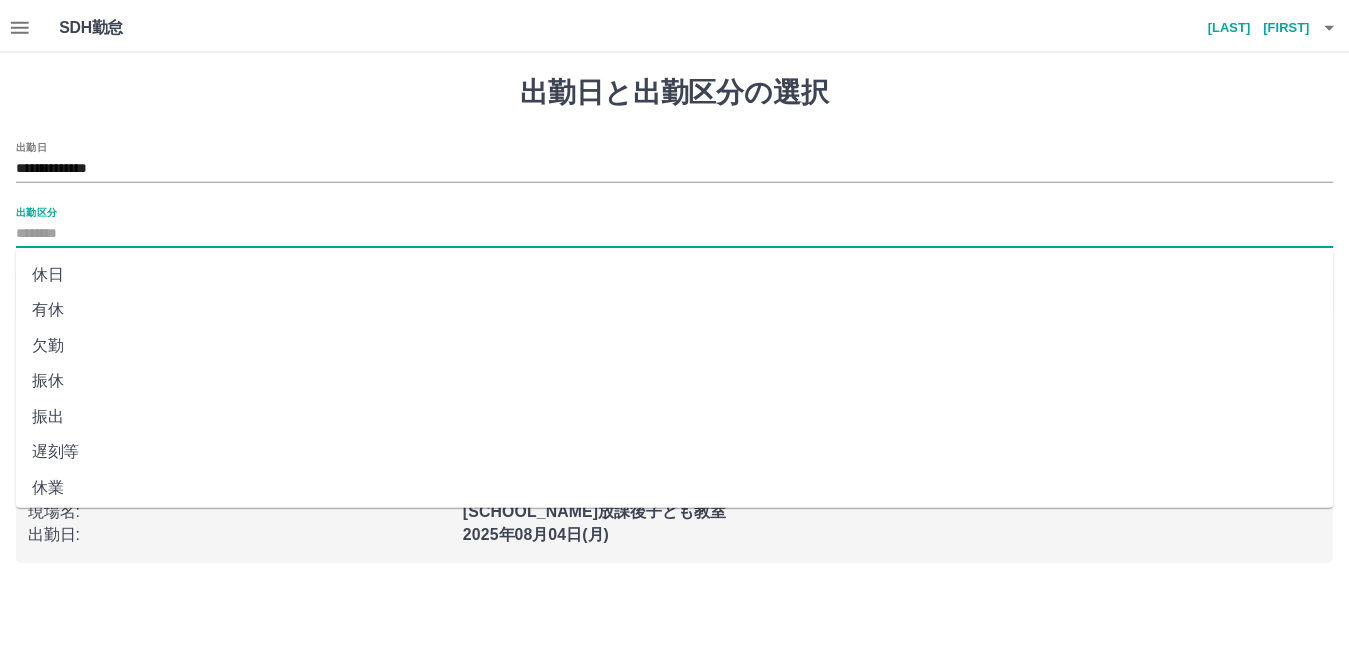 scroll, scrollTop: 0, scrollLeft: 0, axis: both 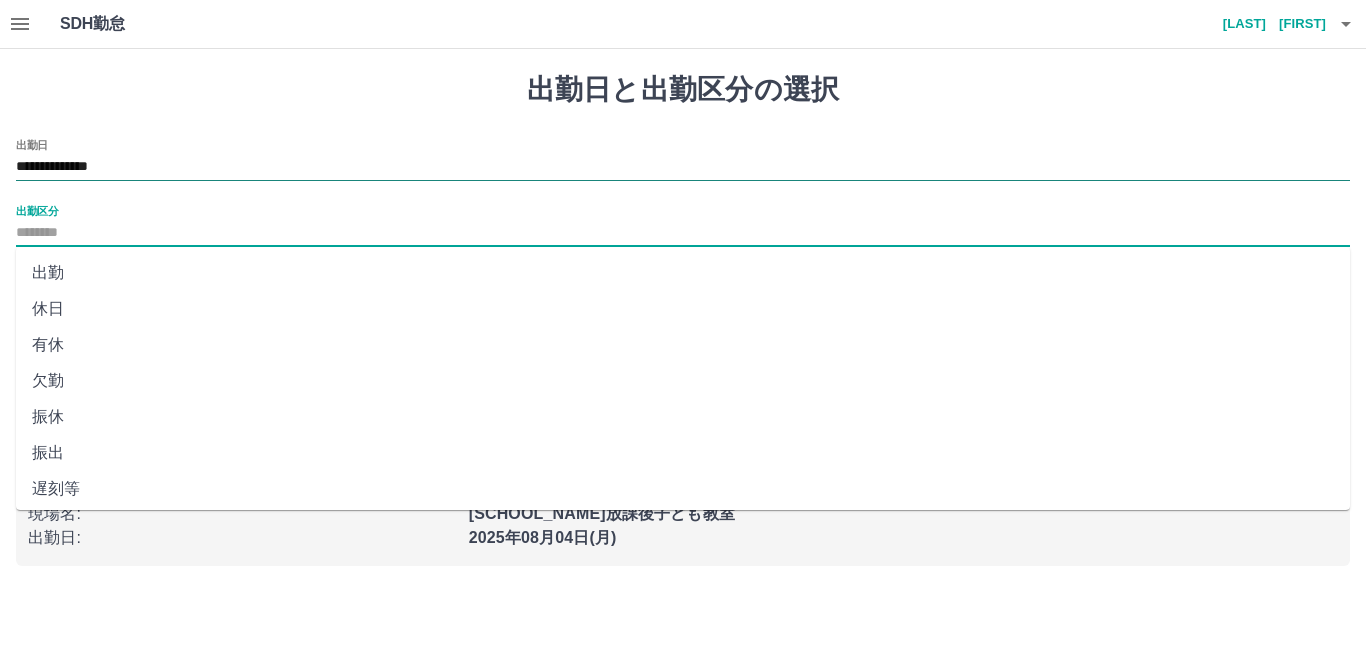 click on "**********" at bounding box center [683, 167] 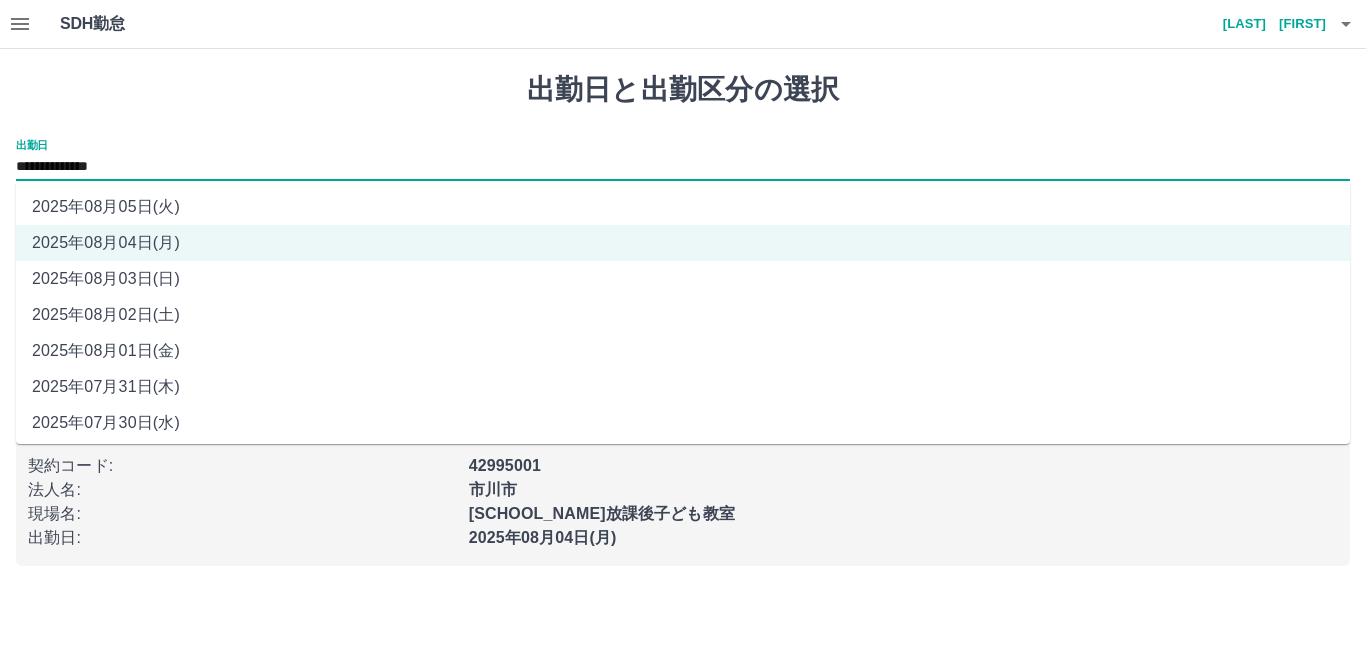 click on "2025年08月01日(金)" at bounding box center (683, 351) 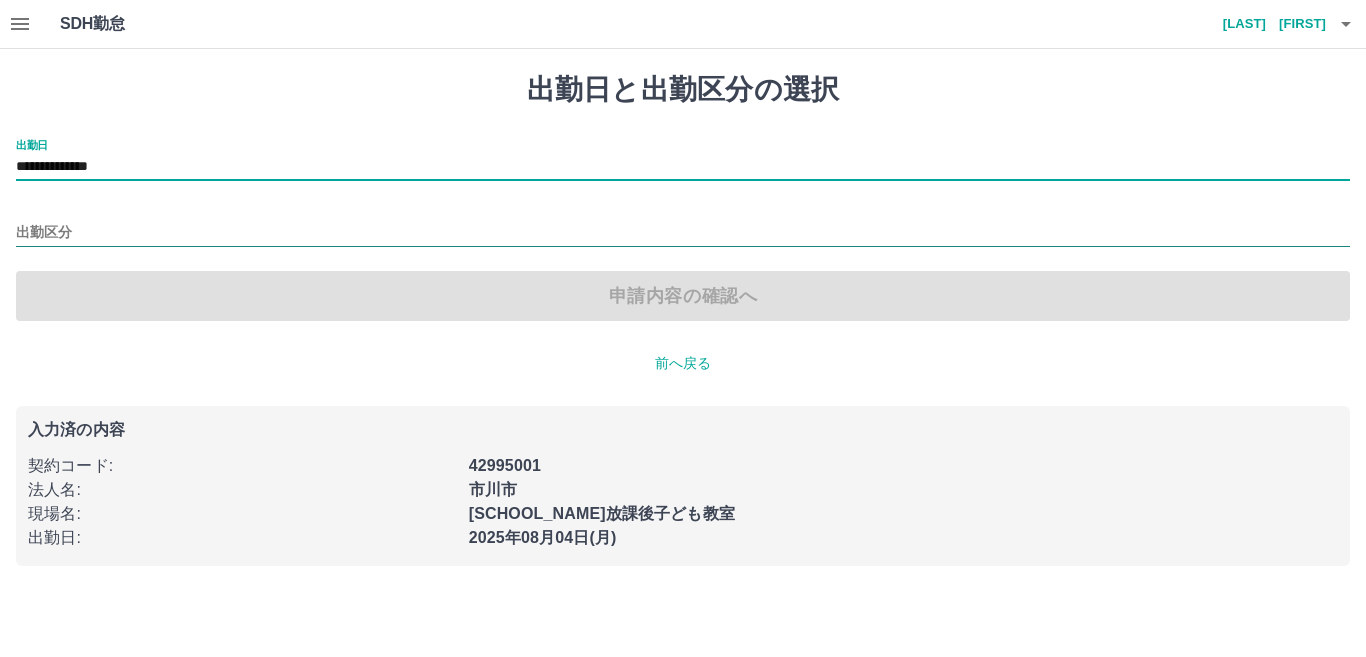 click on "出勤区分" at bounding box center (683, 233) 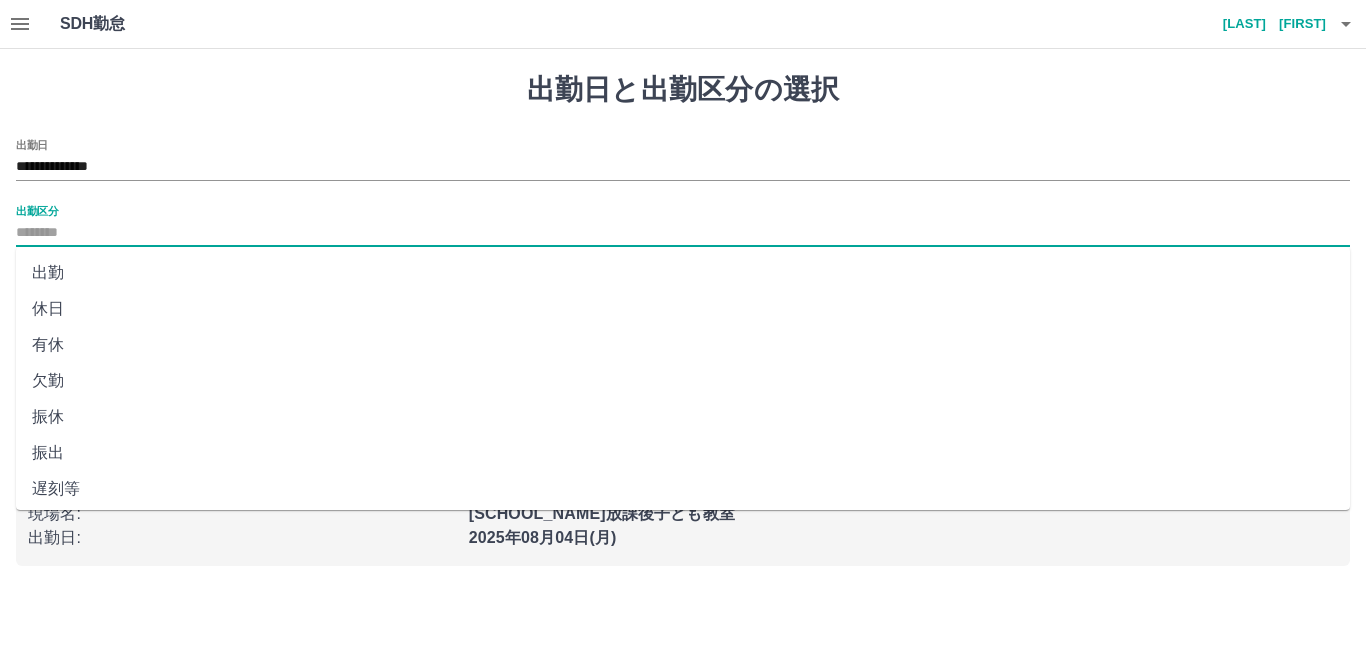 click on "出勤" at bounding box center [683, 273] 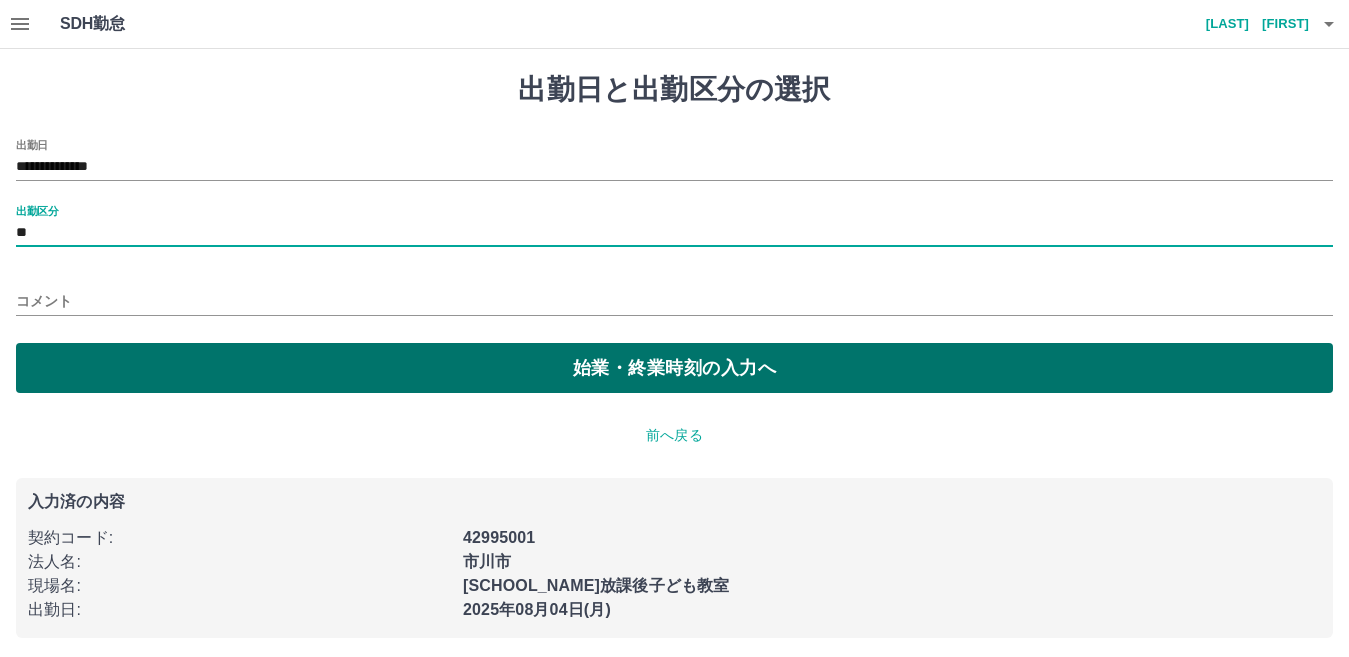 click on "始業・終業時刻の入力へ" at bounding box center [674, 368] 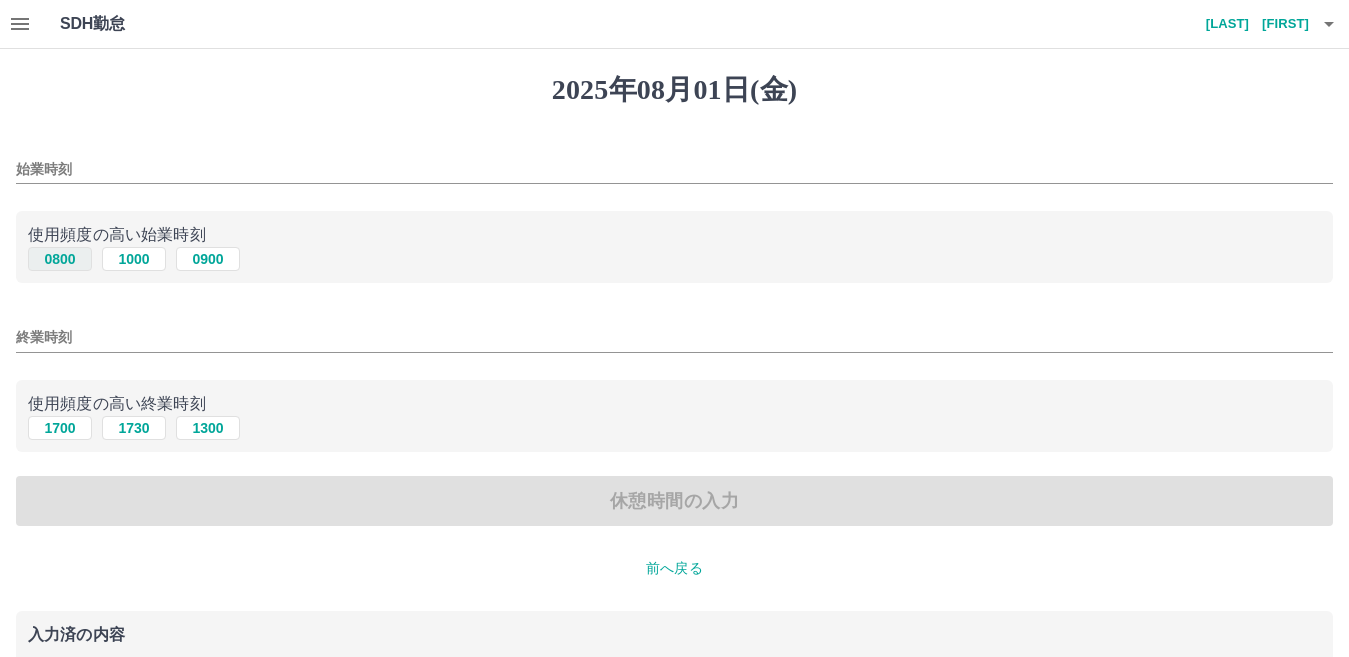 click on "0800" at bounding box center [60, 259] 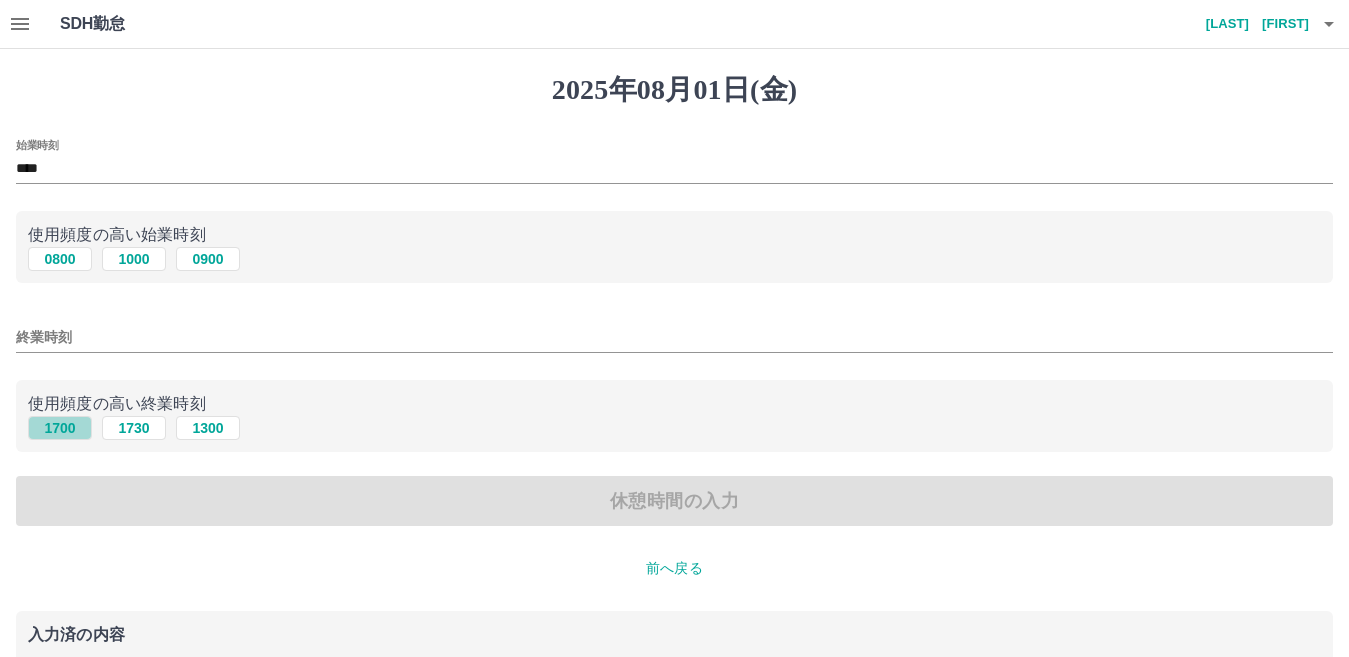 click on "1700" at bounding box center (60, 428) 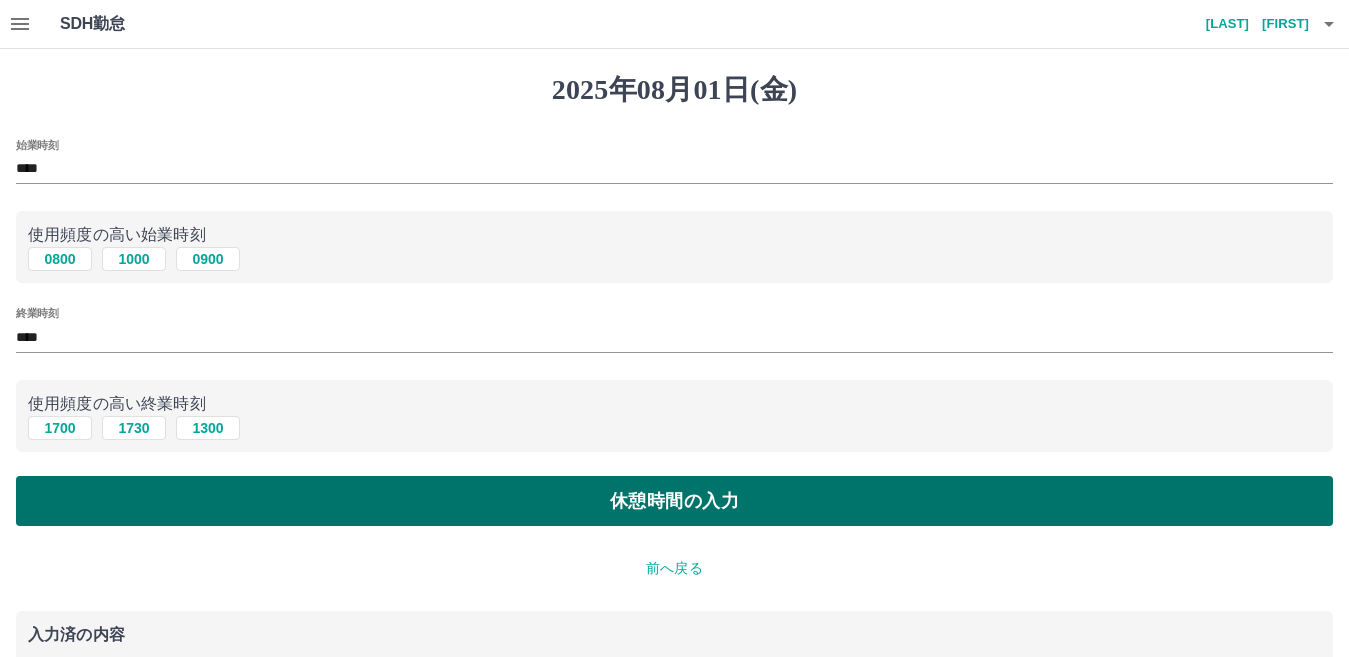 click on "休憩時間の入力" at bounding box center (674, 501) 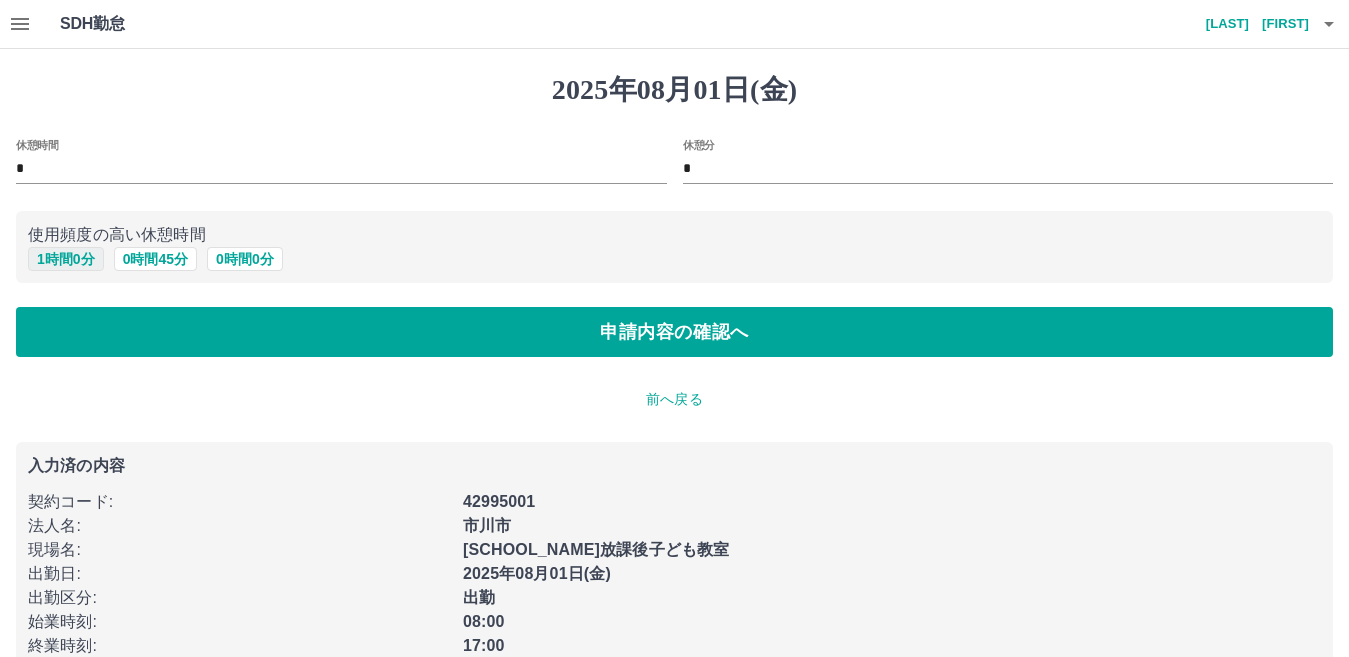 click on "1 時間 0 分" at bounding box center [66, 259] 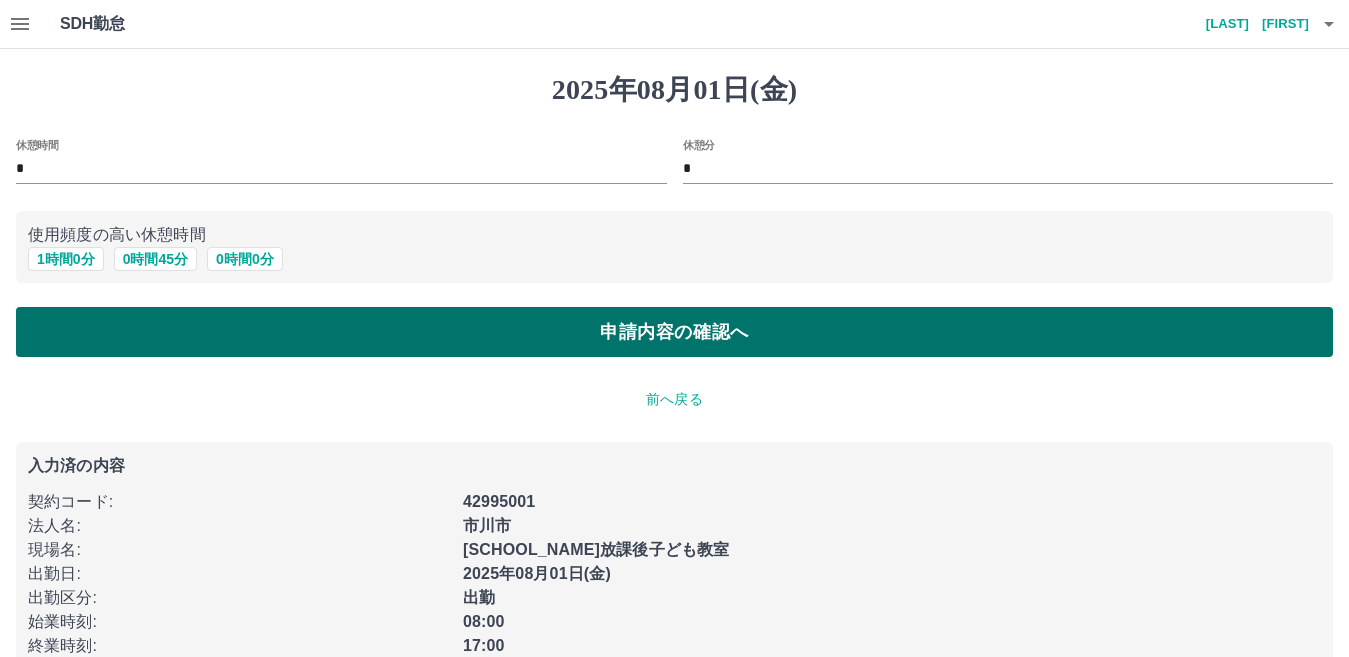 click on "申請内容の確認へ" at bounding box center (674, 332) 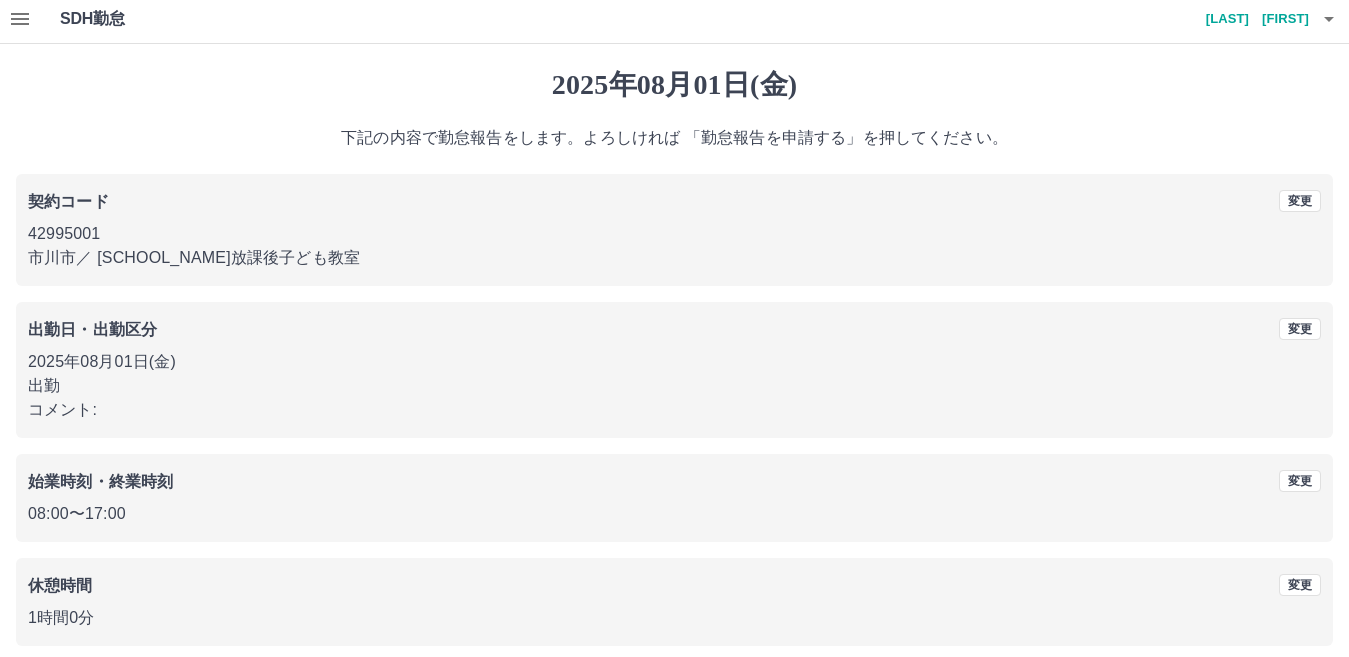 scroll, scrollTop: 92, scrollLeft: 0, axis: vertical 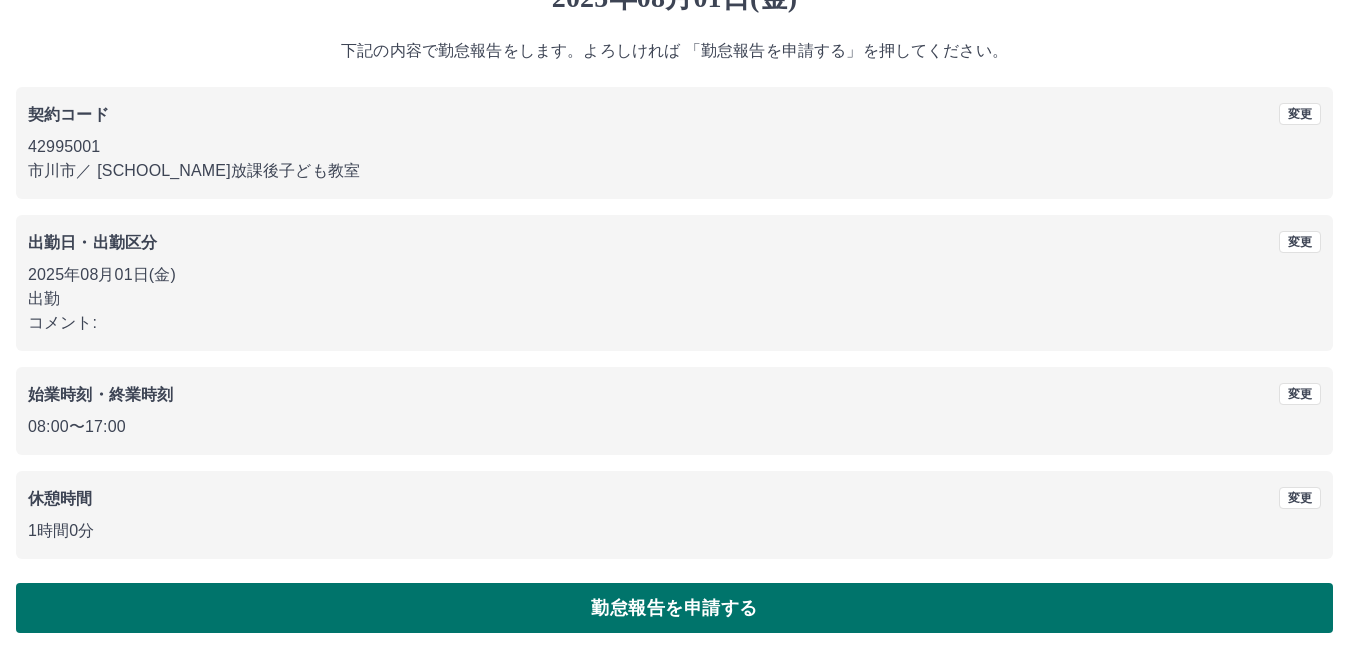 click on "勤怠報告を申請する" at bounding box center (674, 608) 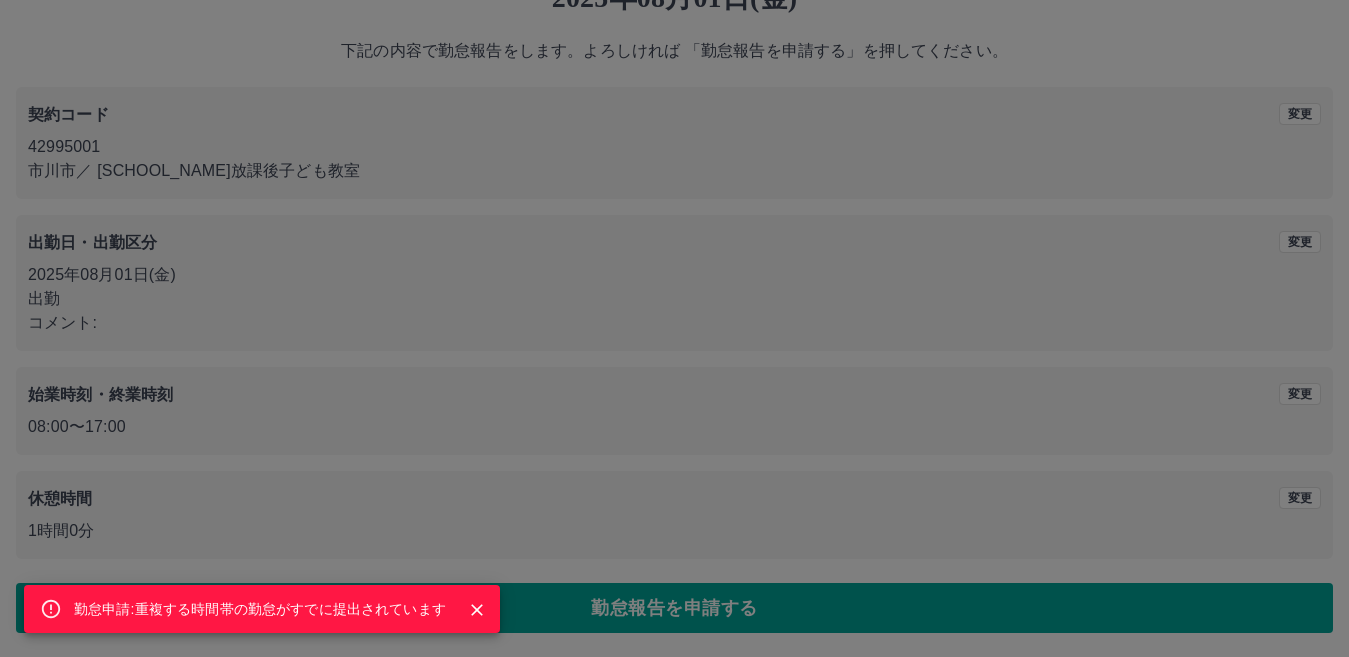 click on "勤怠申請:重複する時間帯の勤怠がすでに提出されています" at bounding box center (260, 609) 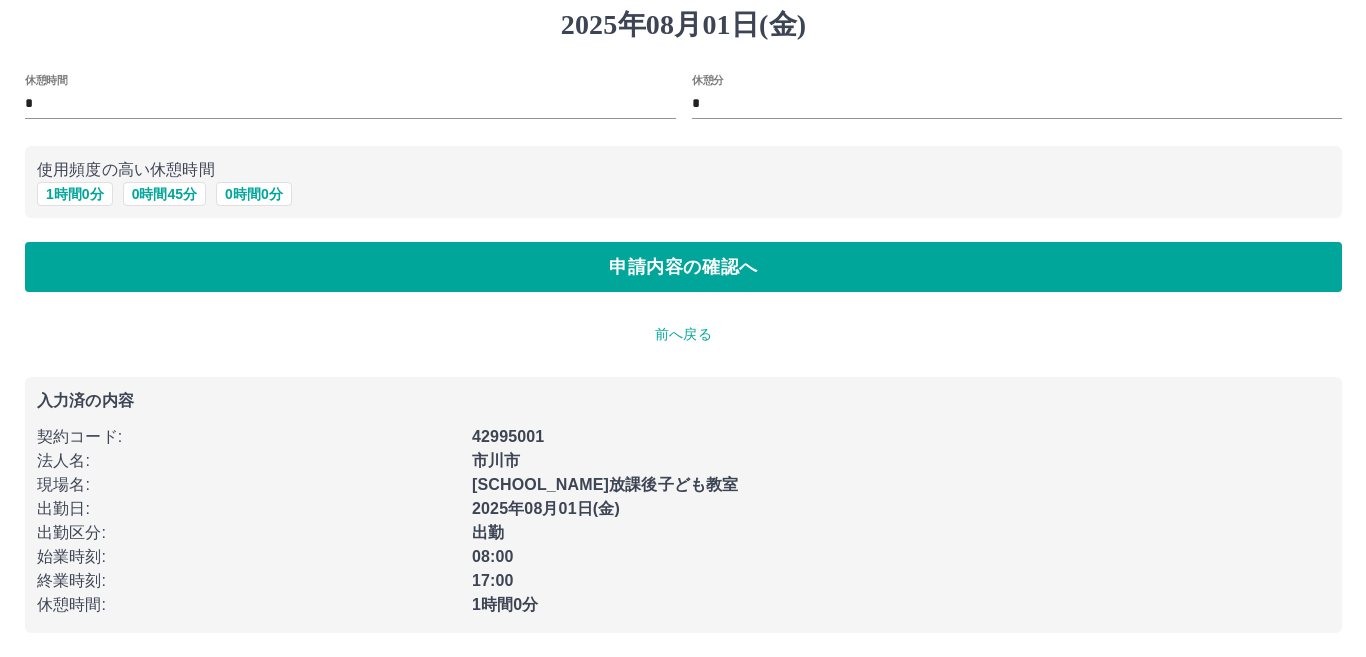 scroll, scrollTop: 0, scrollLeft: 0, axis: both 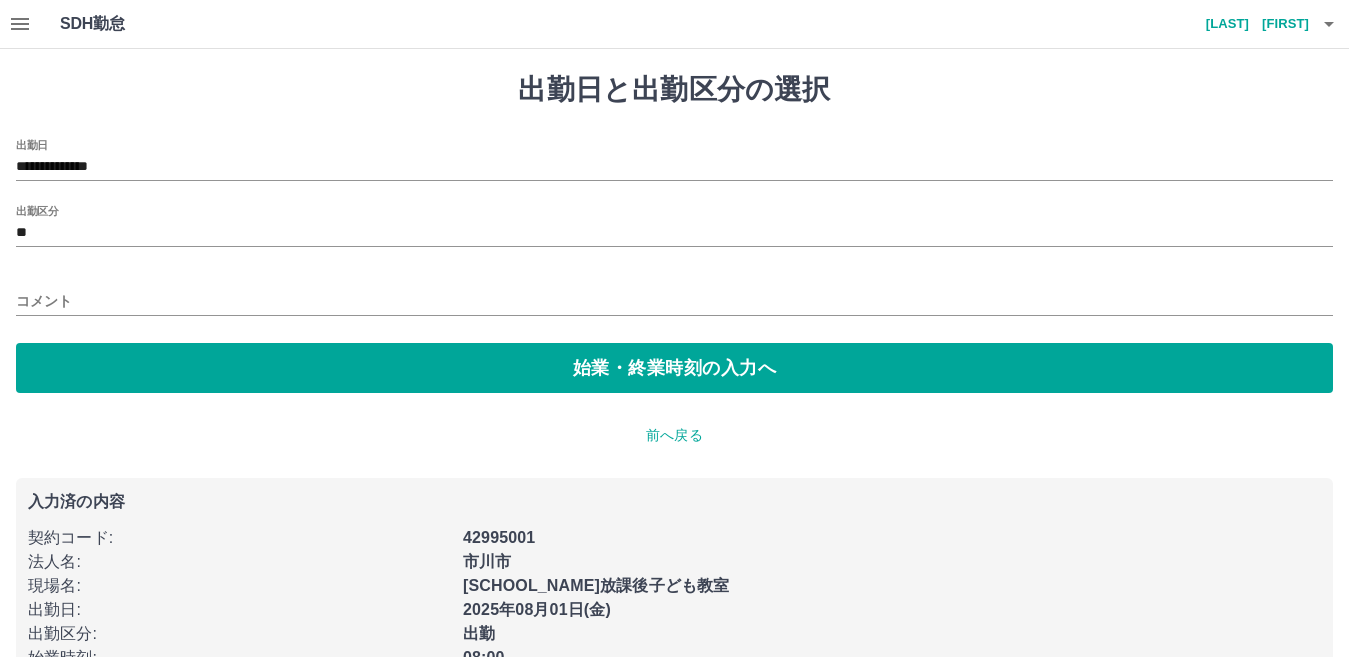 click on "**********" at bounding box center (674, 160) 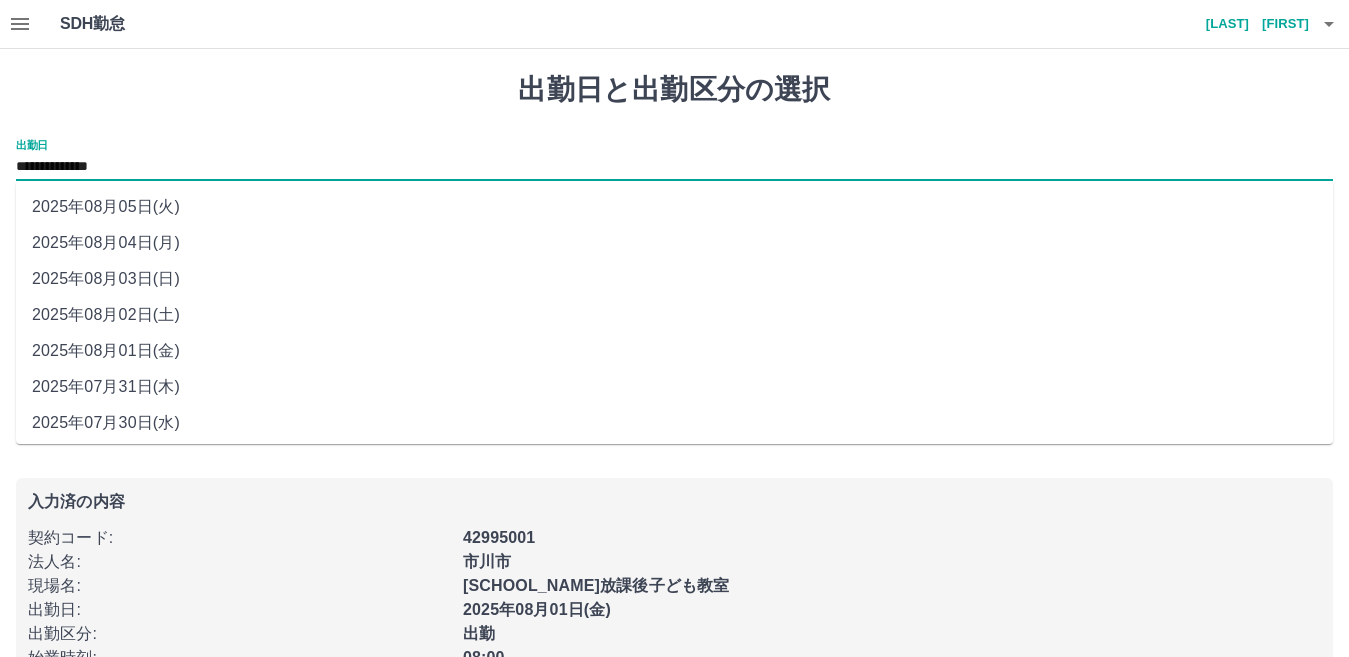 click on "**********" at bounding box center (674, 167) 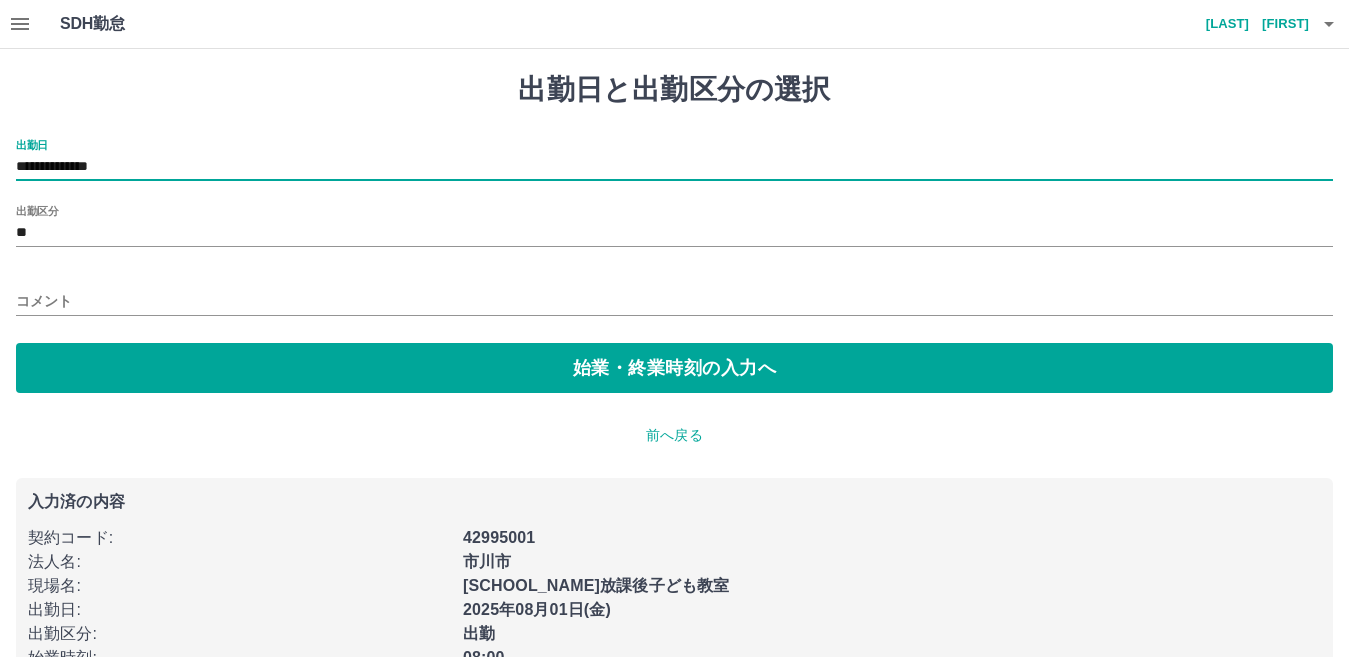 click on "出勤区分 **" at bounding box center (674, 226) 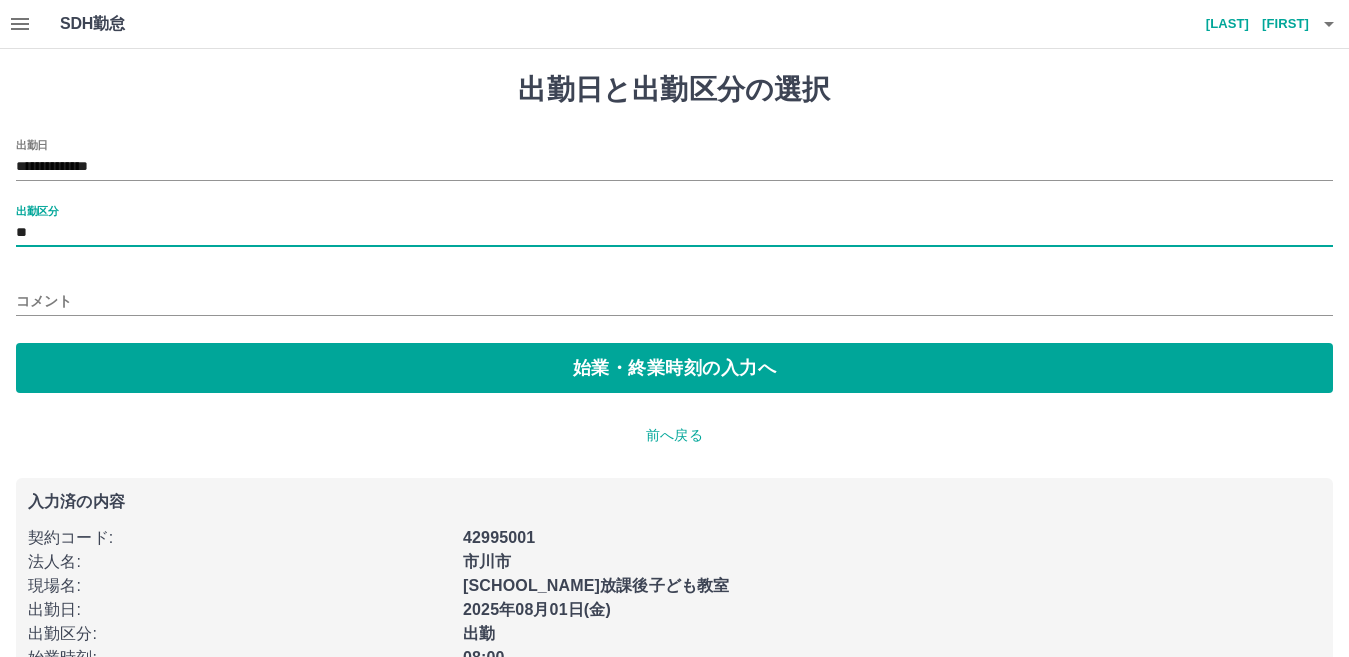 click on "**" at bounding box center [674, 233] 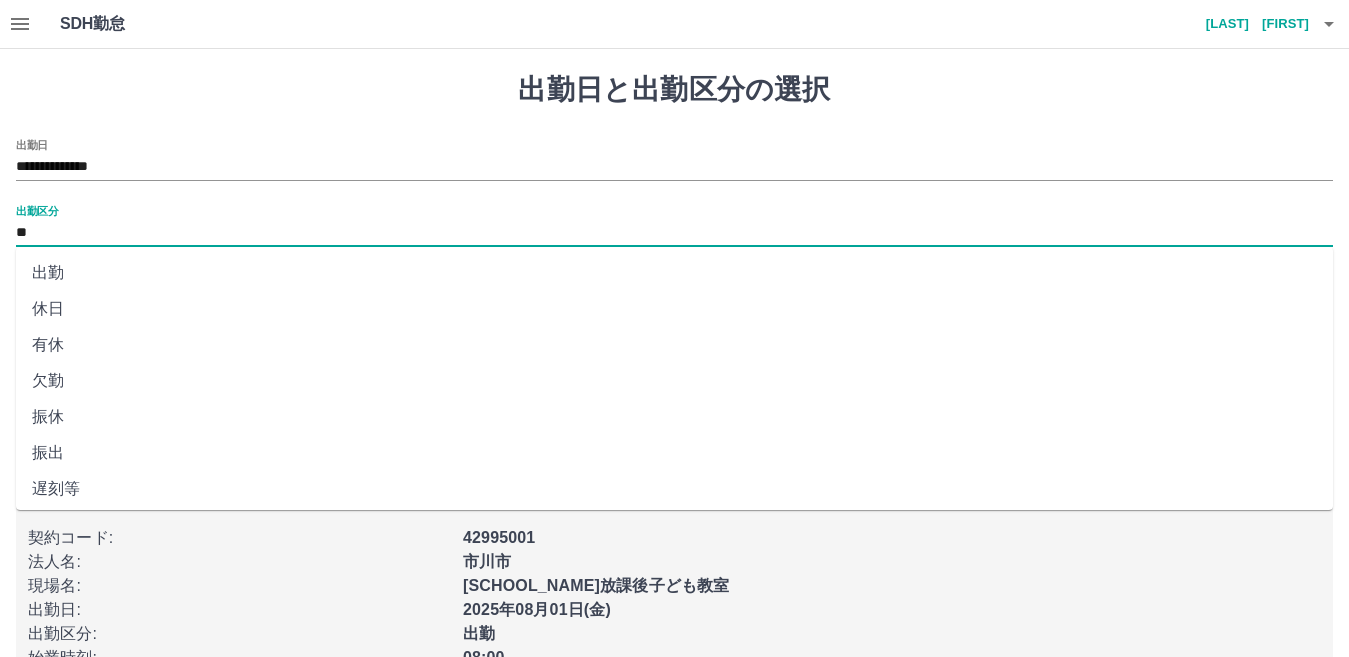 click on "休日" at bounding box center [674, 309] 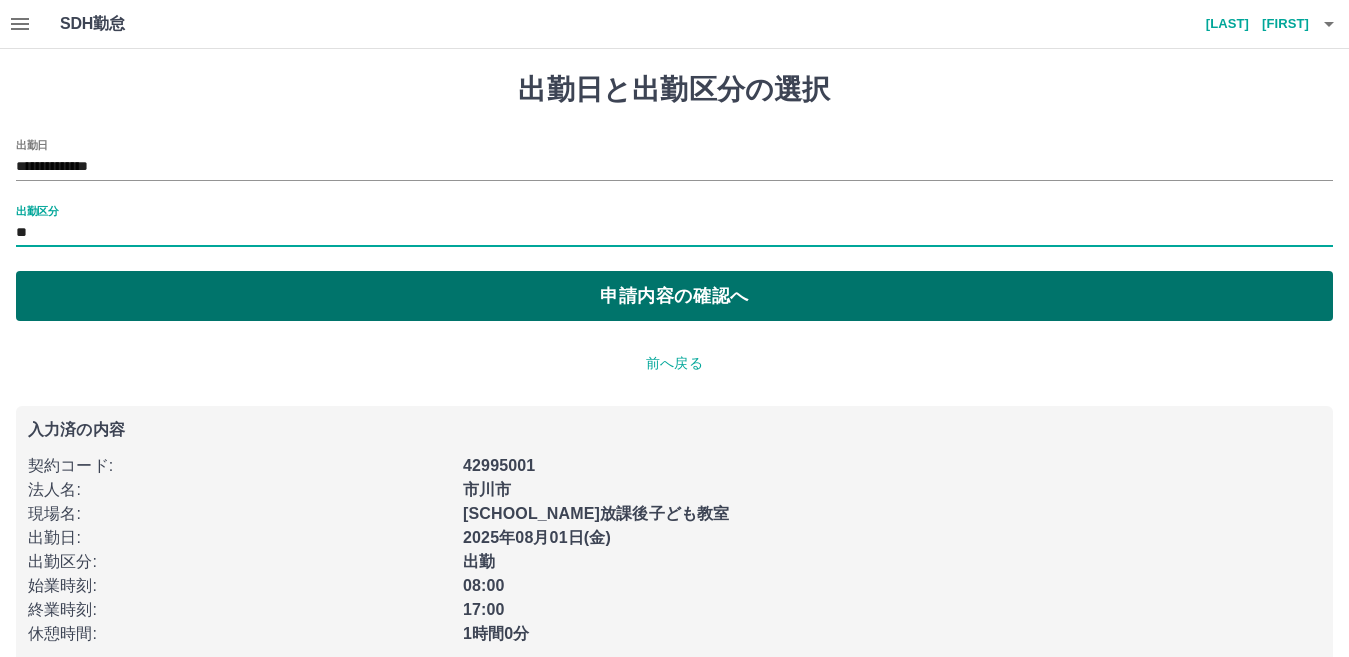 click on "申請内容の確認へ" at bounding box center [674, 296] 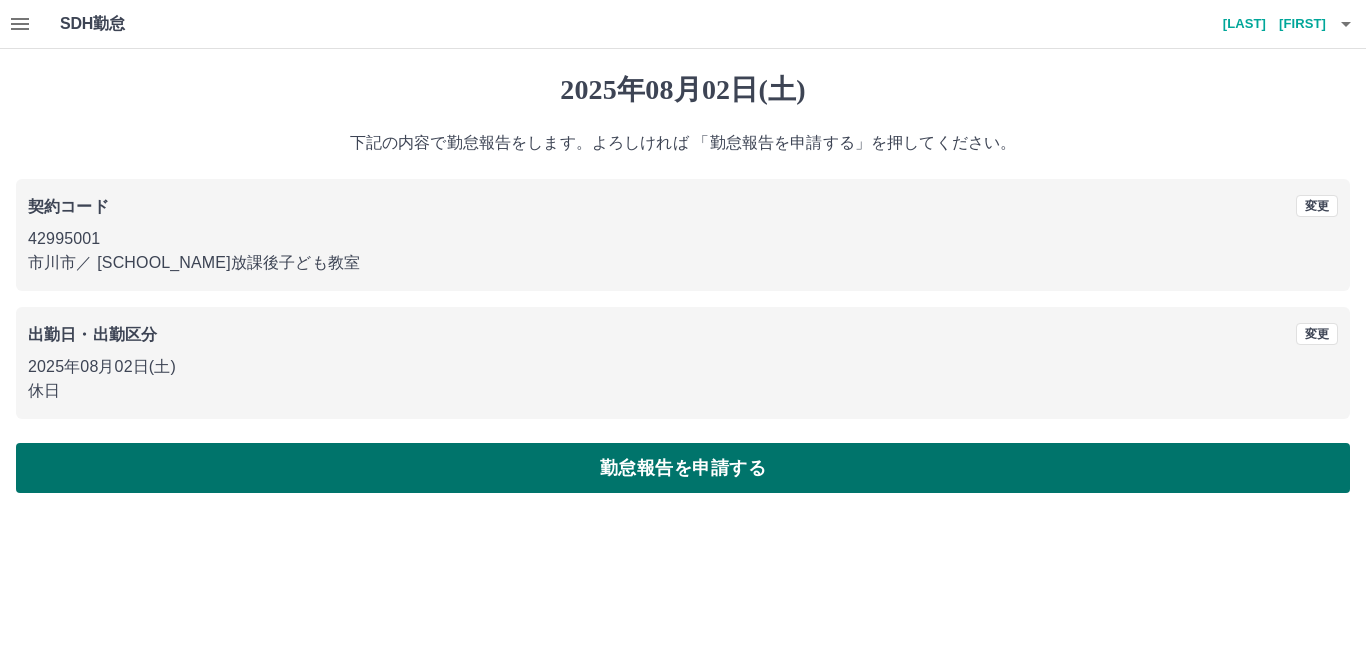 click on "勤怠報告を申請する" at bounding box center [683, 468] 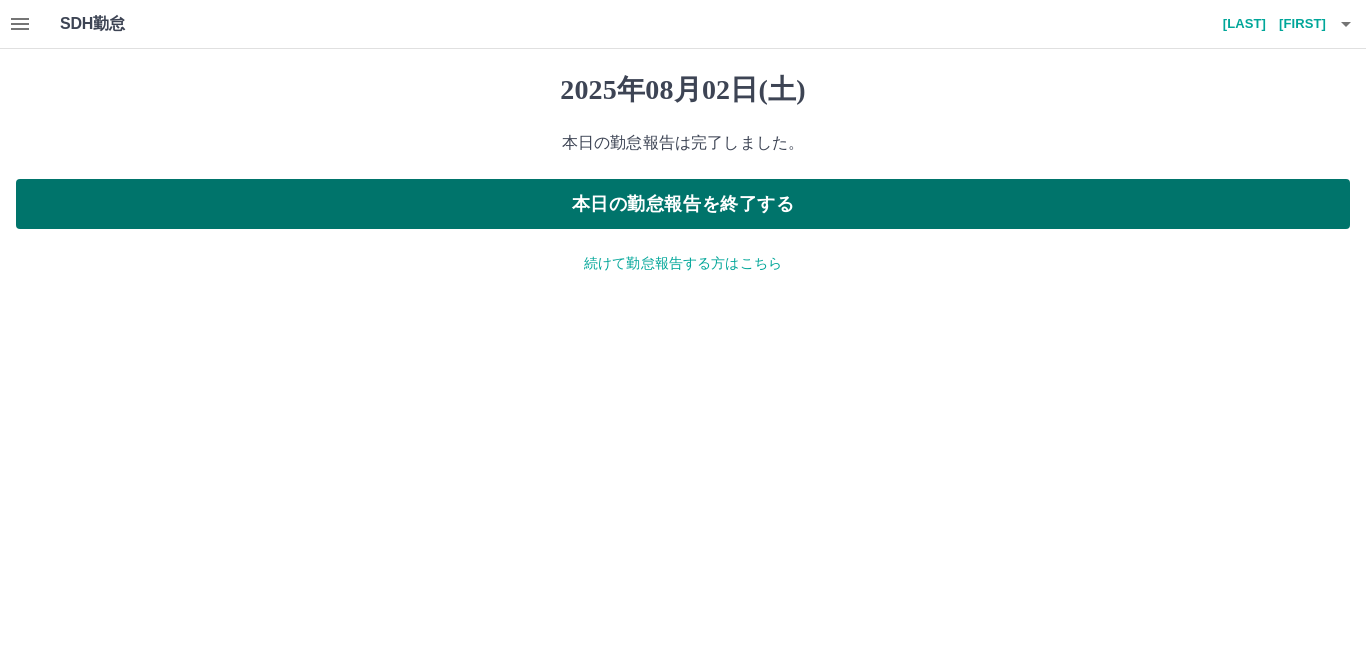 click on "本日の勤怠報告を終了する" at bounding box center (683, 204) 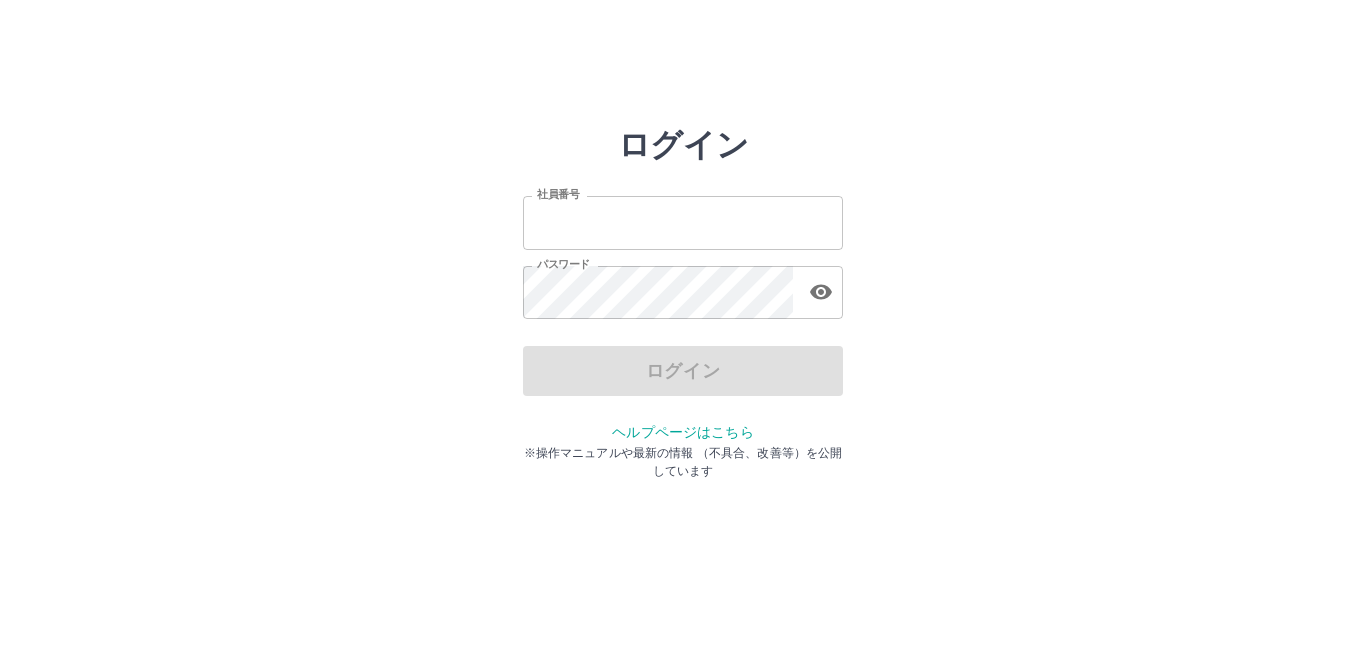 scroll, scrollTop: 0, scrollLeft: 0, axis: both 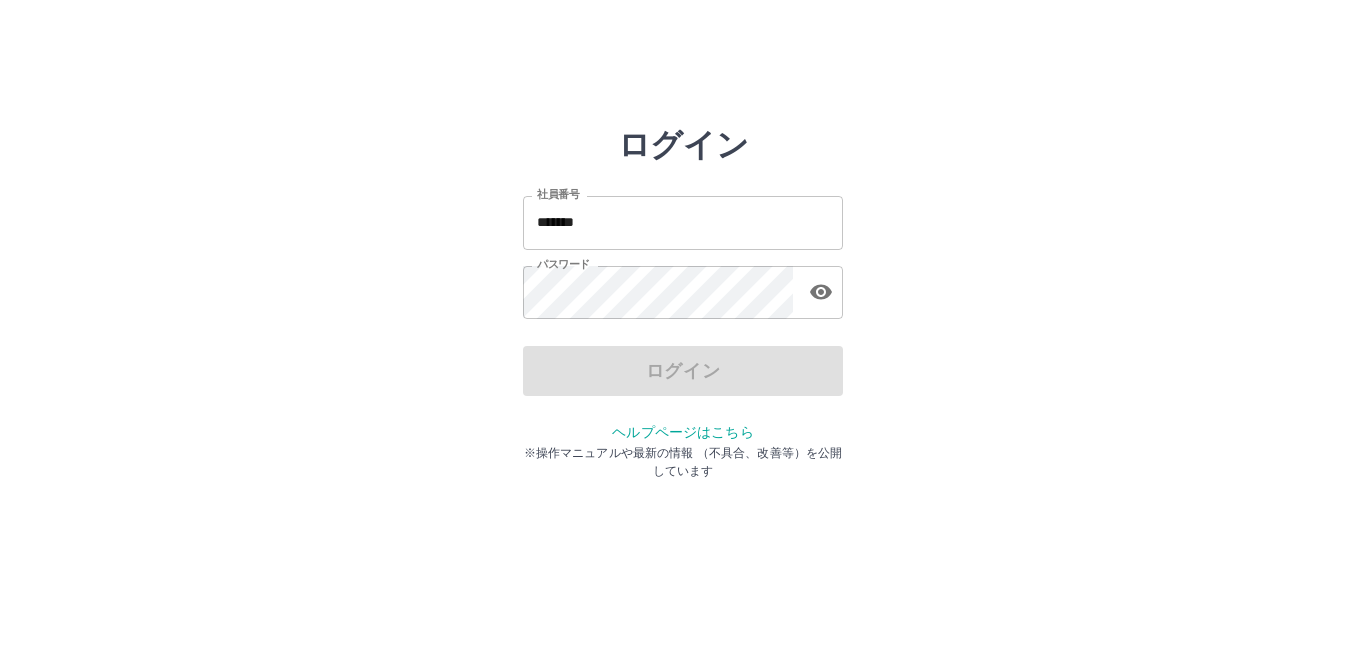 click on "ログイン" at bounding box center [683, 371] 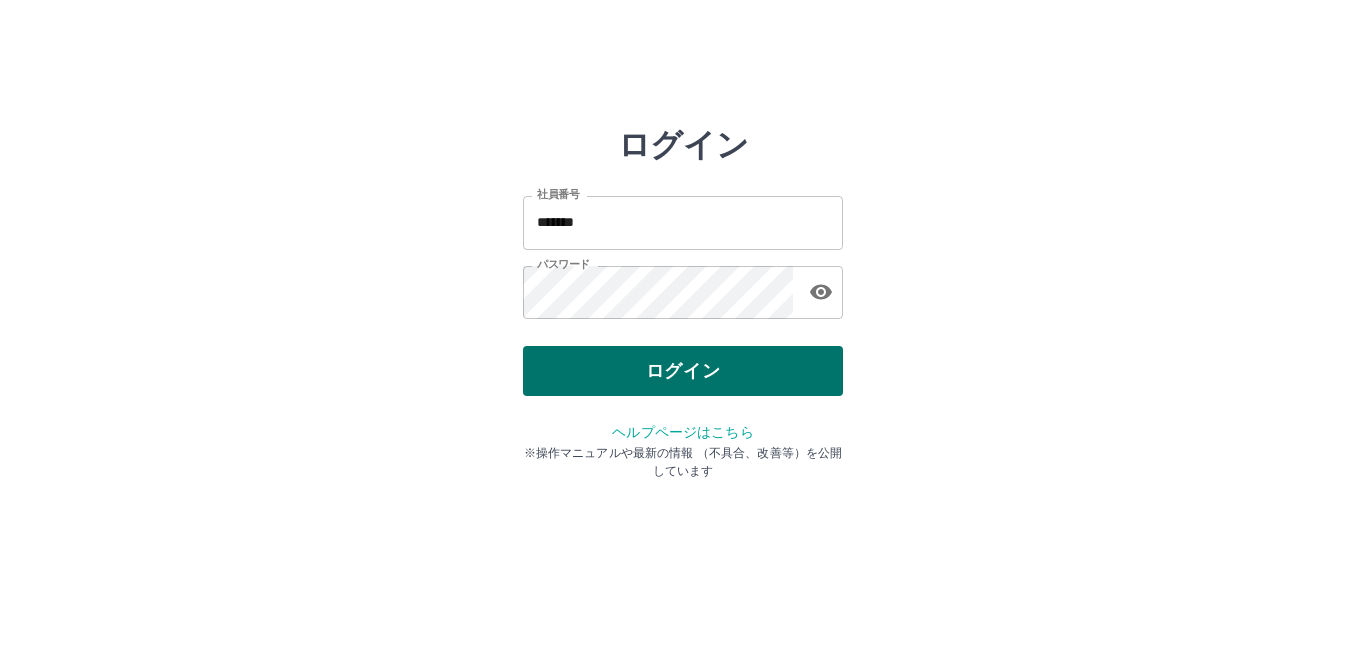 click on "ログイン" at bounding box center [683, 371] 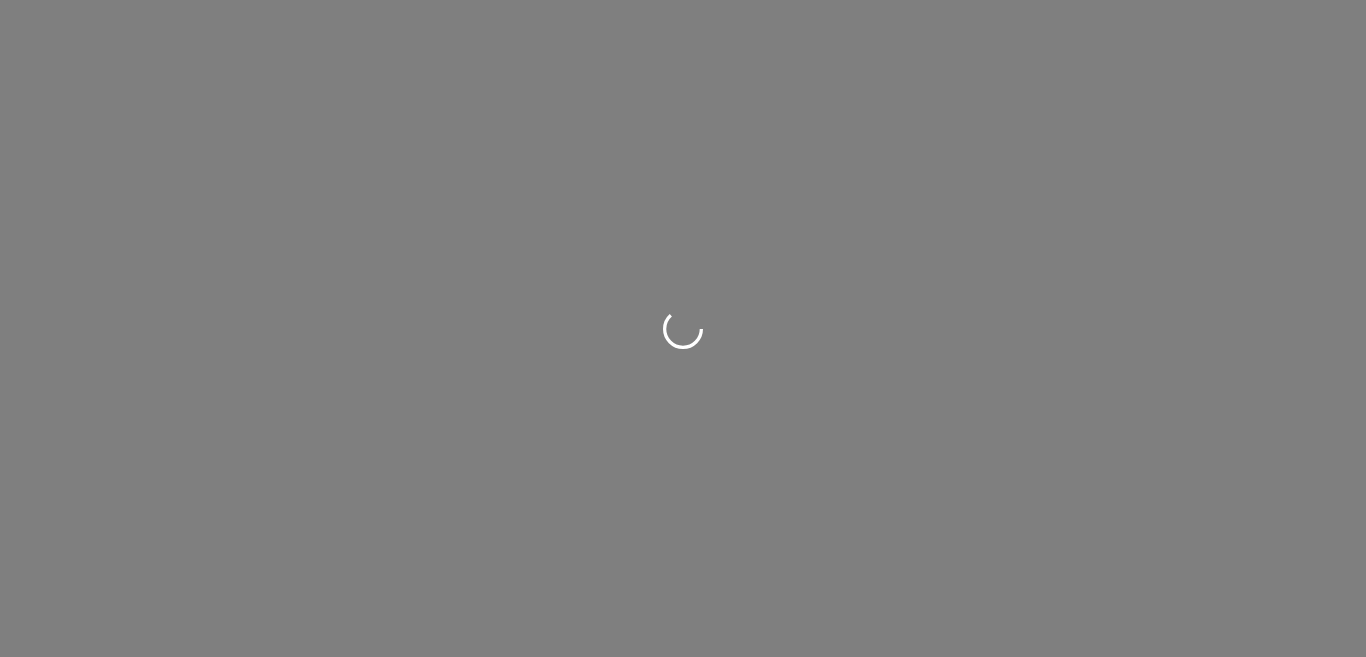 scroll, scrollTop: 0, scrollLeft: 0, axis: both 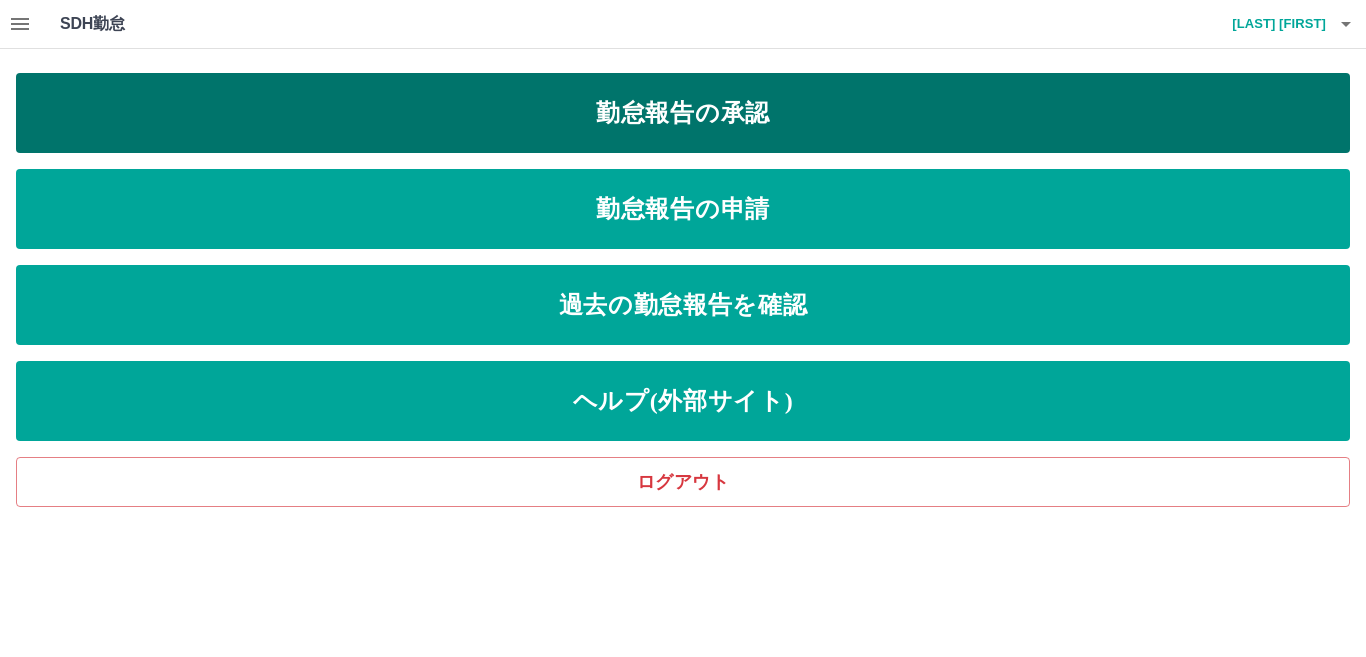 click on "勤怠報告の承認" at bounding box center (683, 113) 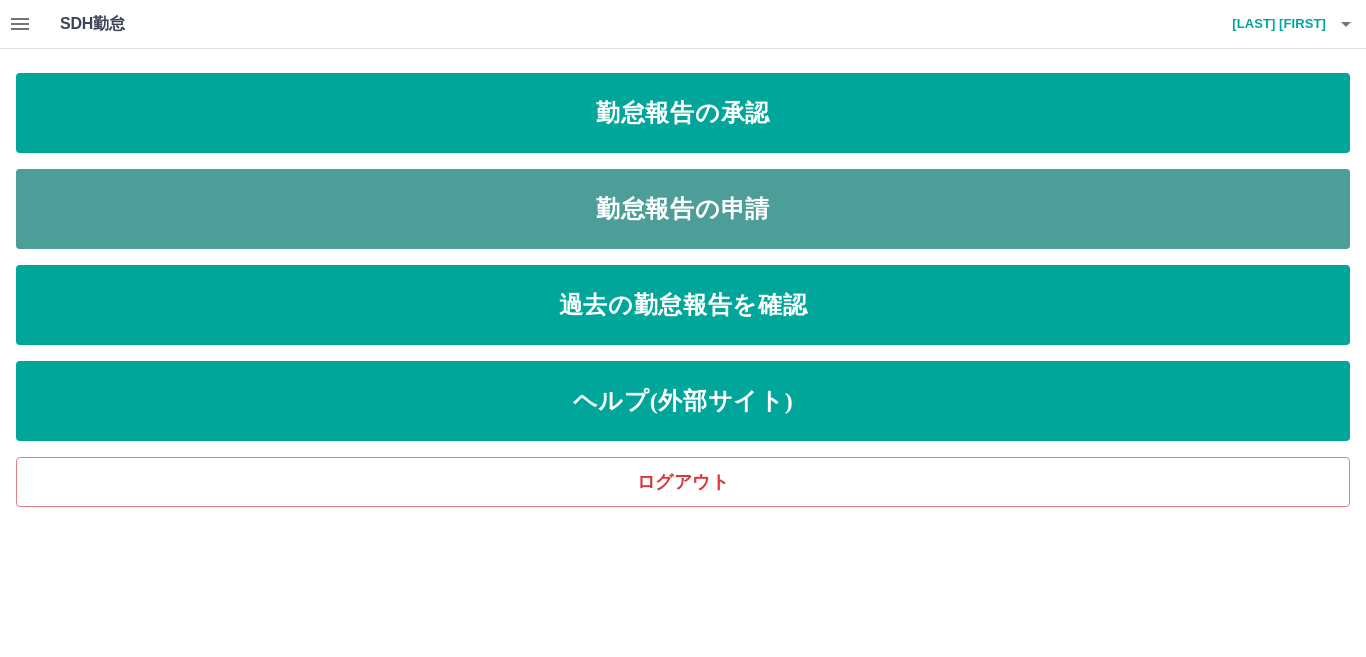 click on "勤怠報告の申請" at bounding box center [683, 209] 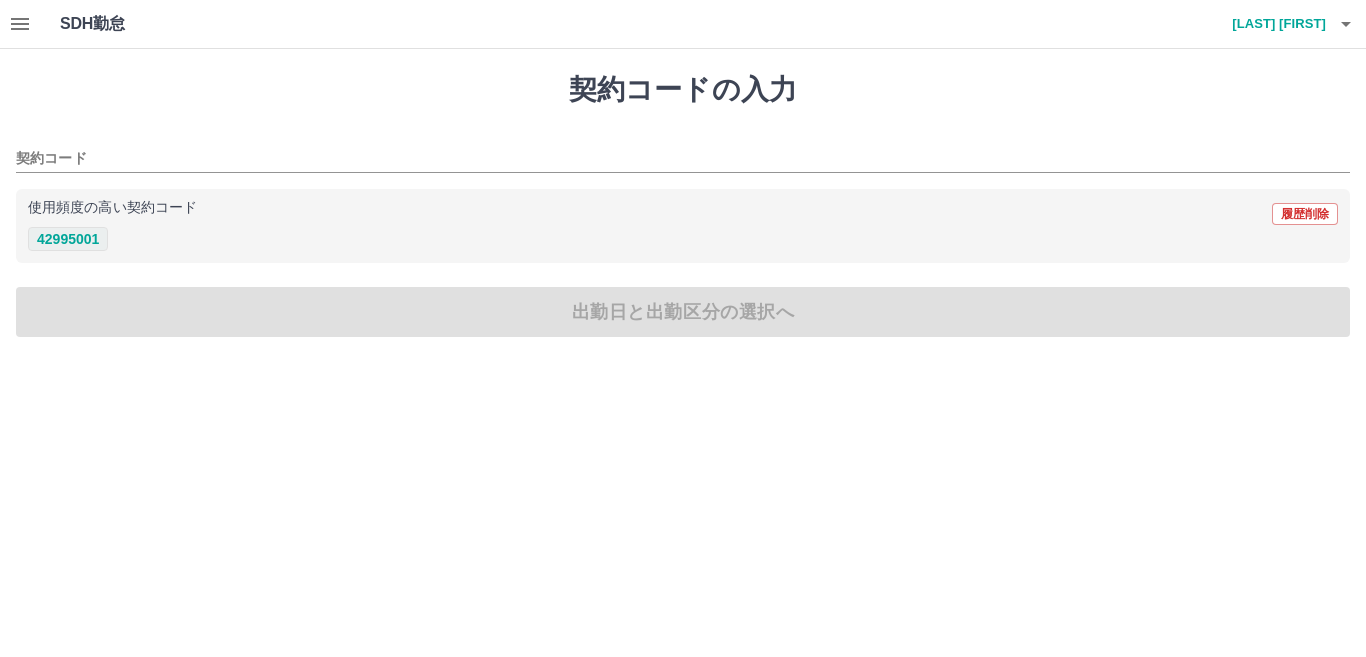 click on "42995001" at bounding box center [68, 239] 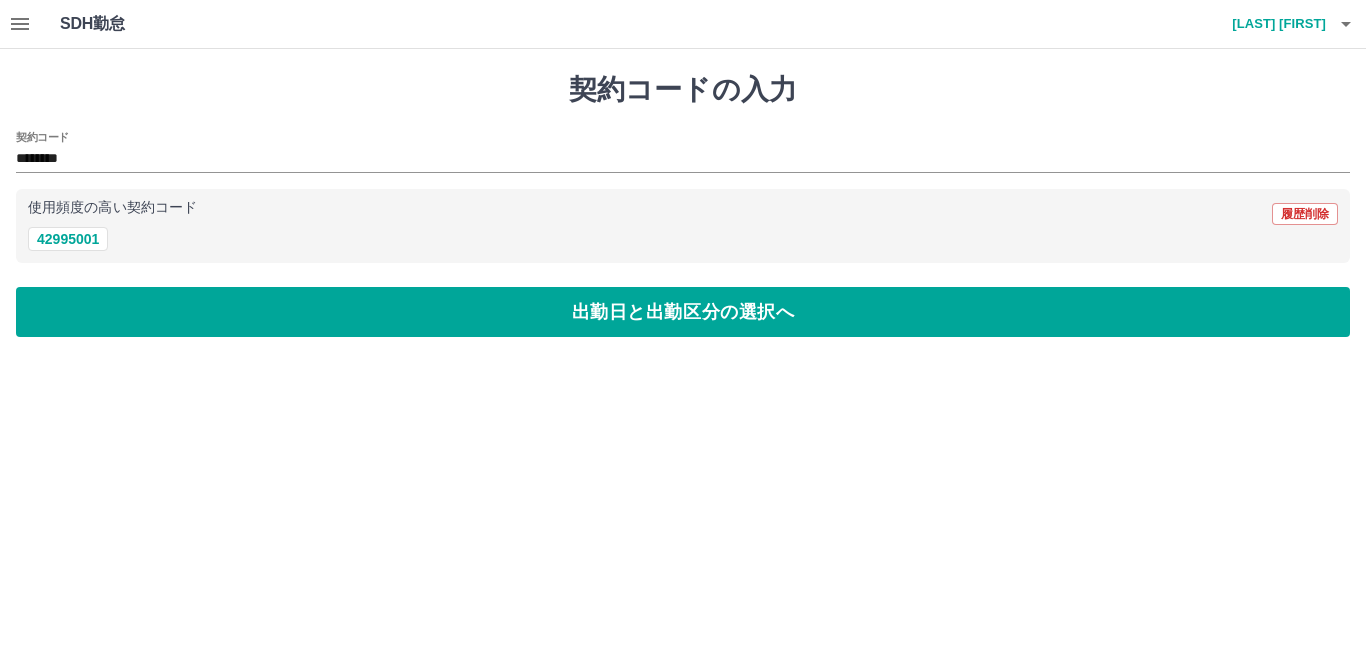 click on "契約コードの入力 契約コード ******** 使用頻度の高い契約コード 履歴削除 42995001 出勤日と出勤区分の選択へ" at bounding box center (683, 205) 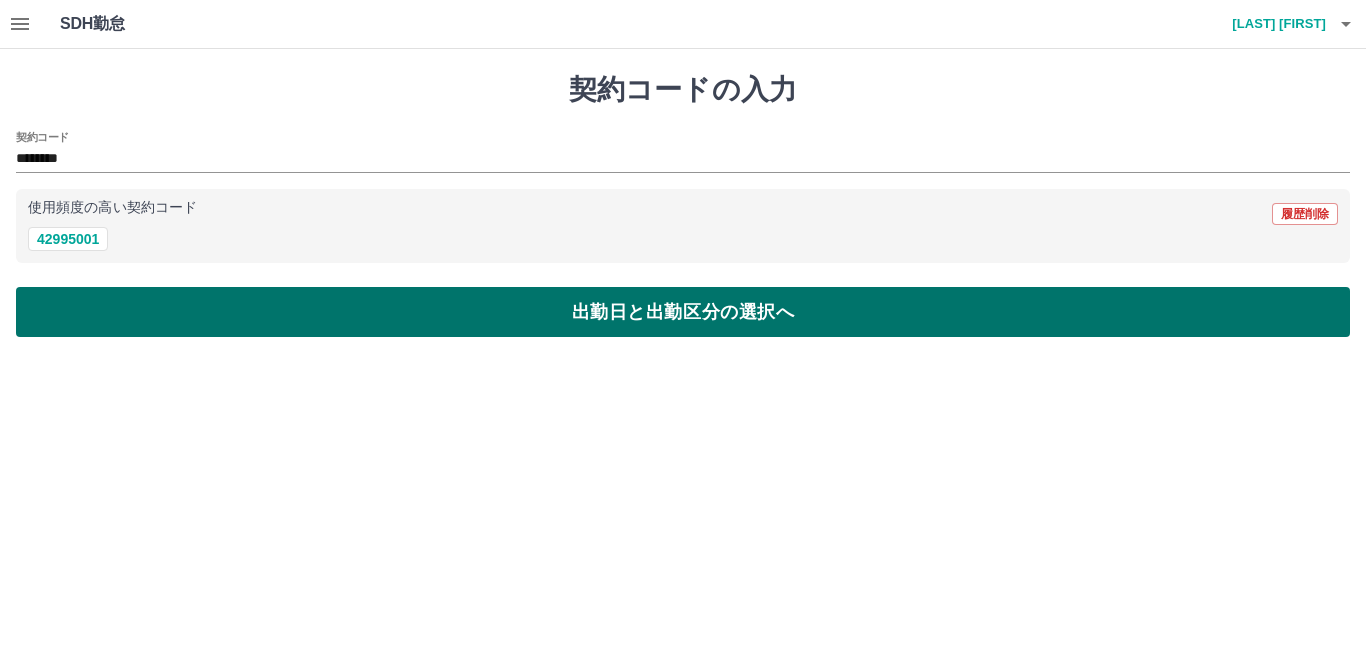 click on "出勤日と出勤区分の選択へ" at bounding box center [683, 312] 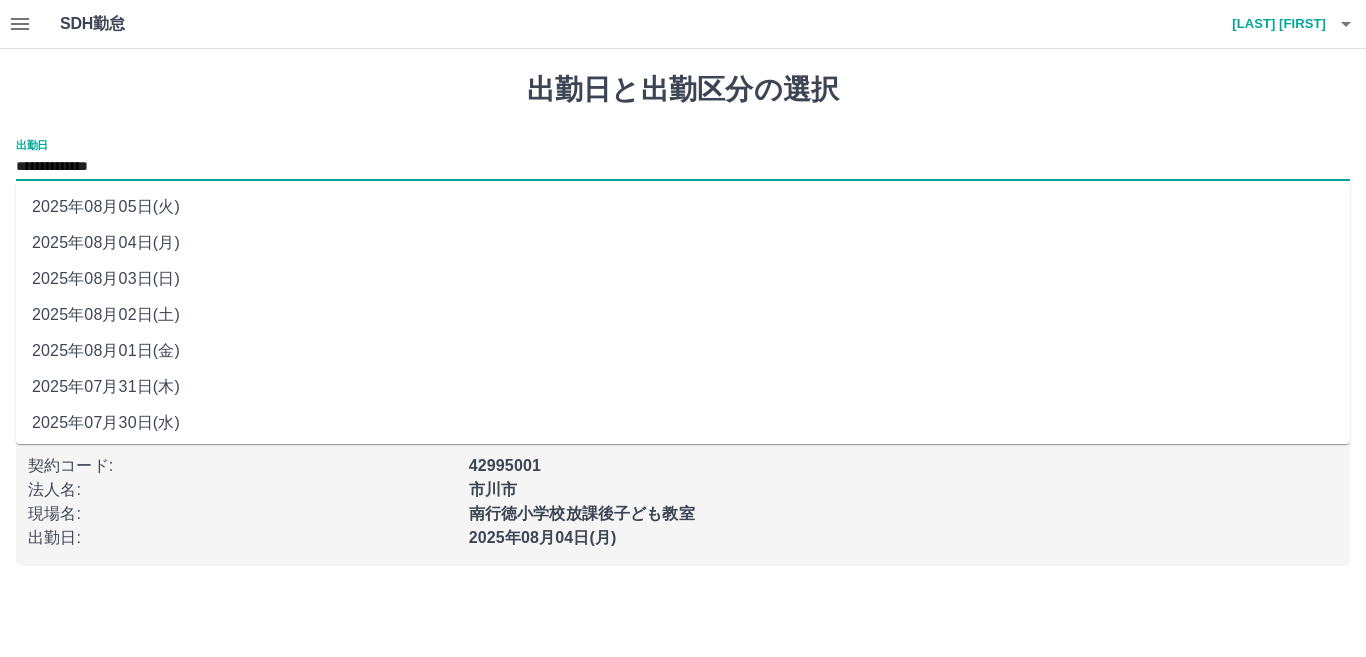 click on "**********" at bounding box center [683, 167] 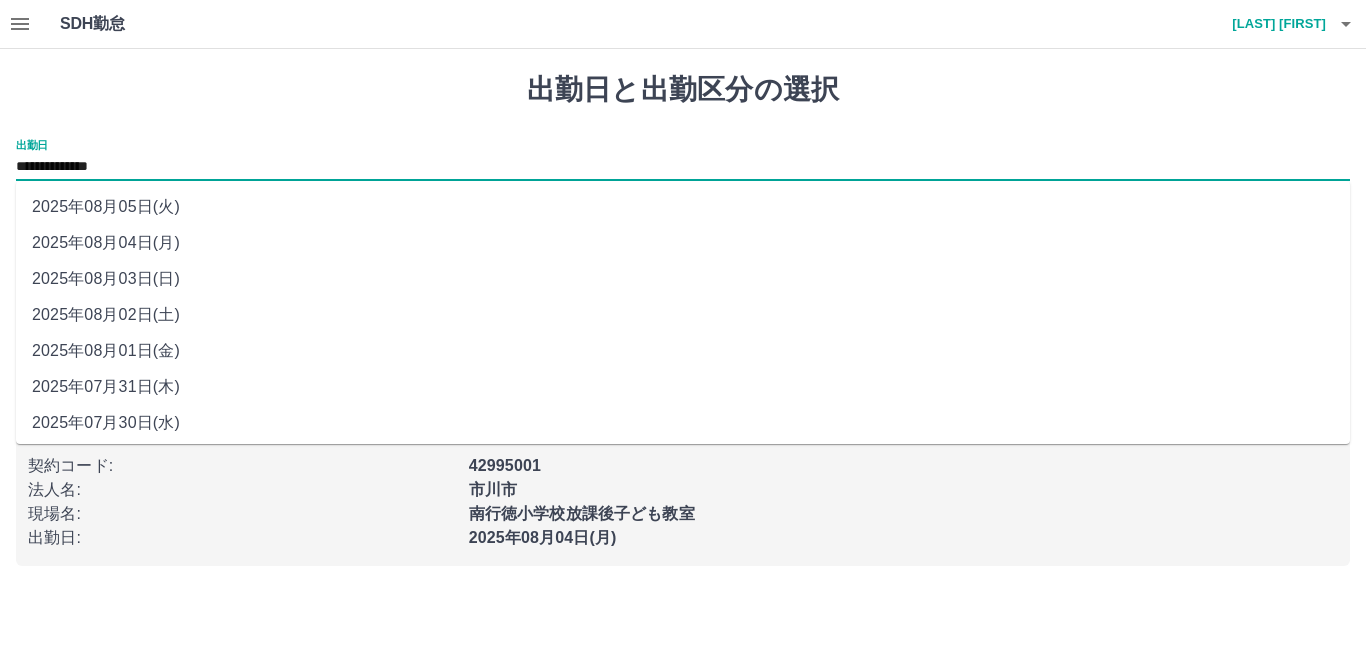 click on "2025年08月03日(日)" at bounding box center [683, 279] 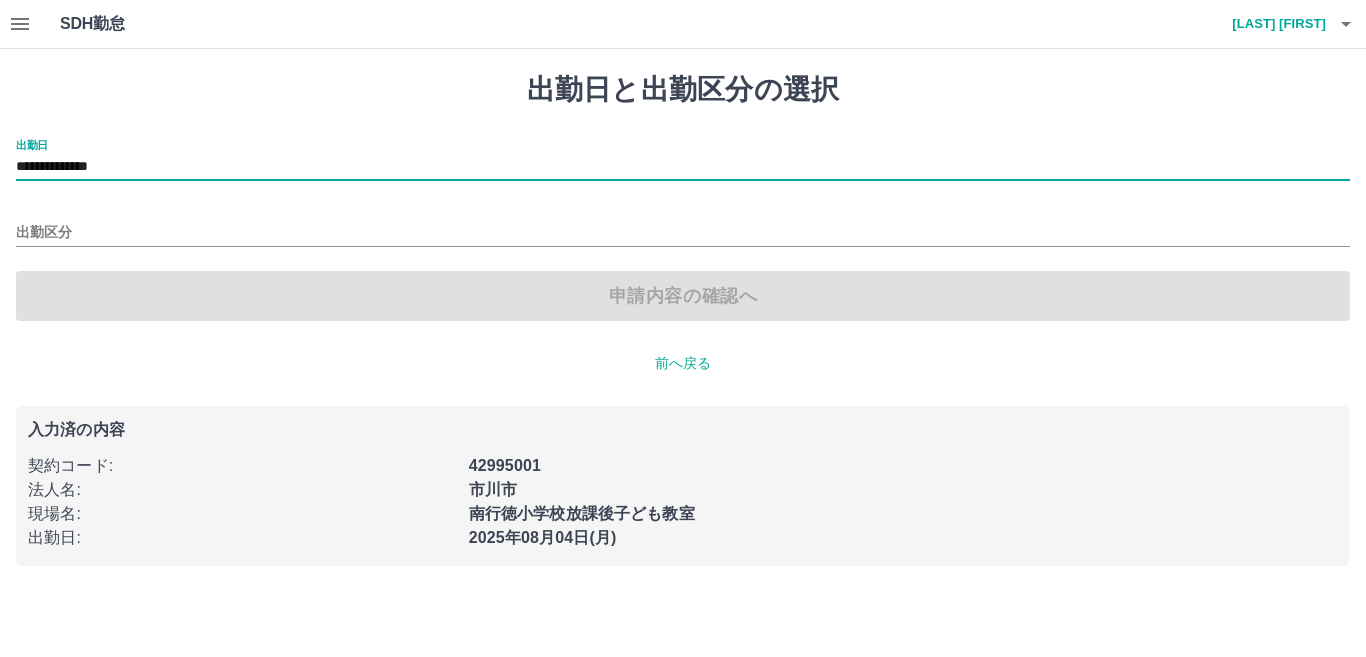 type on "**********" 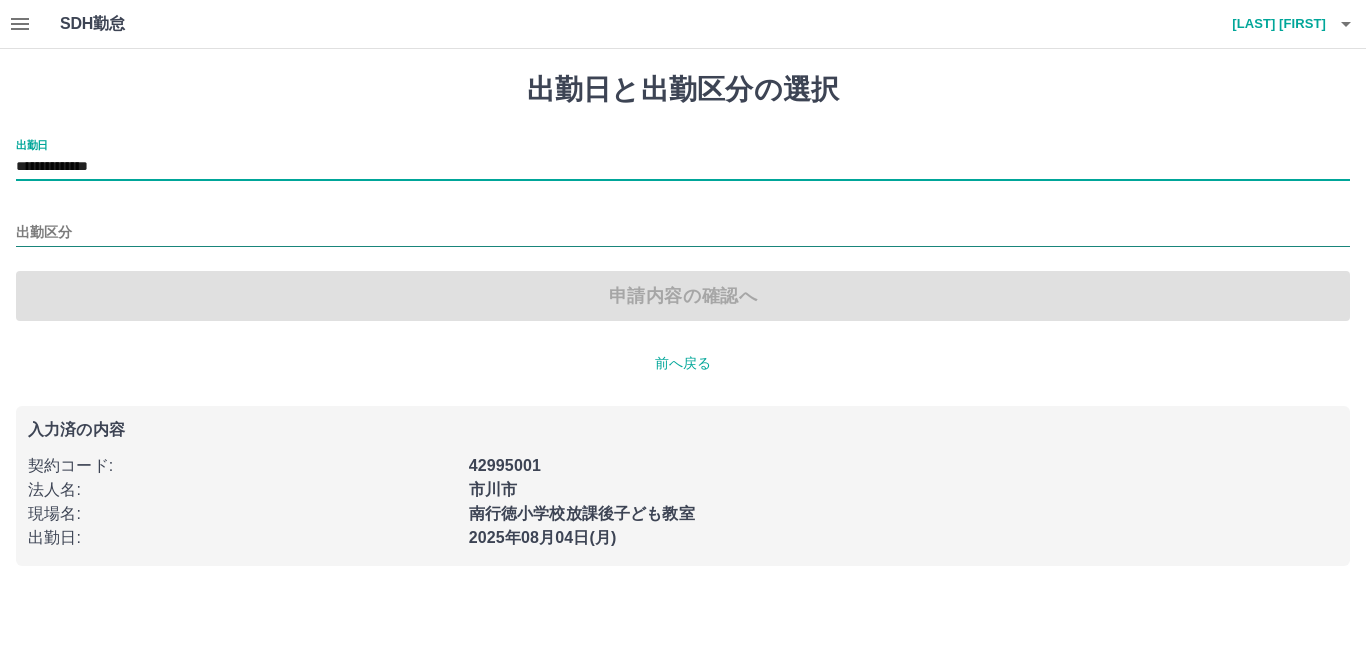 click on "出勤区分" at bounding box center [683, 233] 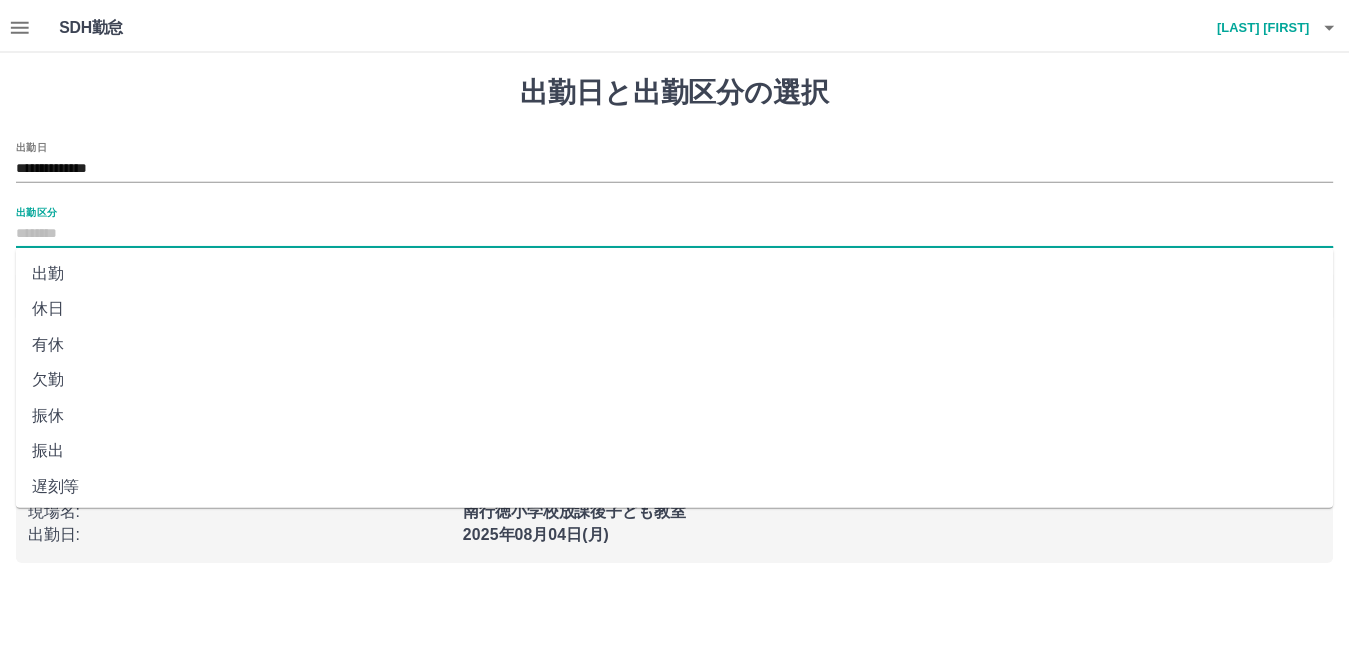 scroll, scrollTop: 401, scrollLeft: 0, axis: vertical 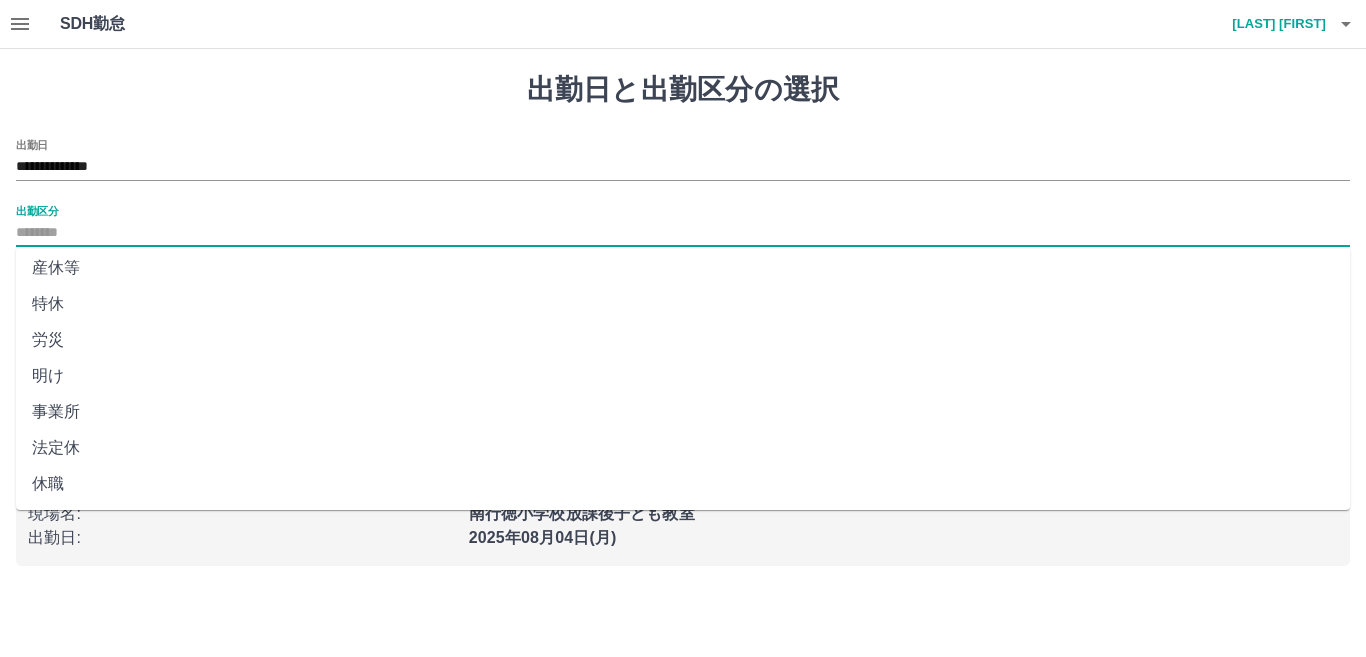 click on "法定休" at bounding box center (683, 448) 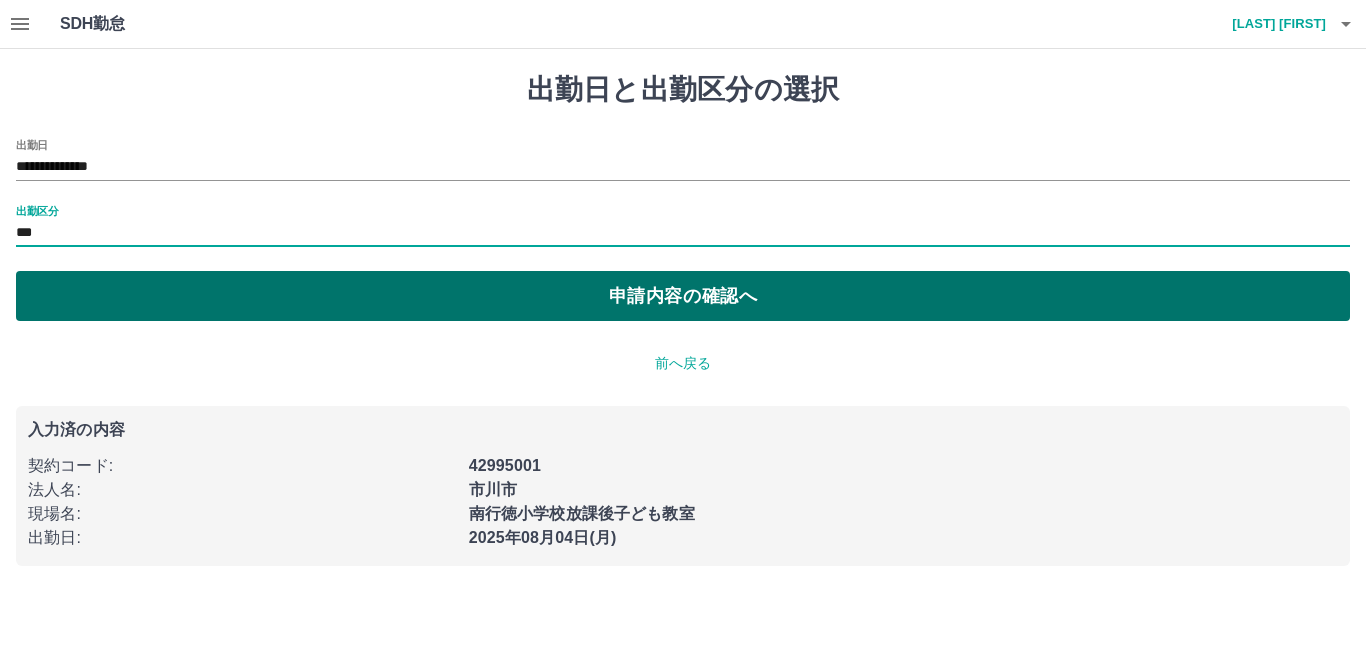 click on "申請内容の確認へ" at bounding box center [683, 296] 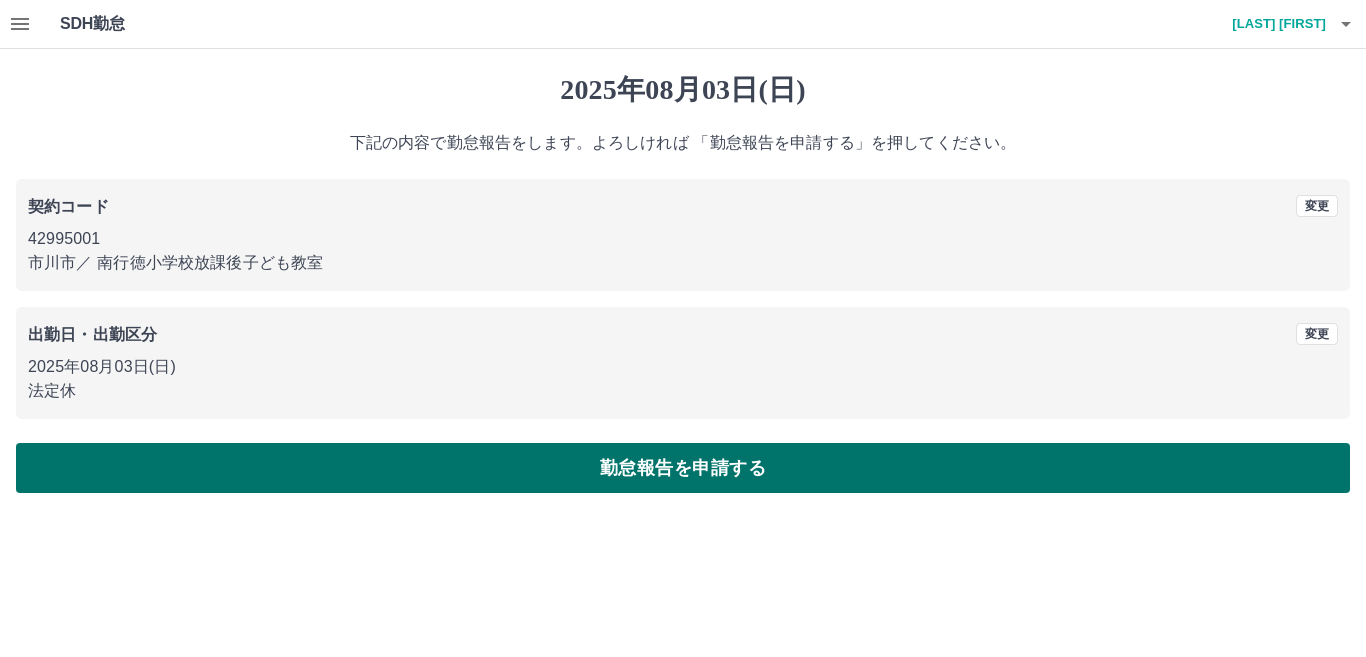 click on "勤怠報告を申請する" at bounding box center (683, 468) 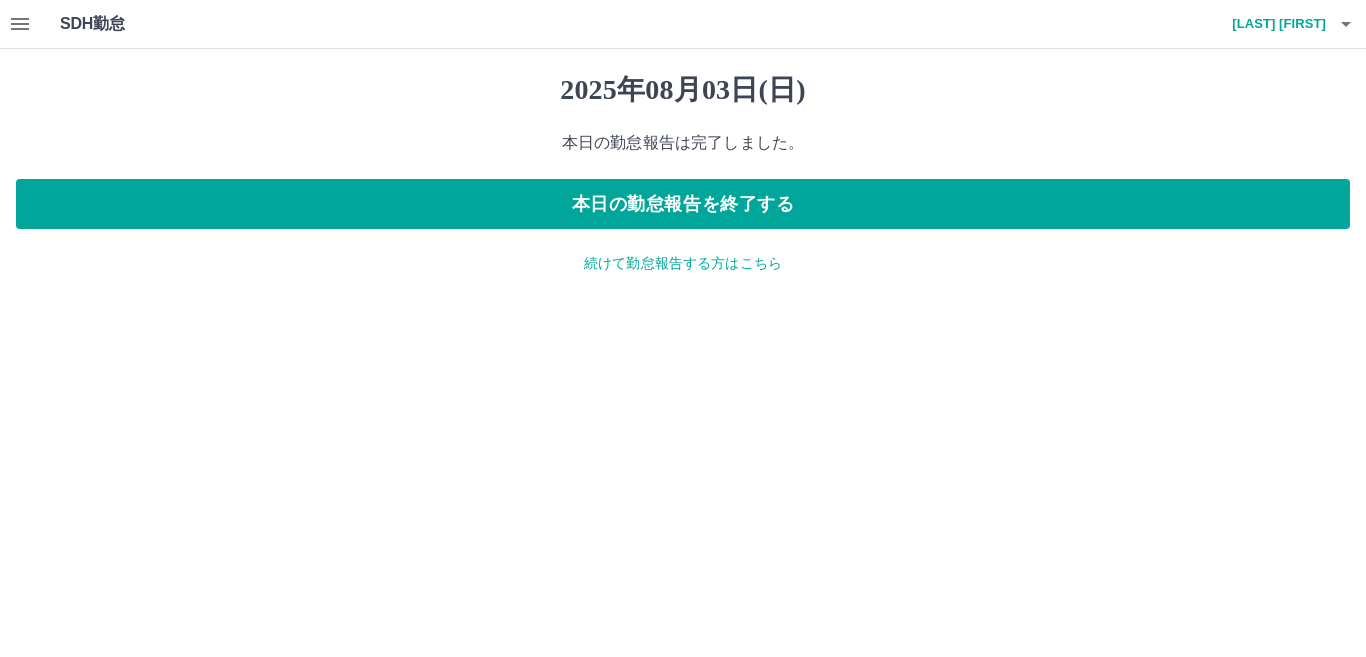 click on "続けて勤怠報告する方はこちら" at bounding box center (683, 263) 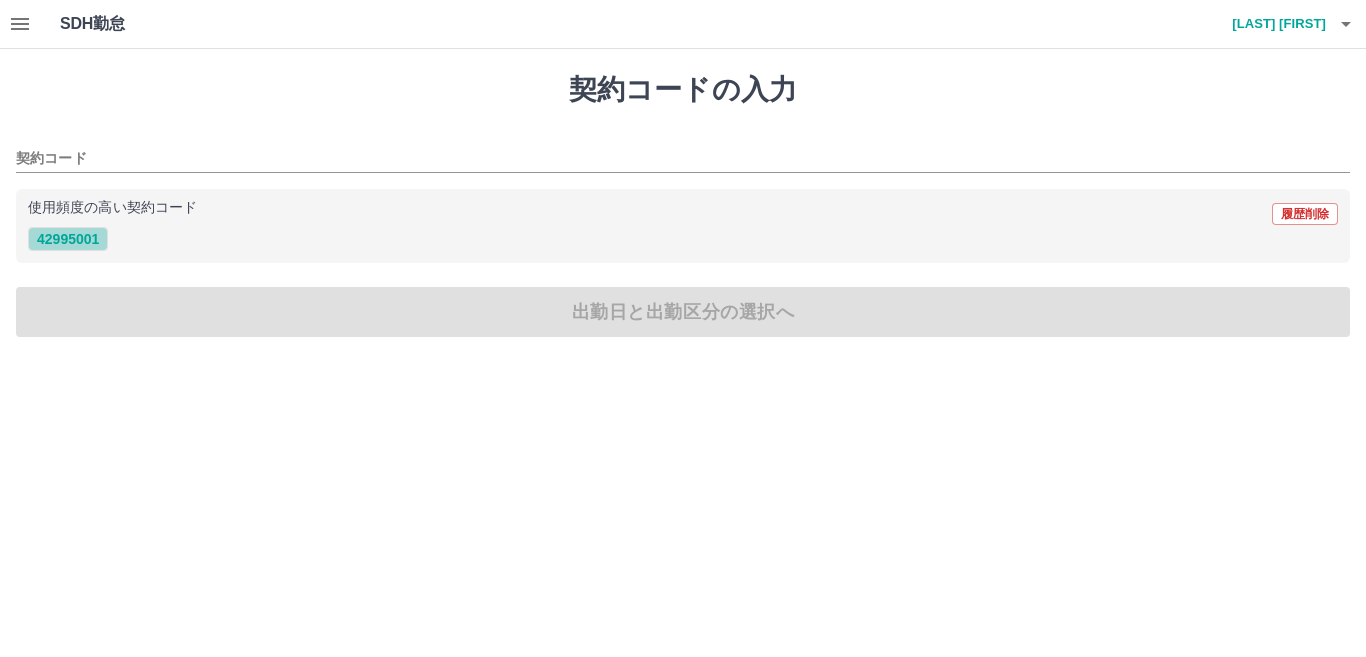 click on "42995001" at bounding box center [68, 239] 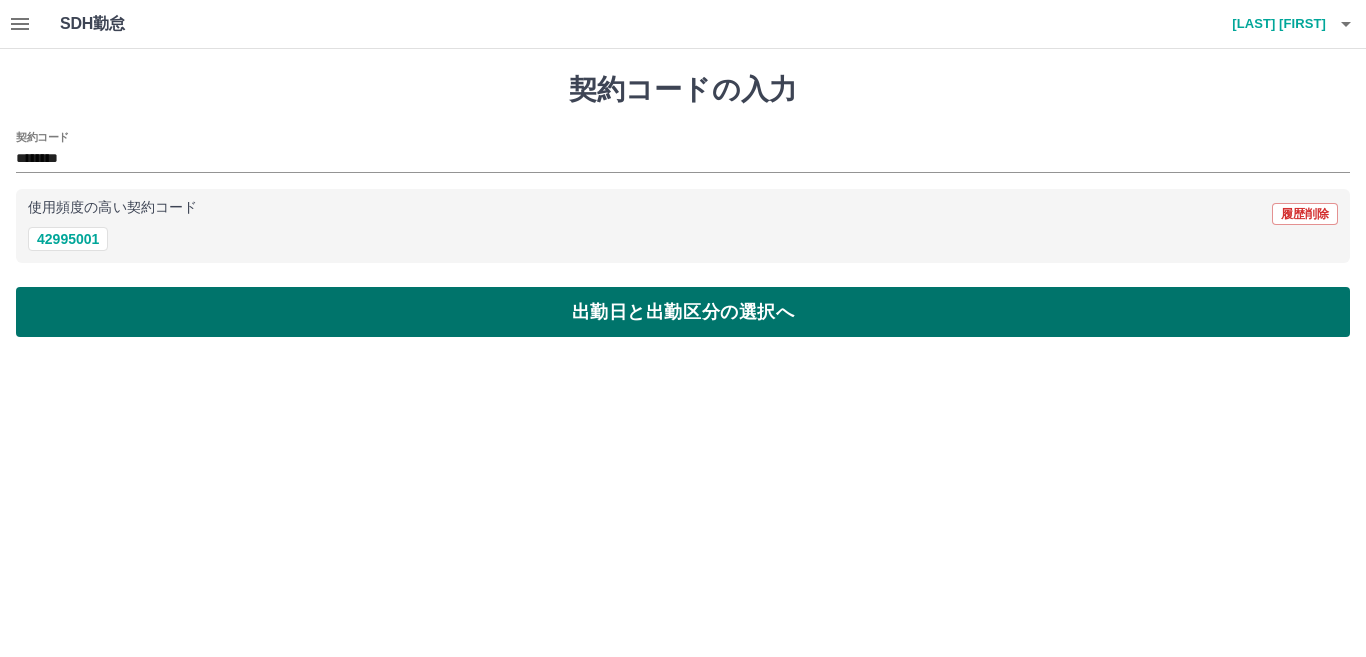 click on "出勤日と出勤区分の選択へ" at bounding box center (683, 312) 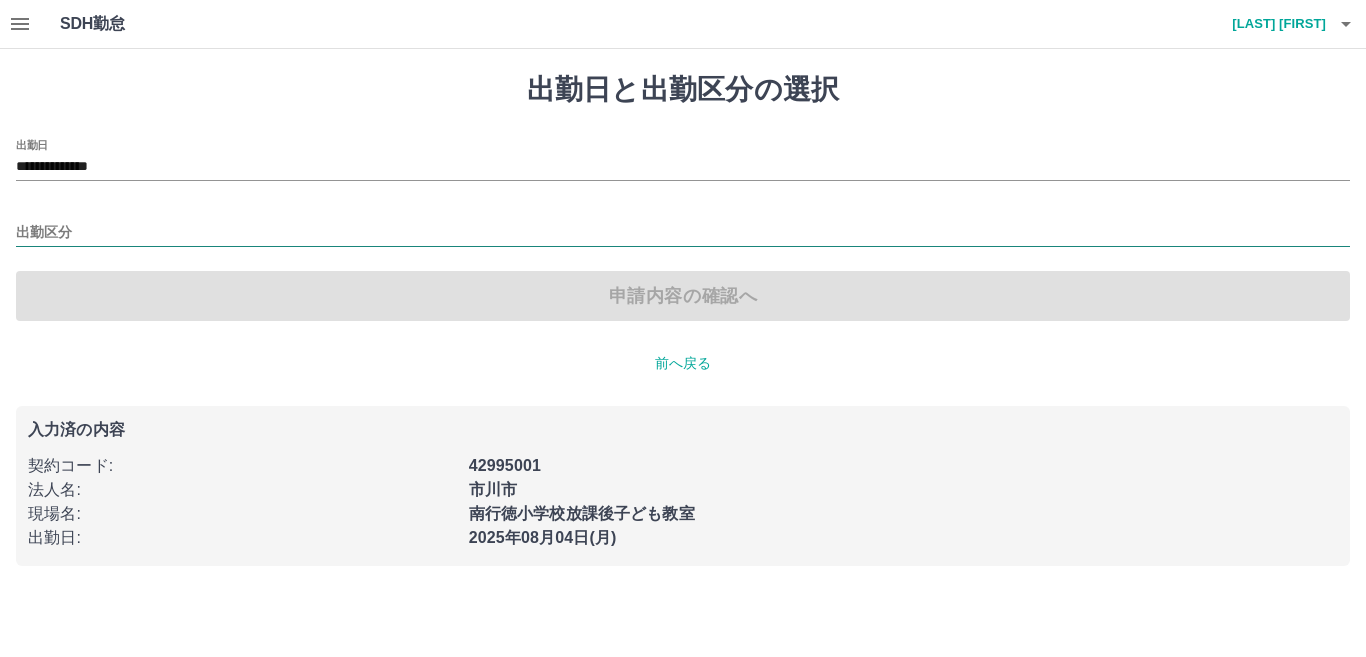 click on "出勤区分" at bounding box center [683, 233] 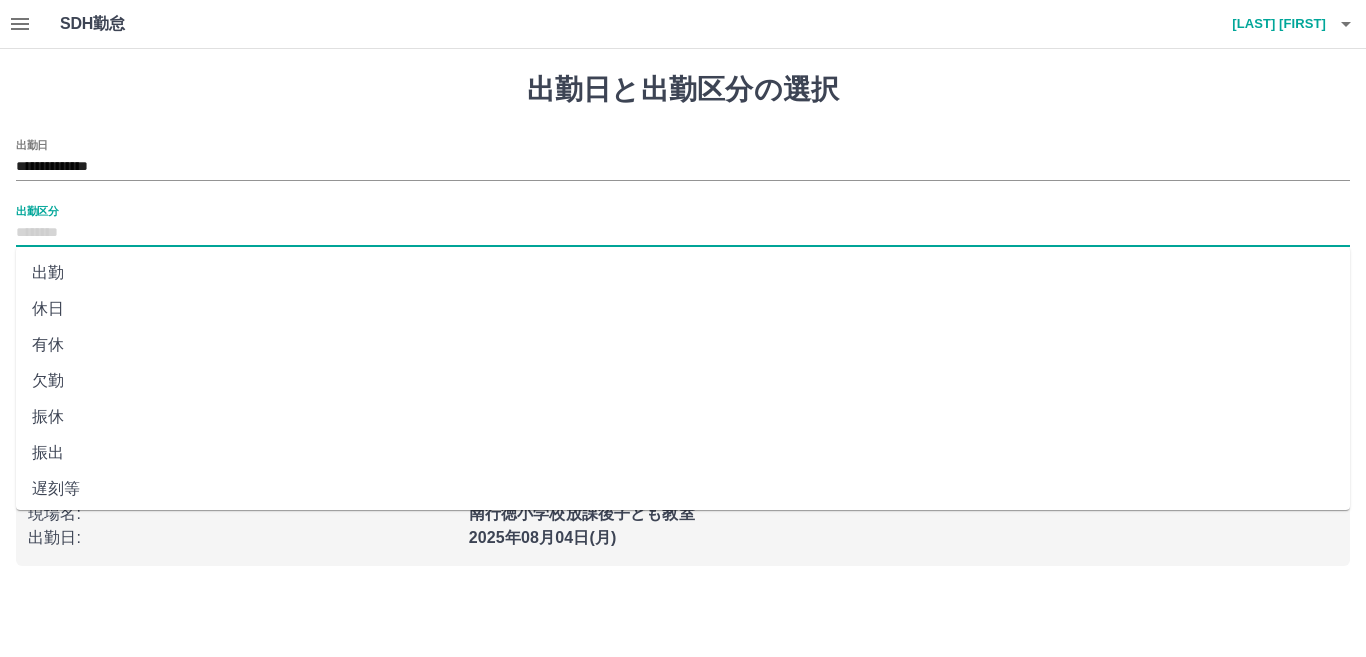 click on "出勤" at bounding box center (683, 273) 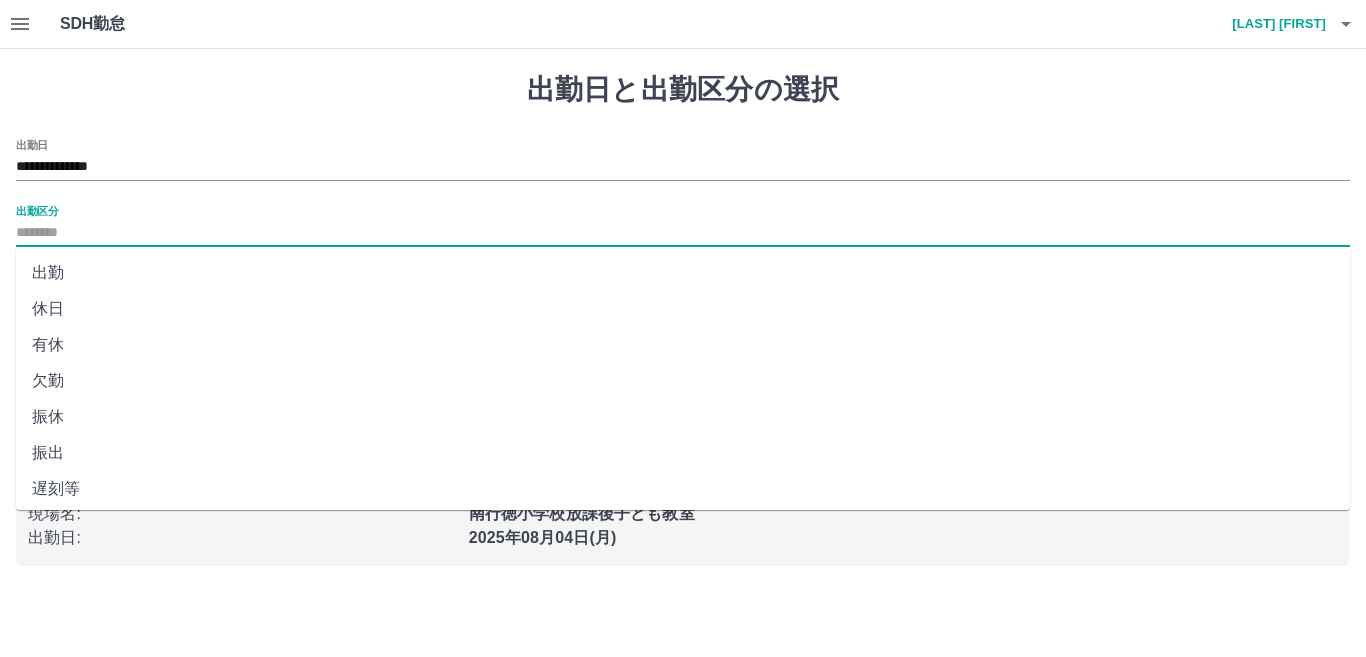 type on "**" 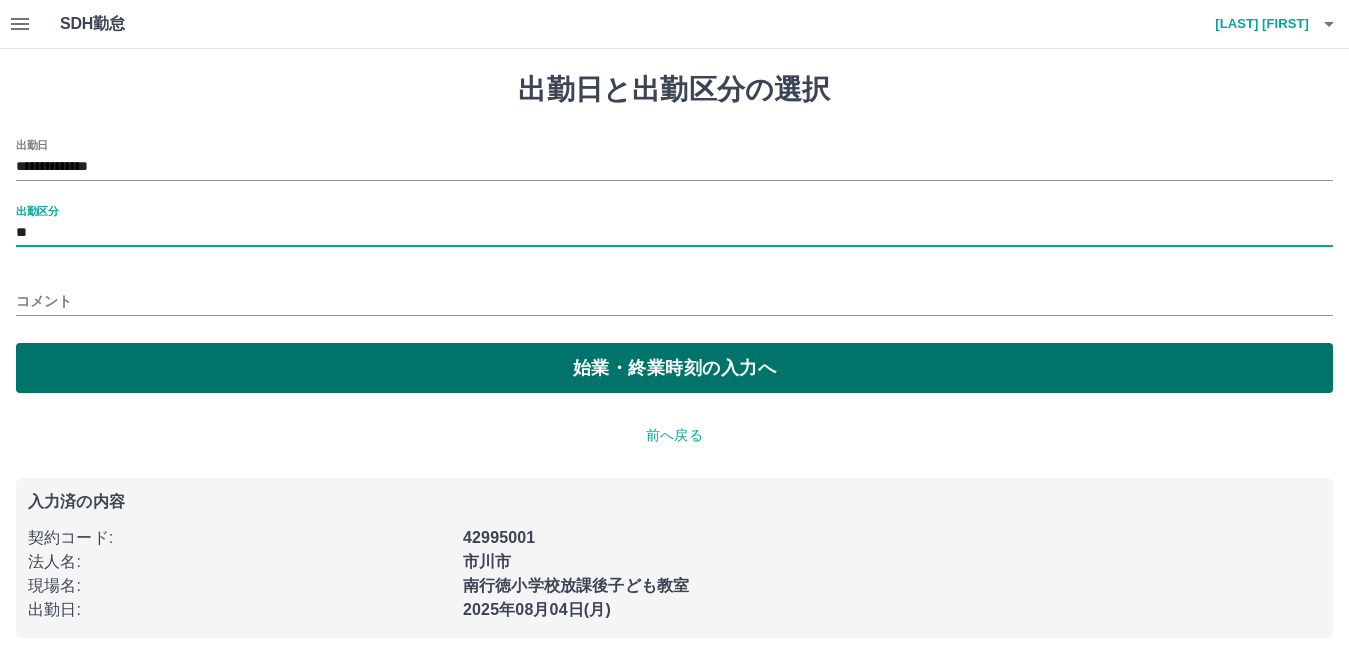 click on "始業・終業時刻の入力へ" at bounding box center (674, 368) 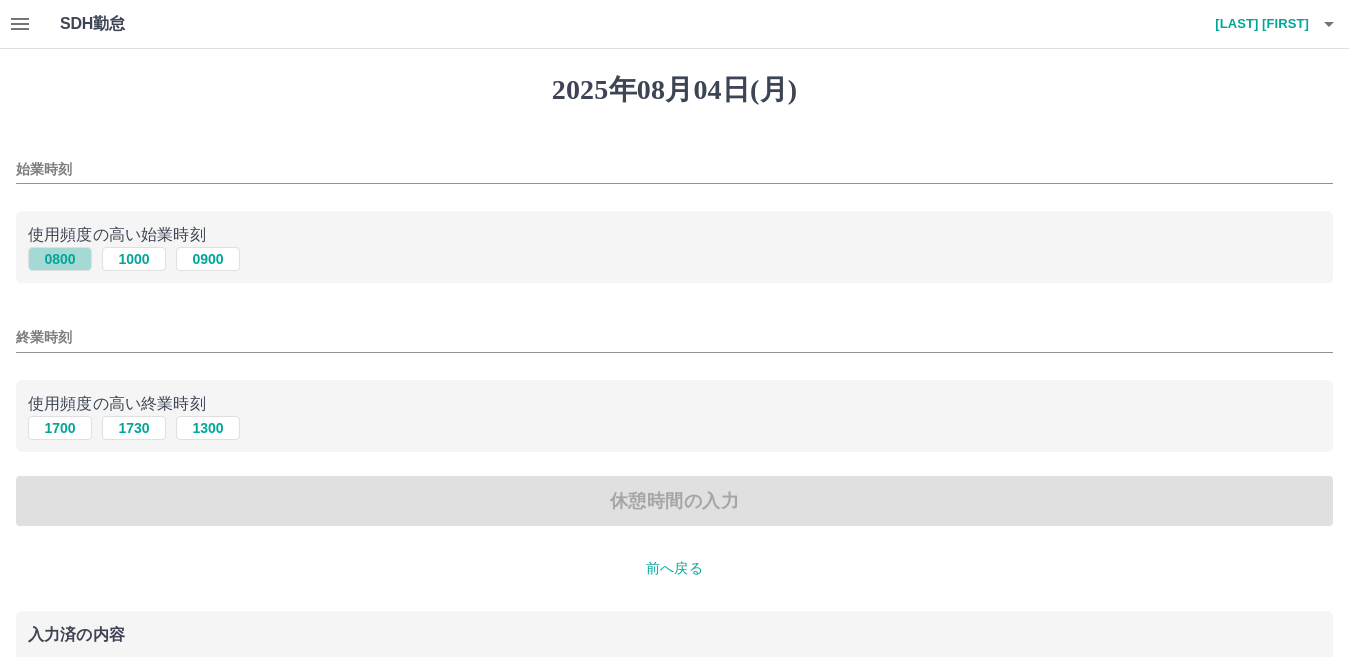 click on "0800" at bounding box center [60, 259] 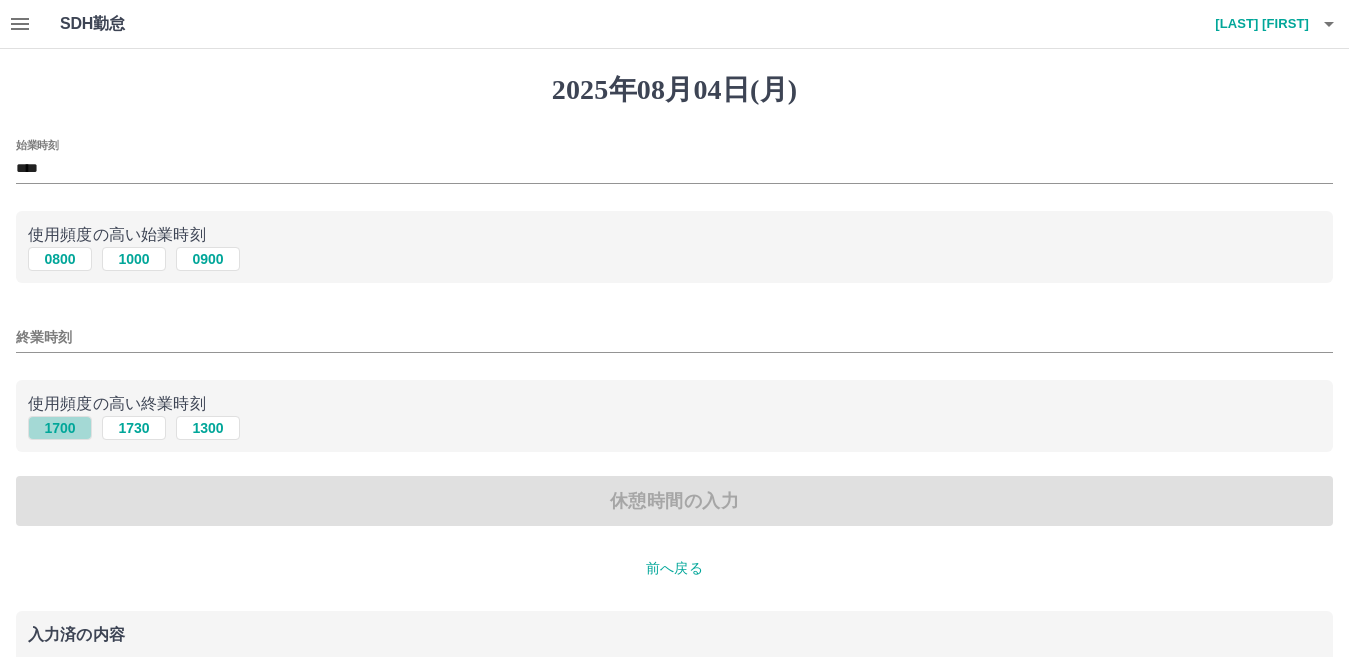 click on "1700" at bounding box center (60, 428) 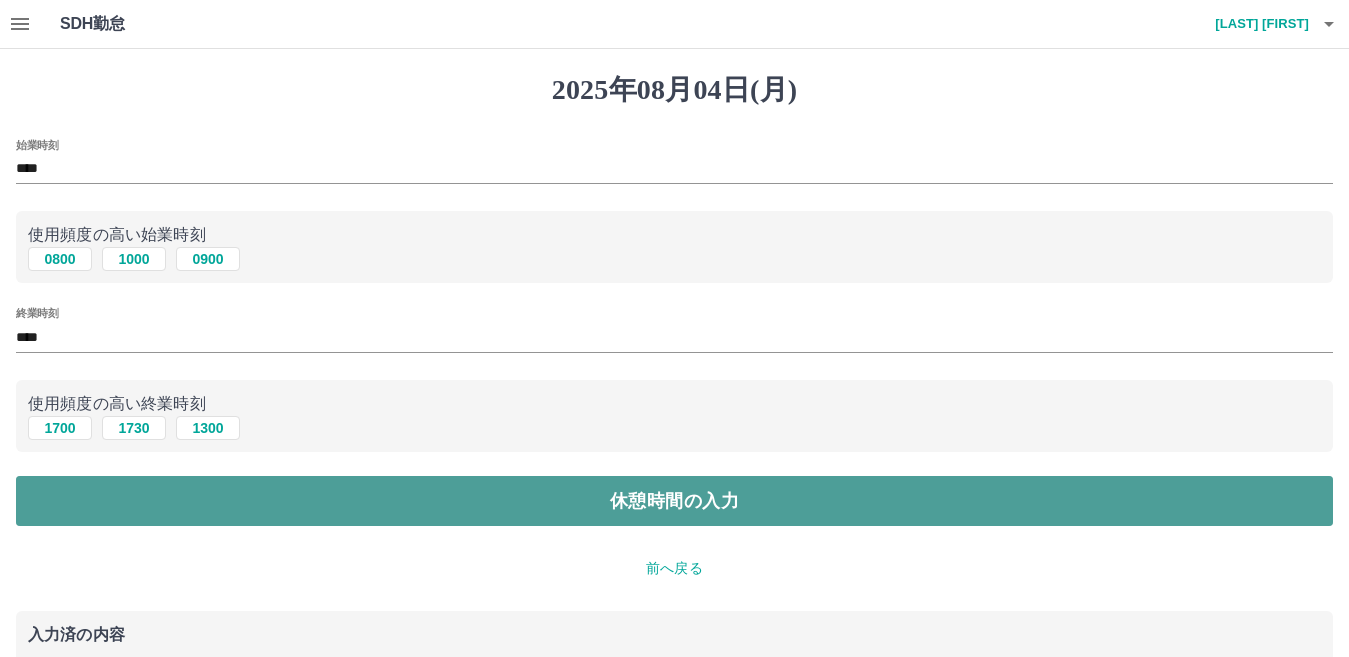 click on "休憩時間の入力" at bounding box center (674, 501) 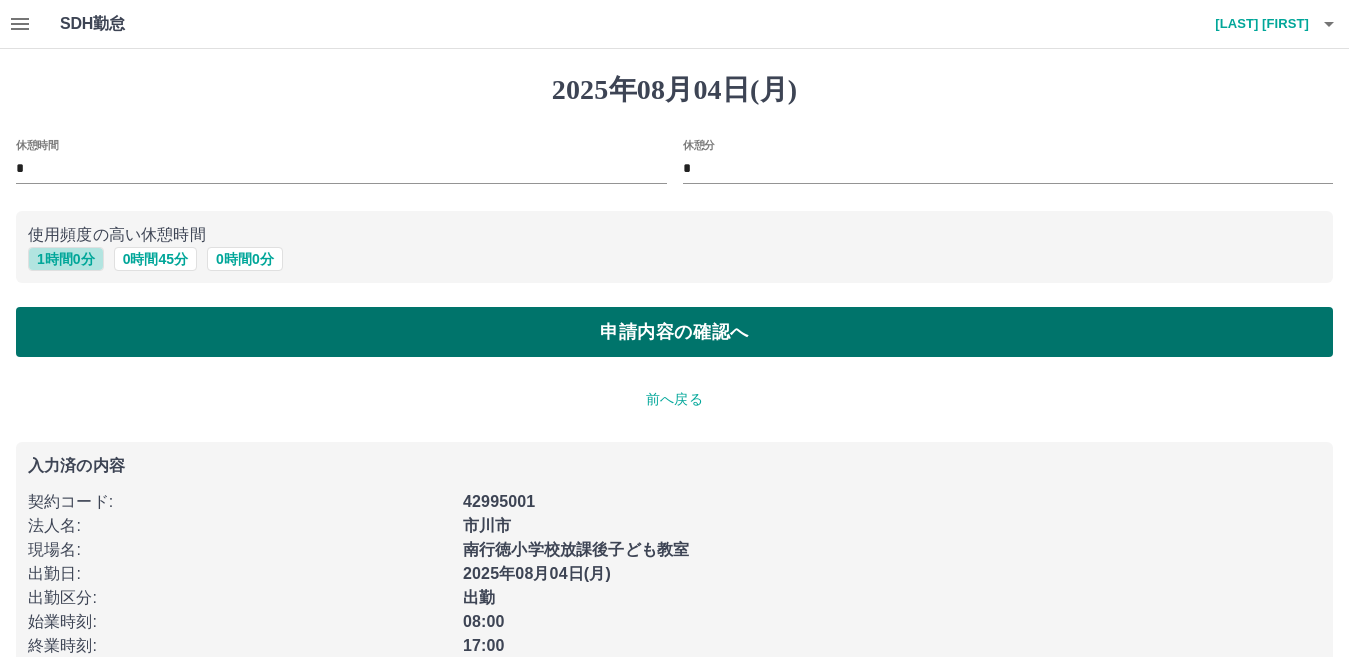 drag, startPoint x: 43, startPoint y: 261, endPoint x: 50, endPoint y: 310, distance: 49.497475 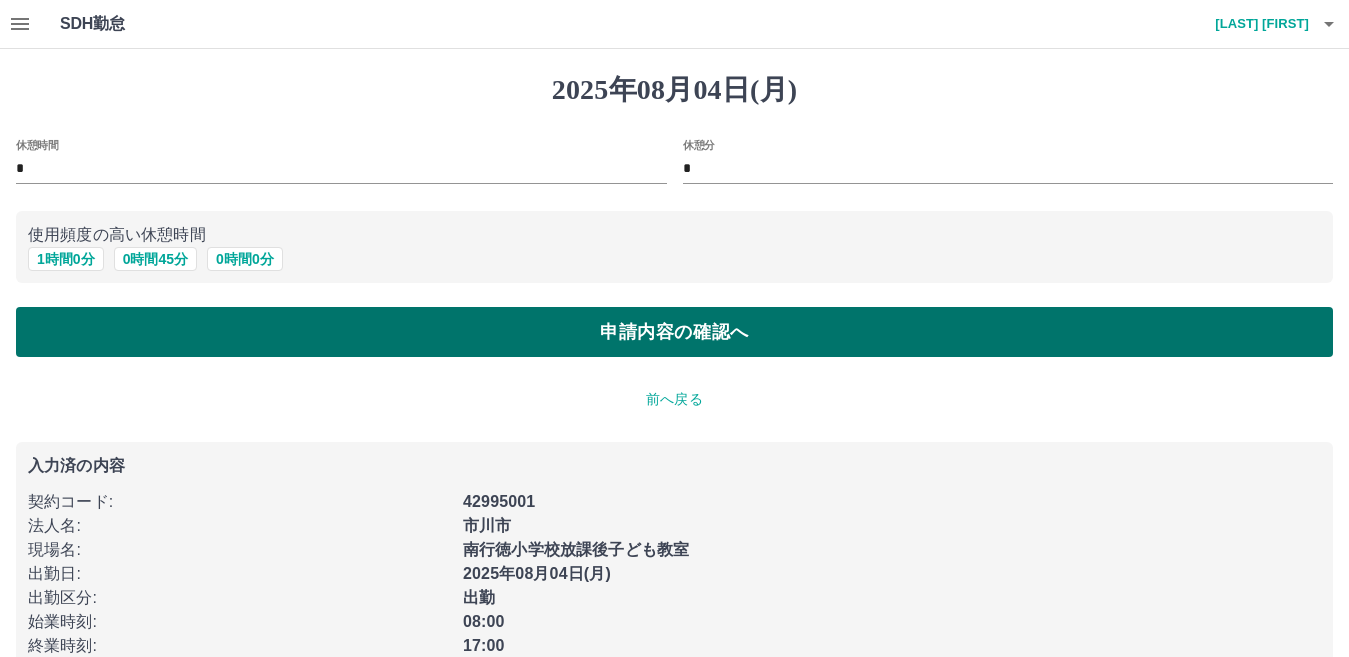click on "申請内容の確認へ" at bounding box center (674, 332) 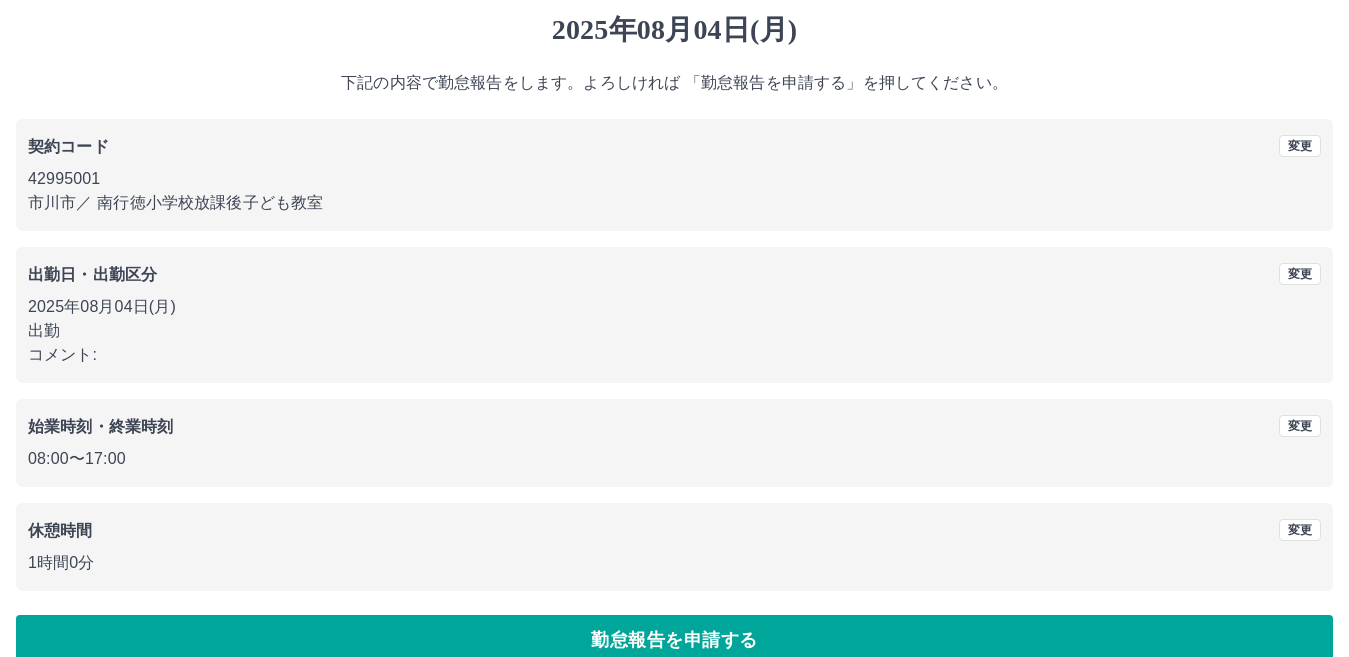 scroll, scrollTop: 92, scrollLeft: 0, axis: vertical 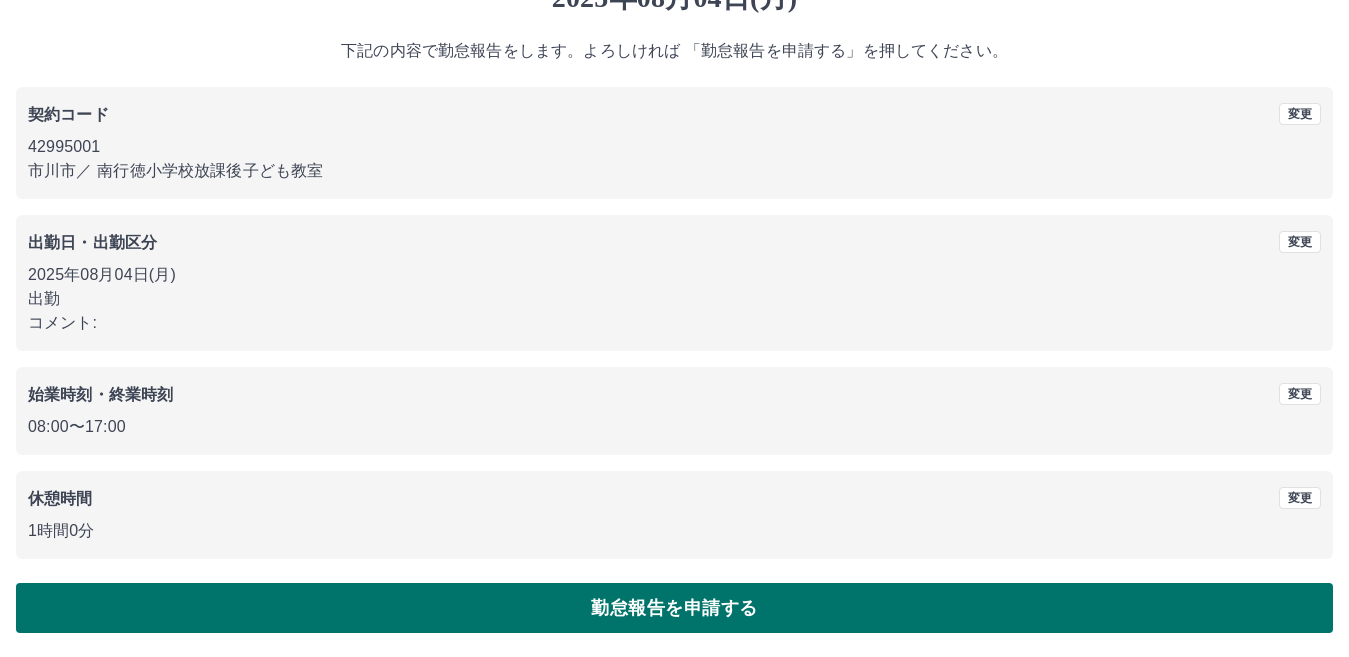 click on "勤怠報告を申請する" at bounding box center (674, 608) 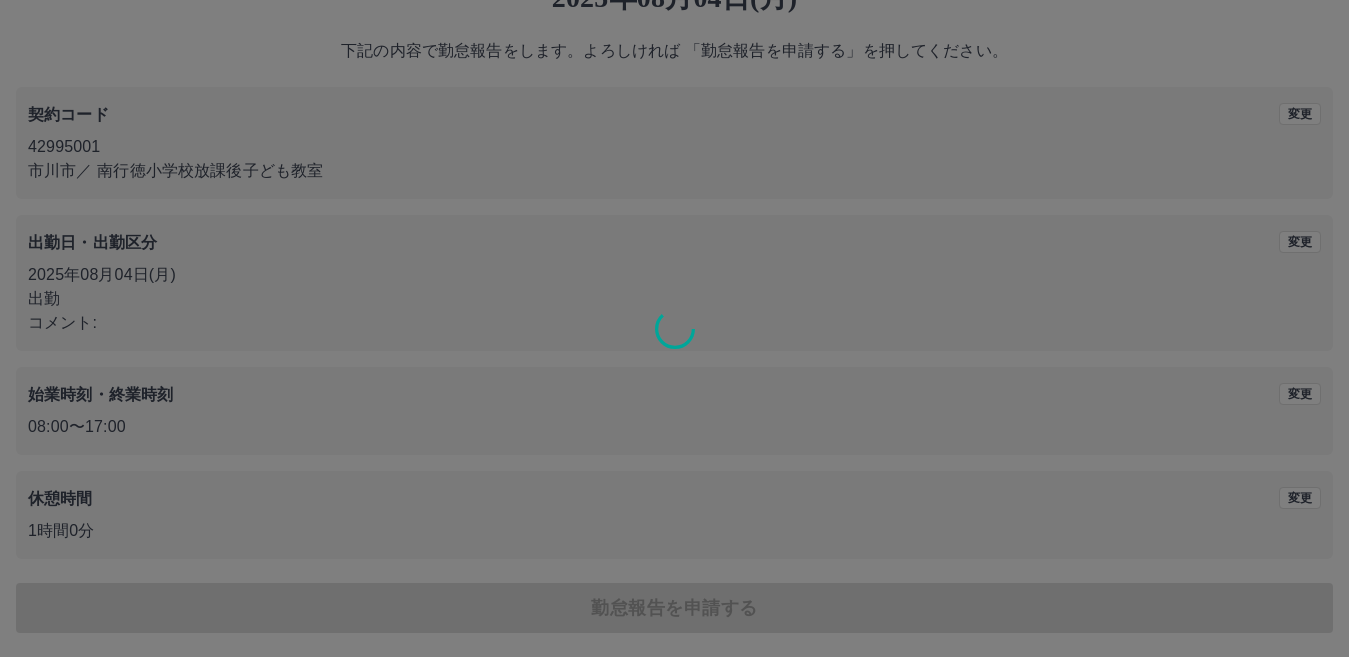scroll, scrollTop: 0, scrollLeft: 0, axis: both 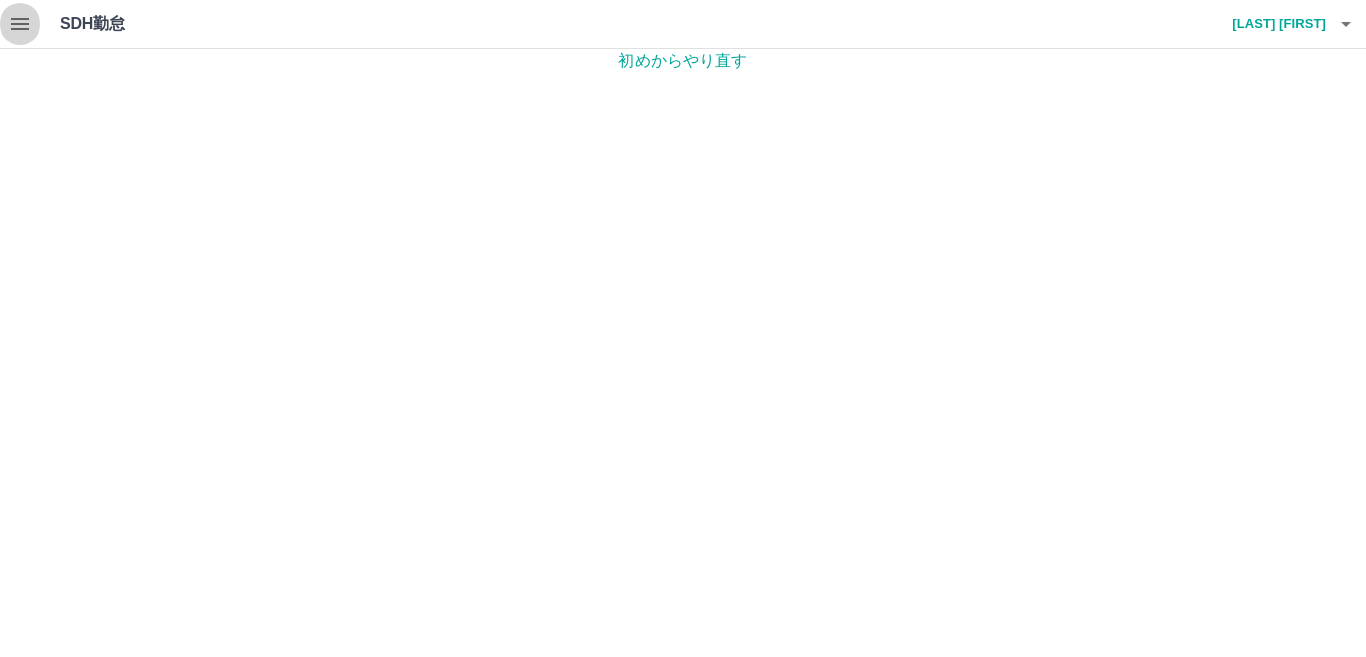 click 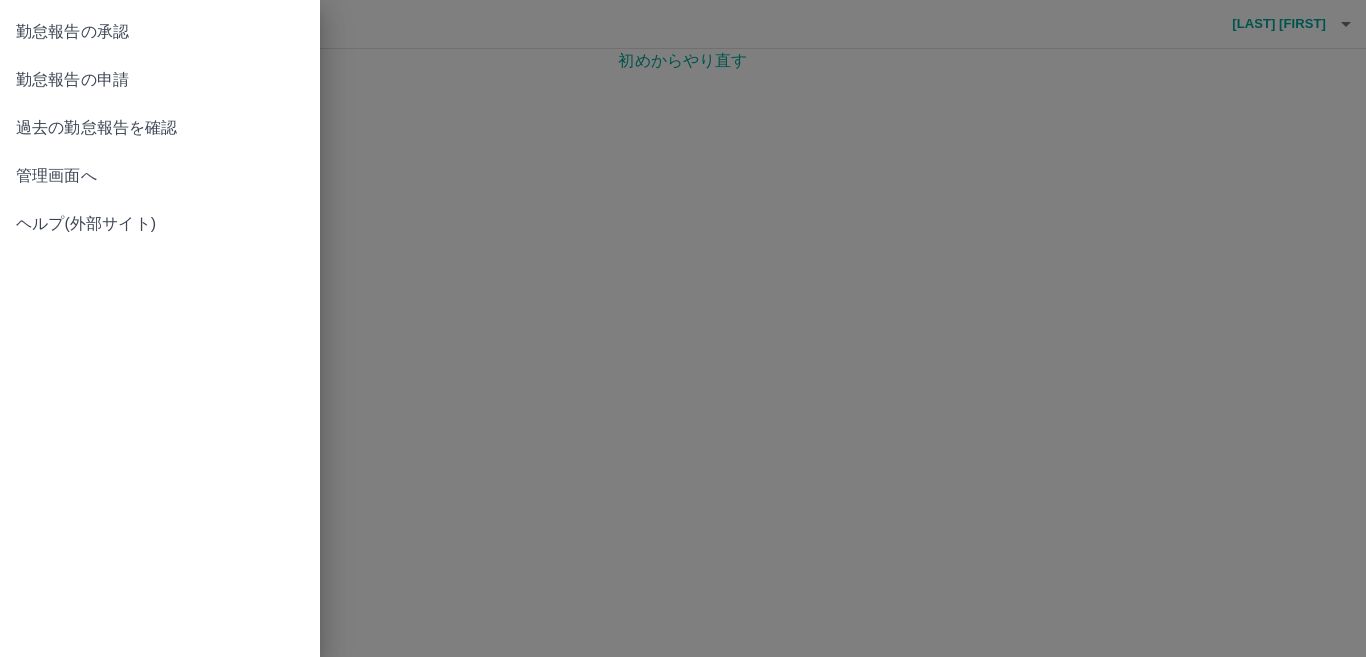 click on "勤怠報告の承認" at bounding box center (160, 32) 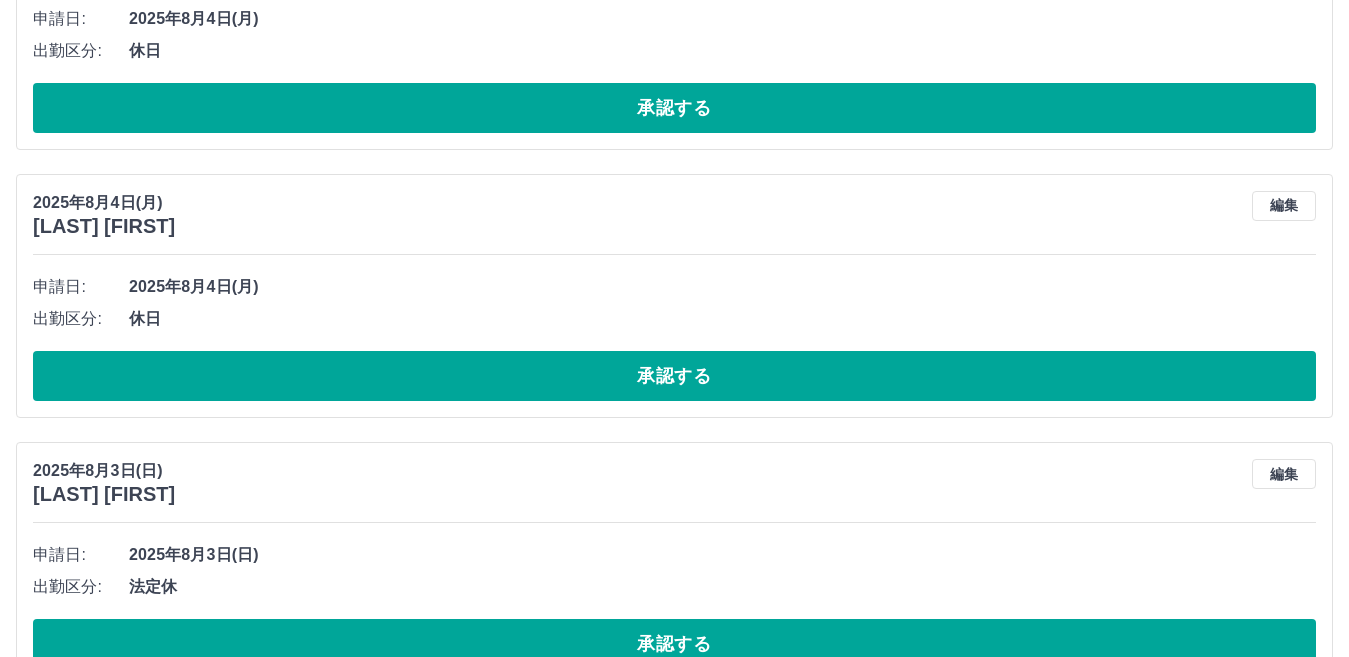 scroll, scrollTop: 1300, scrollLeft: 0, axis: vertical 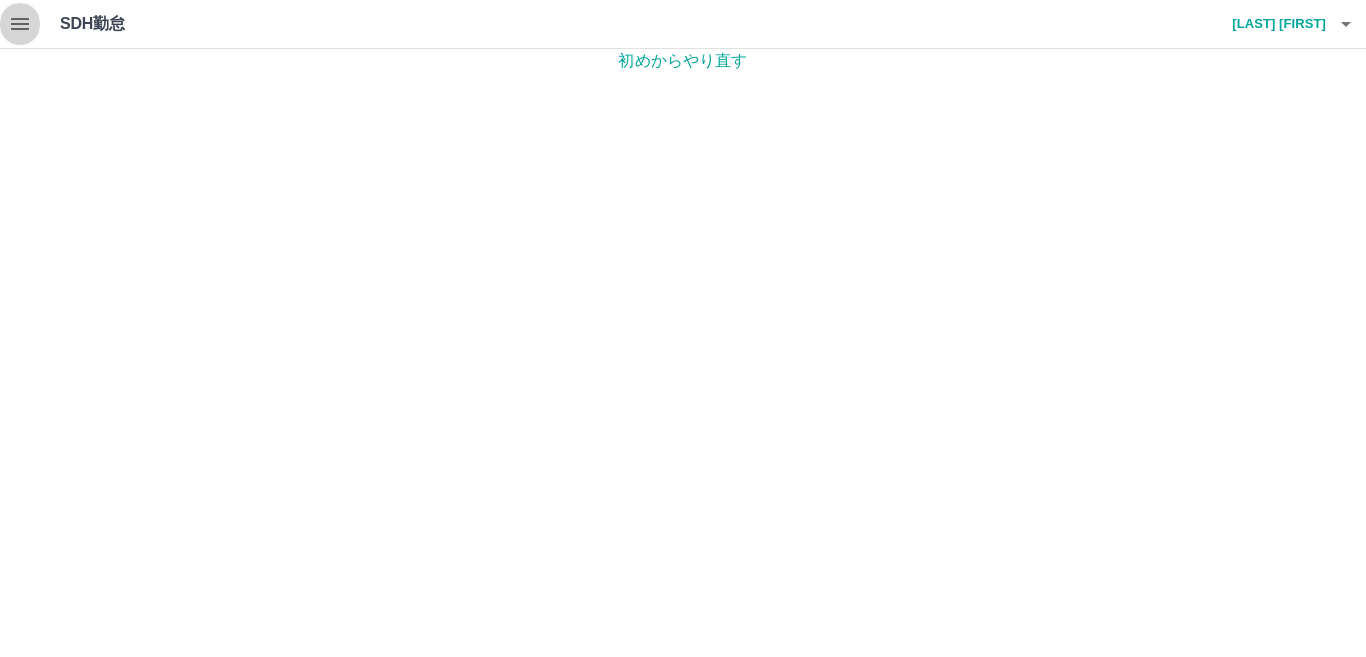 click 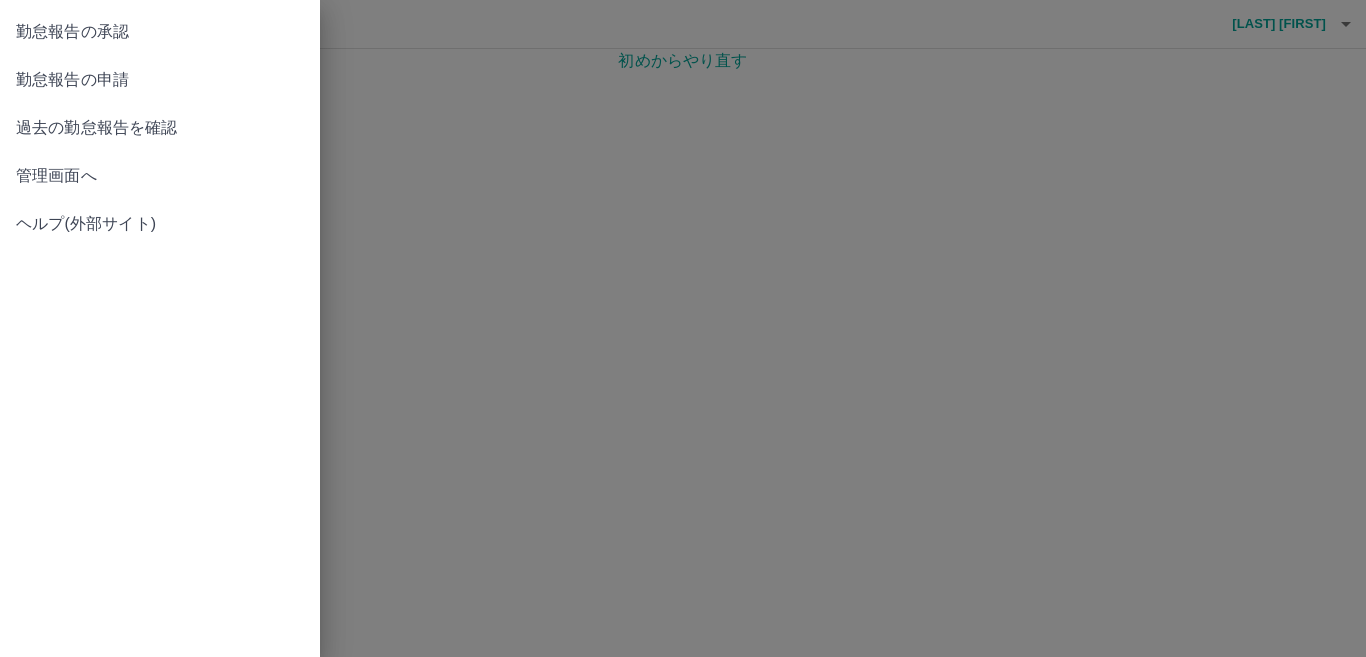 click on "管理画面へ" at bounding box center [160, 176] 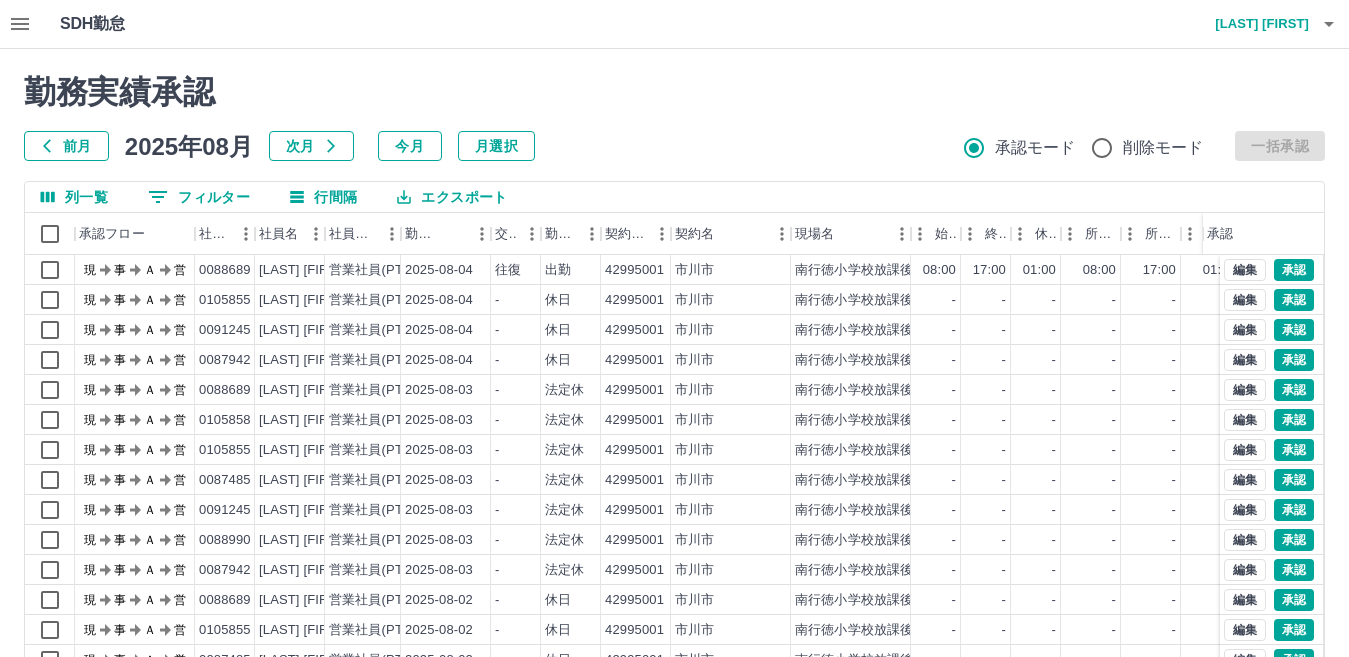 scroll, scrollTop: 104, scrollLeft: 0, axis: vertical 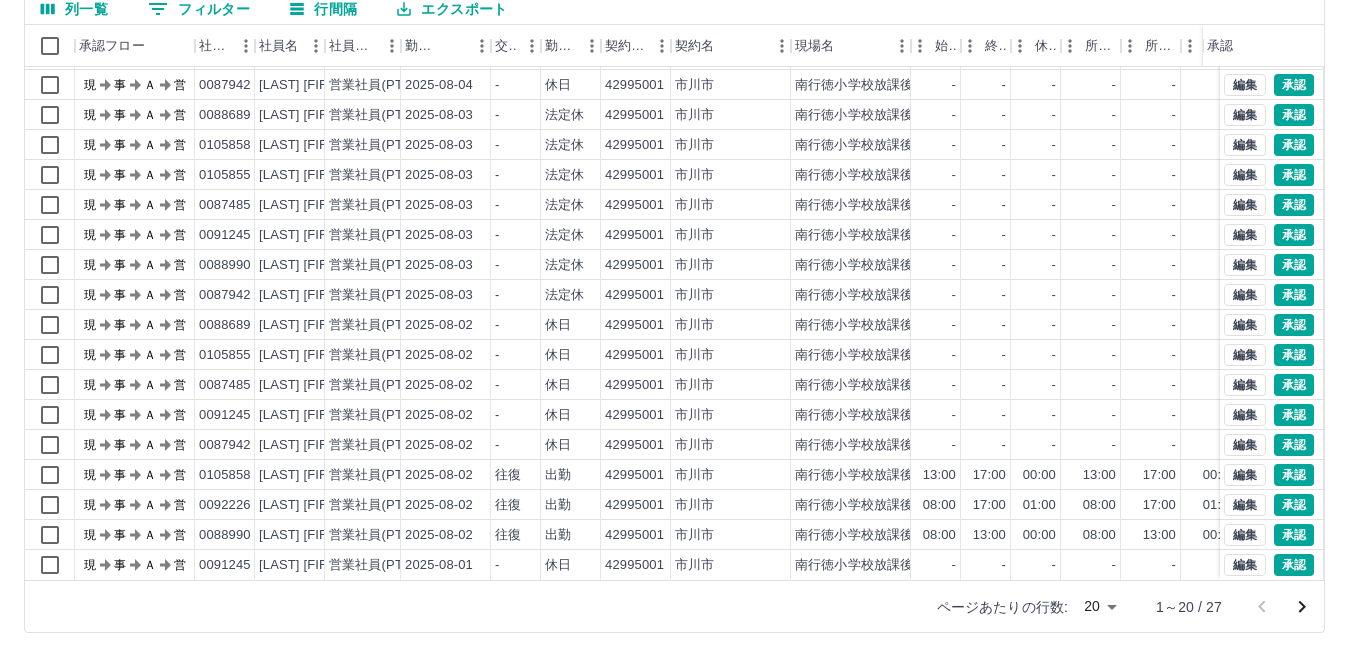 click 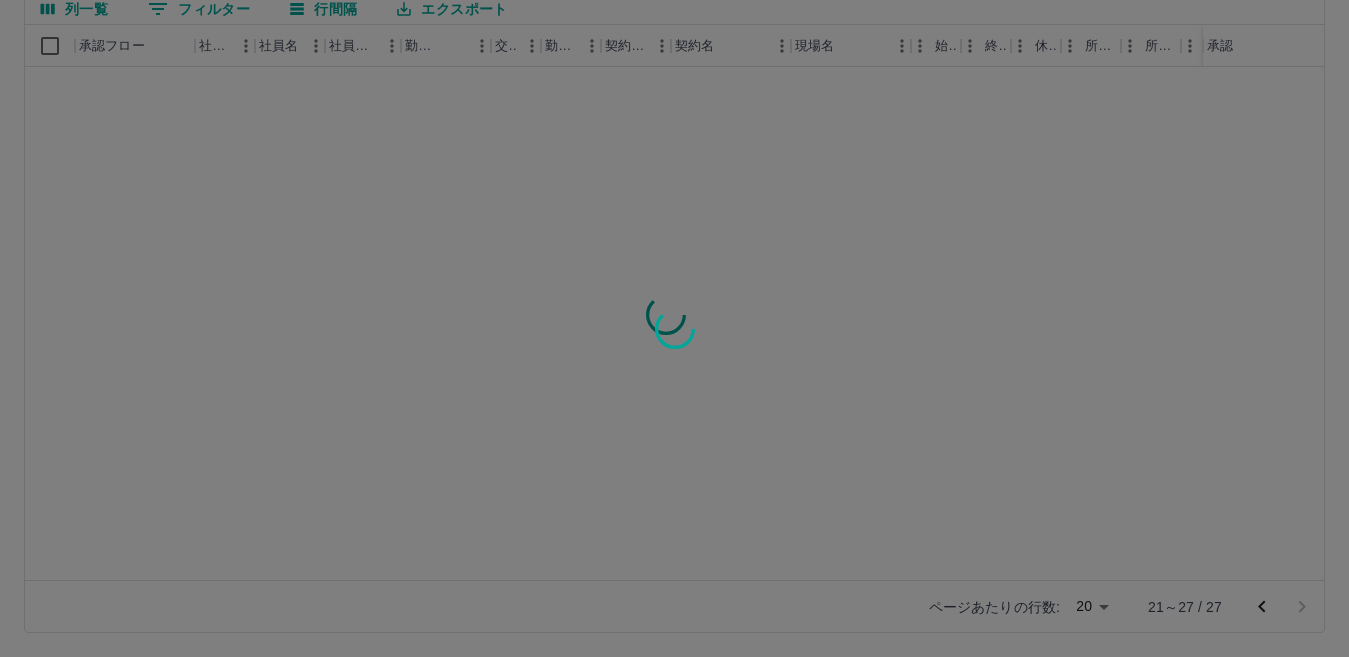 scroll, scrollTop: 0, scrollLeft: 0, axis: both 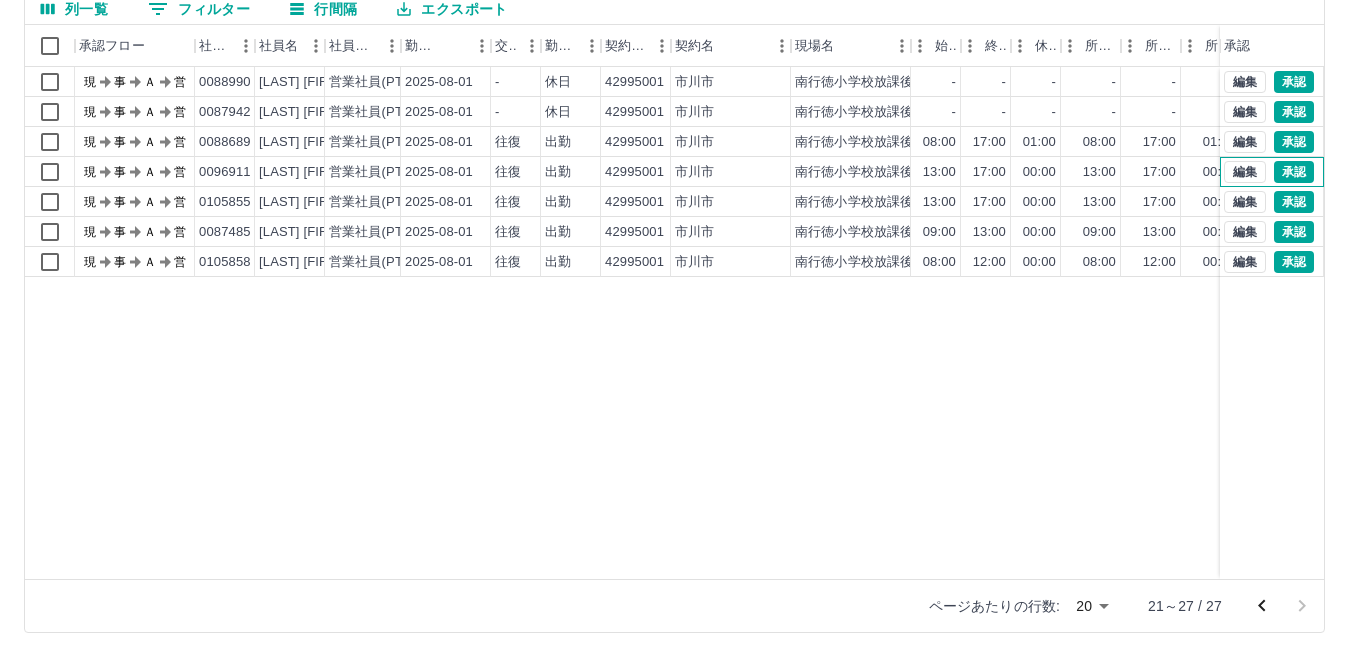 click on "編集 承認" at bounding box center [1272, 172] 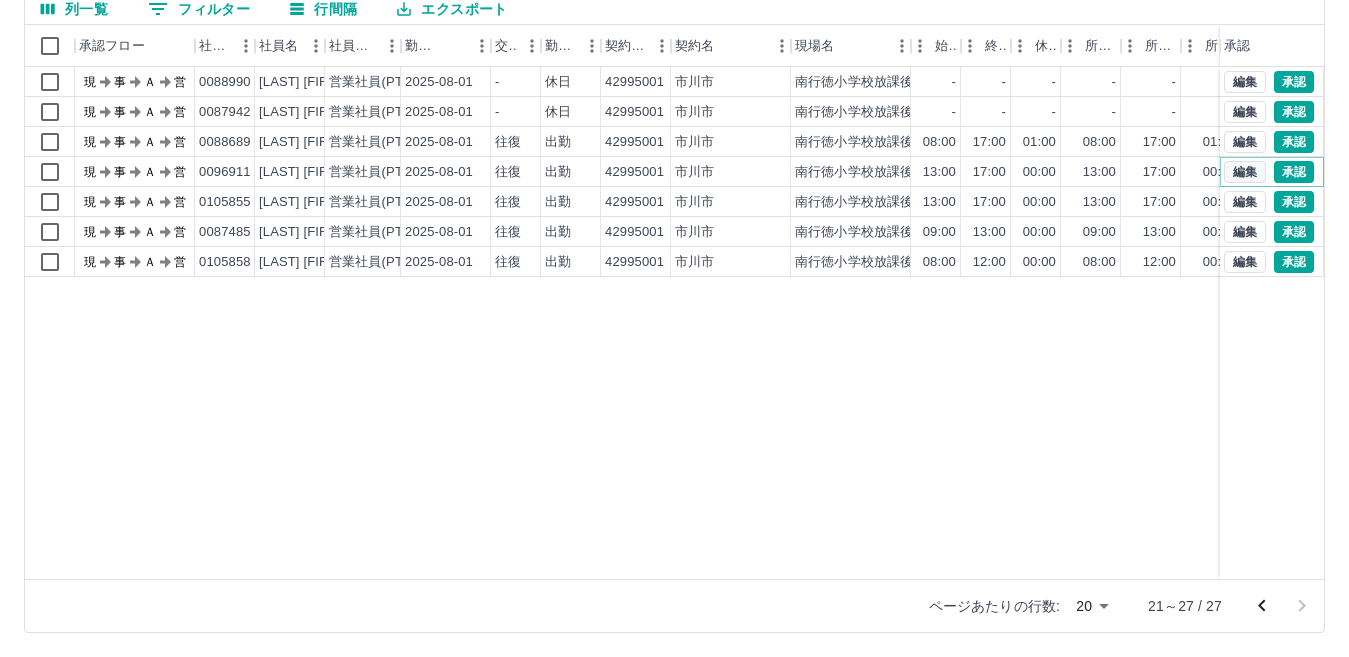 click on "編集" at bounding box center [1245, 172] 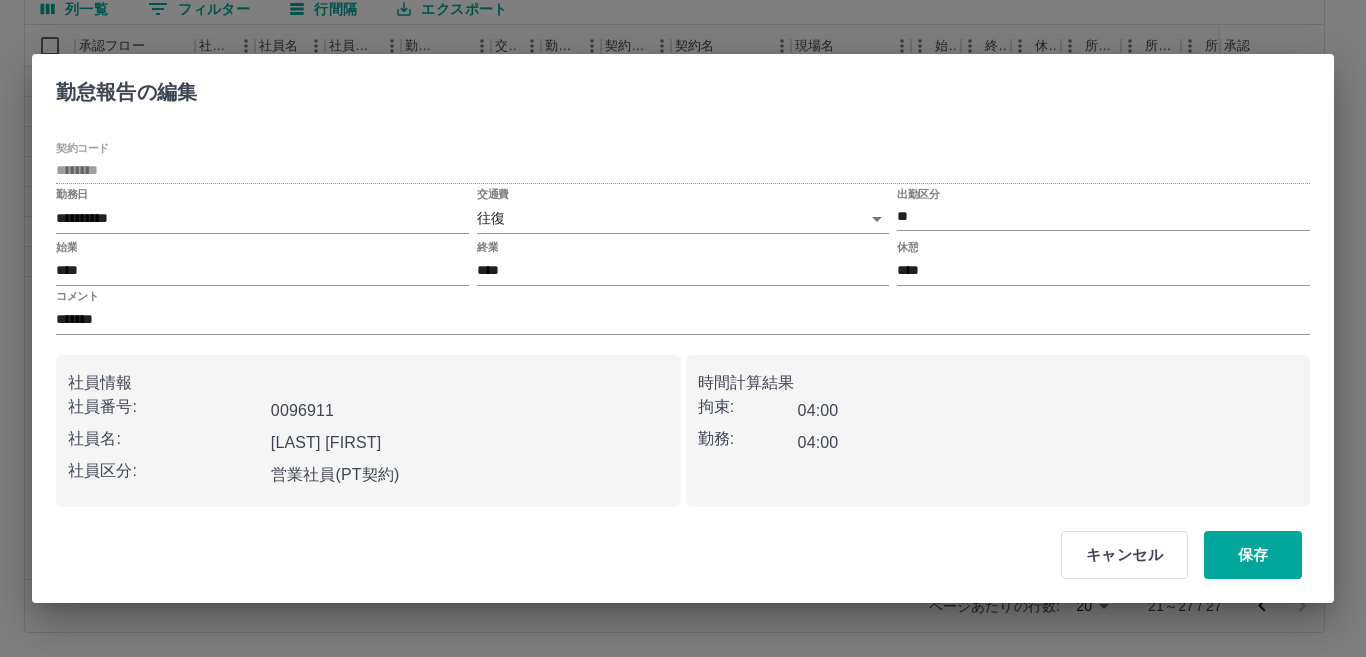 click on "SDH勤怠 三上　遊子 勤務実績承認 前月 2025年08月 次月 今月 月選択 承認モード 削除モード 一括承認 列一覧 0 フィルター 行間隔 エクスポート 承認フロー 社員番号 社員名 社員区分 勤務日 交通費 勤務区分 契約コード 契約名 現場名 始業 終業 休憩 所定開始 所定終業 所定休憩 拘束 勤務 遅刻等 コメント ステータス 承認 現 事 Ａ 営 0088990 笹本　さおり 営業社員(PT契約) 2025-08-01  -  休日 42995001 市川市 南行徳小学校放課後子ども教室 - - - - - - 00:00 00:00 00:00 現場責任者承認待 現 事 Ａ 営 0087942 江口　まゆみ 営業社員(PT契約) 2025-08-01  -  休日 42995001 市川市 南行徳小学校放課後子ども教室 - - - - - - 00:00 00:00 00:00 現場責任者承認待 現 事 Ａ 営 0088689 三上　遊子 営業社員(PT契約) 2025-08-01 往復 出勤 42995001 市川市 南行徳小学校放課後子ども教室 08:00 17:00 01:00 08:00 17:00 20" at bounding box center [683, 234] 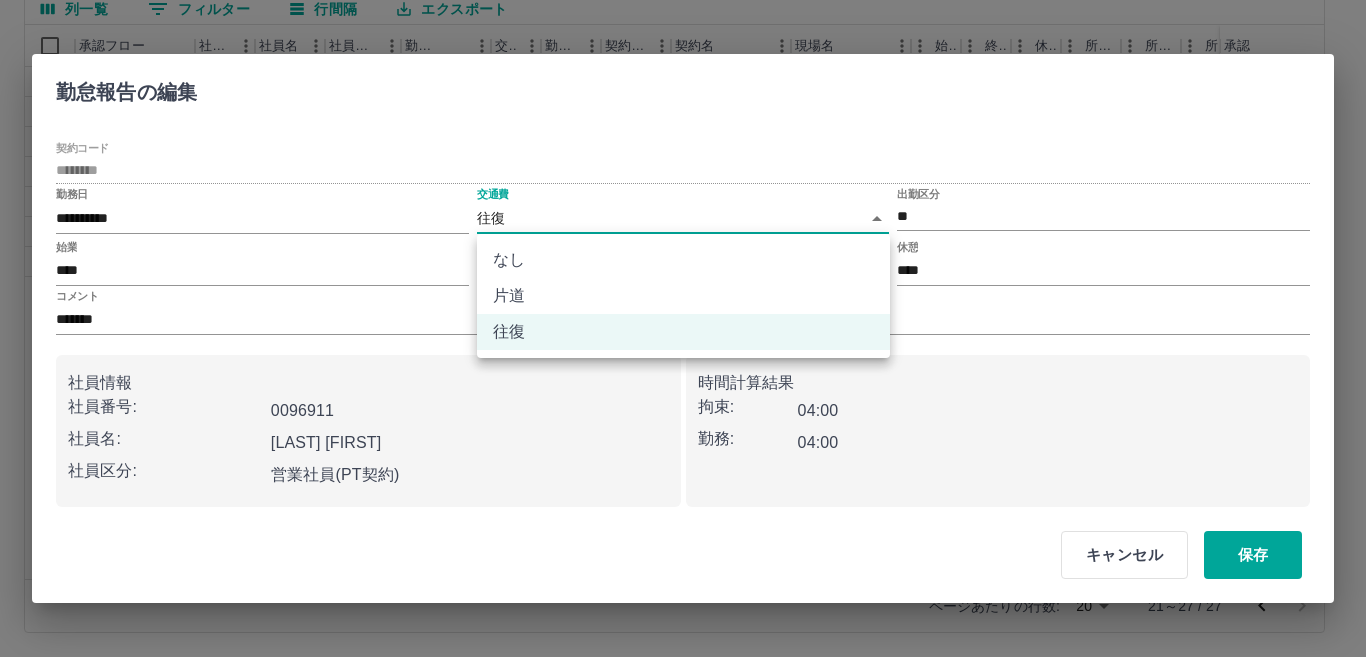 click on "なし" at bounding box center (683, 260) 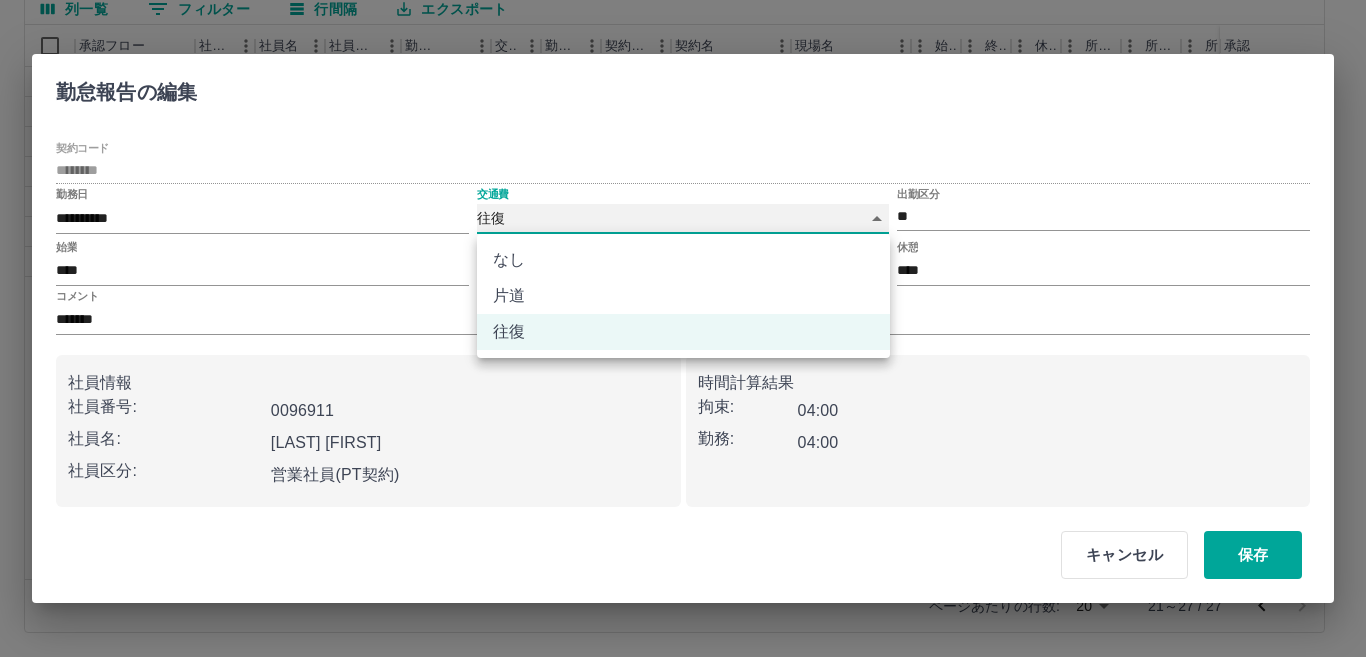 type on "****" 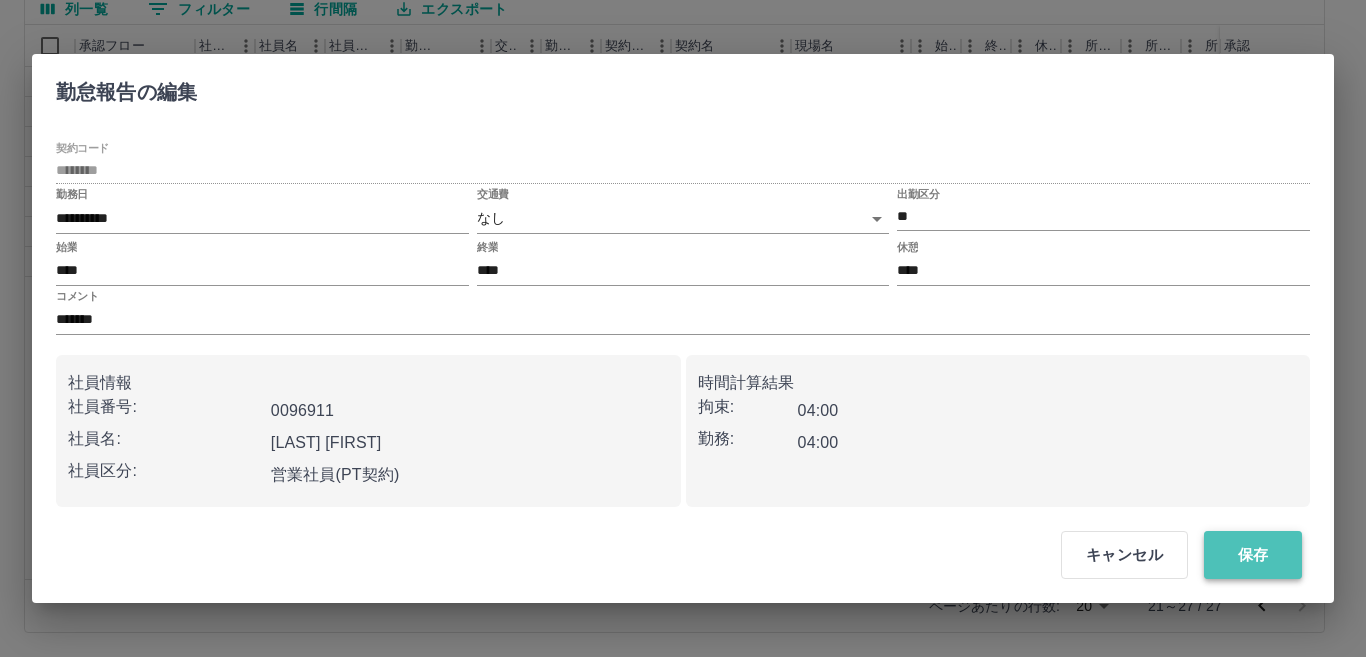 click on "保存" at bounding box center [1253, 555] 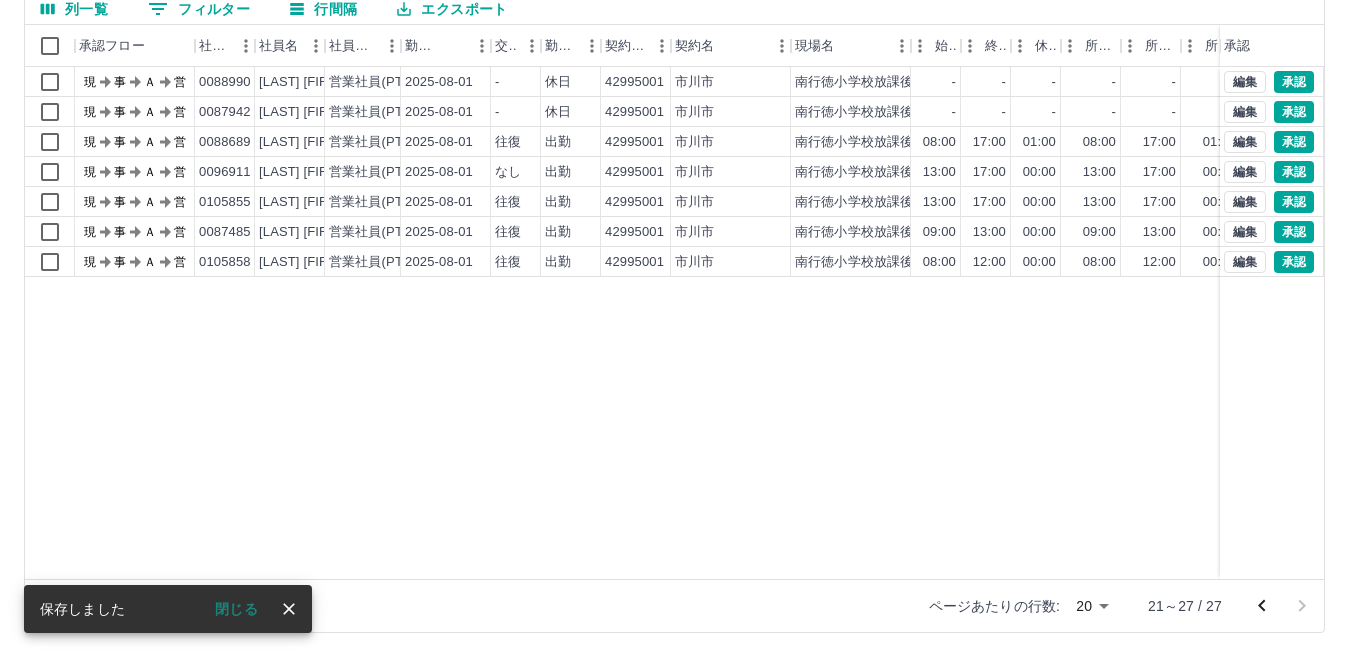 click 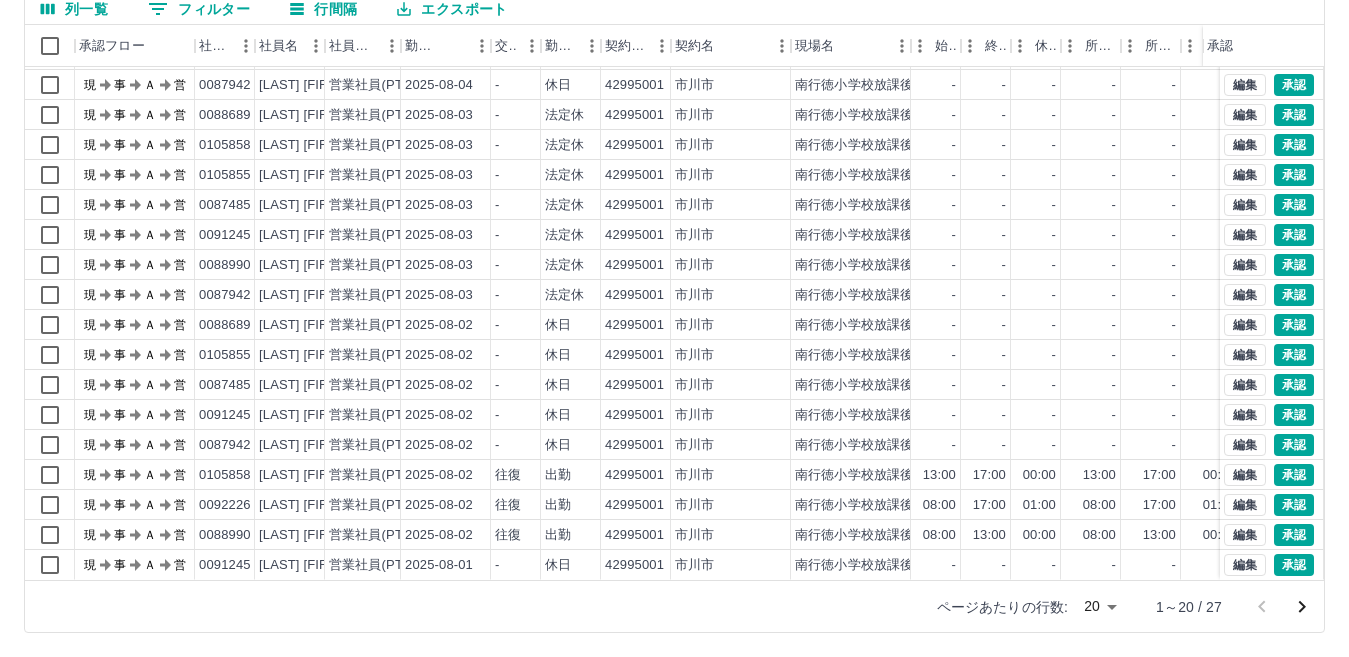 scroll, scrollTop: 104, scrollLeft: 0, axis: vertical 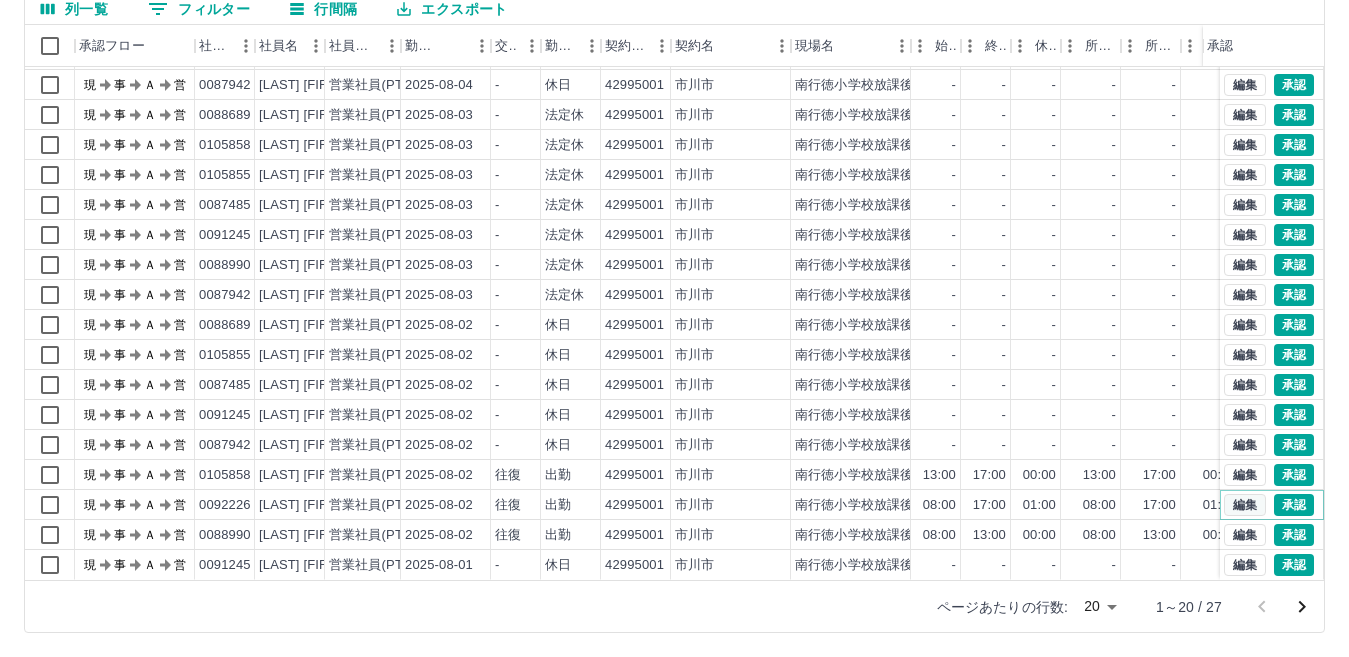 click on "編集" at bounding box center (1245, 505) 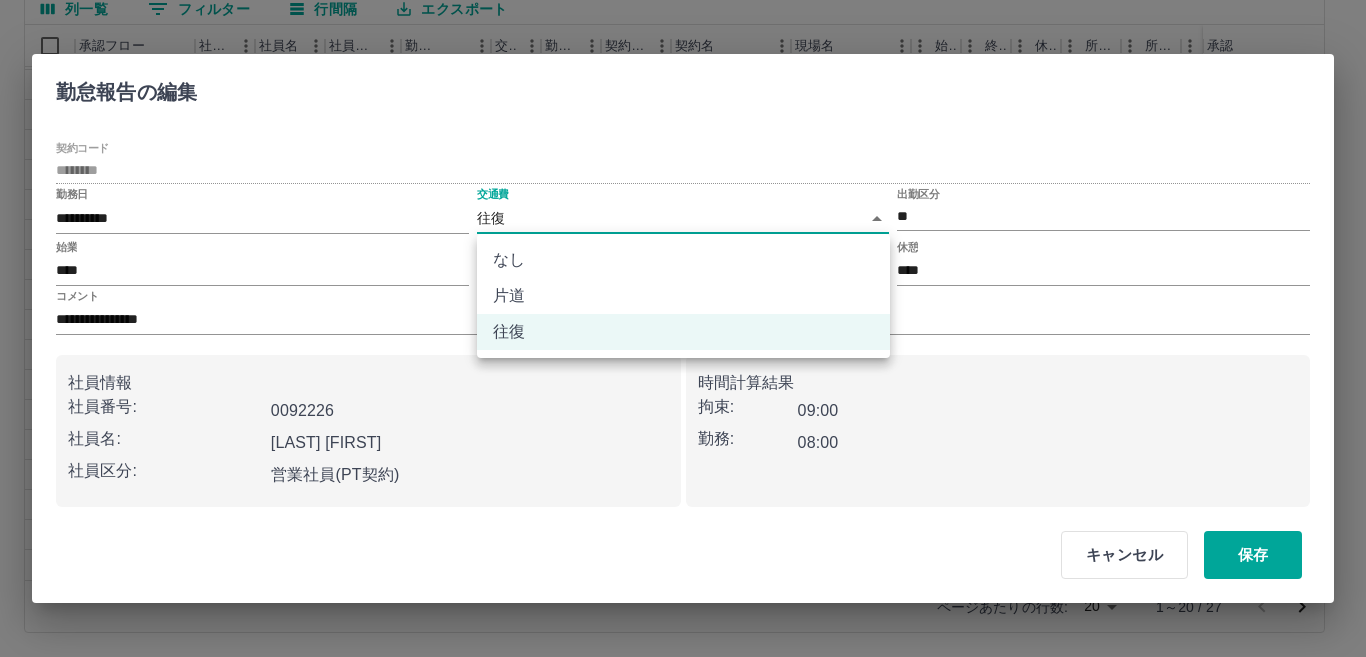 click on "SDH勤怠 三上　遊子 勤務実績承認 前月 2025年08月 次月 今月 月選択 承認モード 削除モード 一括承認 列一覧 0 フィルター 行間隔 エクスポート 承認フロー 社員番号 社員名 社員区分 勤務日 交通費 勤務区分 契約コード 契約名 現場名 始業 終業 休憩 所定開始 所定終業 所定休憩 拘束 勤務 遅刻等 コメント ステータス 承認 現 事 Ａ 営 0105855 加藤　ちあき 営業社員(PT契約) 2025-08-04  -  休日 42995001 市川市 南行徳小学校放課後子ども教室 - - - - - - 00:00 00:00 00:00 現場責任者承認待 現 事 Ａ 営 0091245 田中　友菜 営業社員(PT契約) 2025-08-04  -  休日 42995001 市川市 南行徳小学校放課後子ども教室 - - - - - - 00:00 00:00 00:00 現場責任者承認待 現 事 Ａ 営 0087942 江口　まゆみ 営業社員(PT契約) 2025-08-04  -  休日 42995001 市川市 南行徳小学校放課後子ども教室 - - - - - - 00:00 00:00 00:00 現 -" at bounding box center (683, 234) 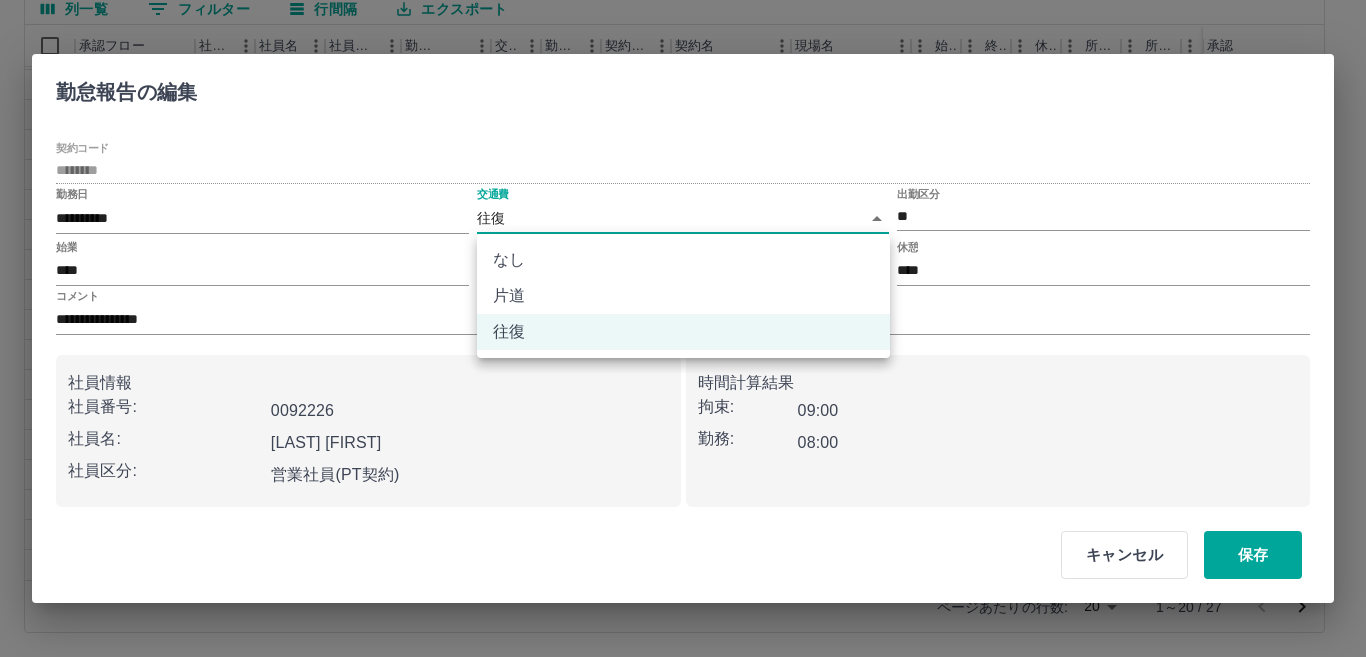 click on "なし" at bounding box center [683, 260] 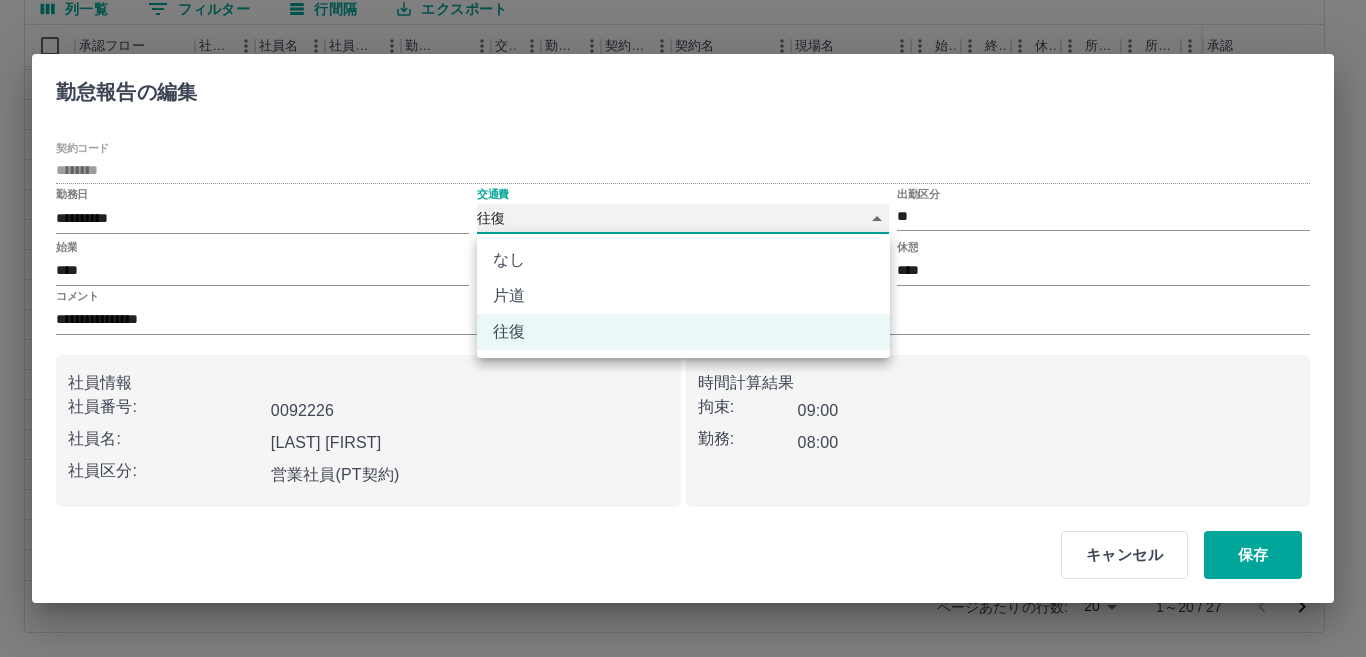 type on "****" 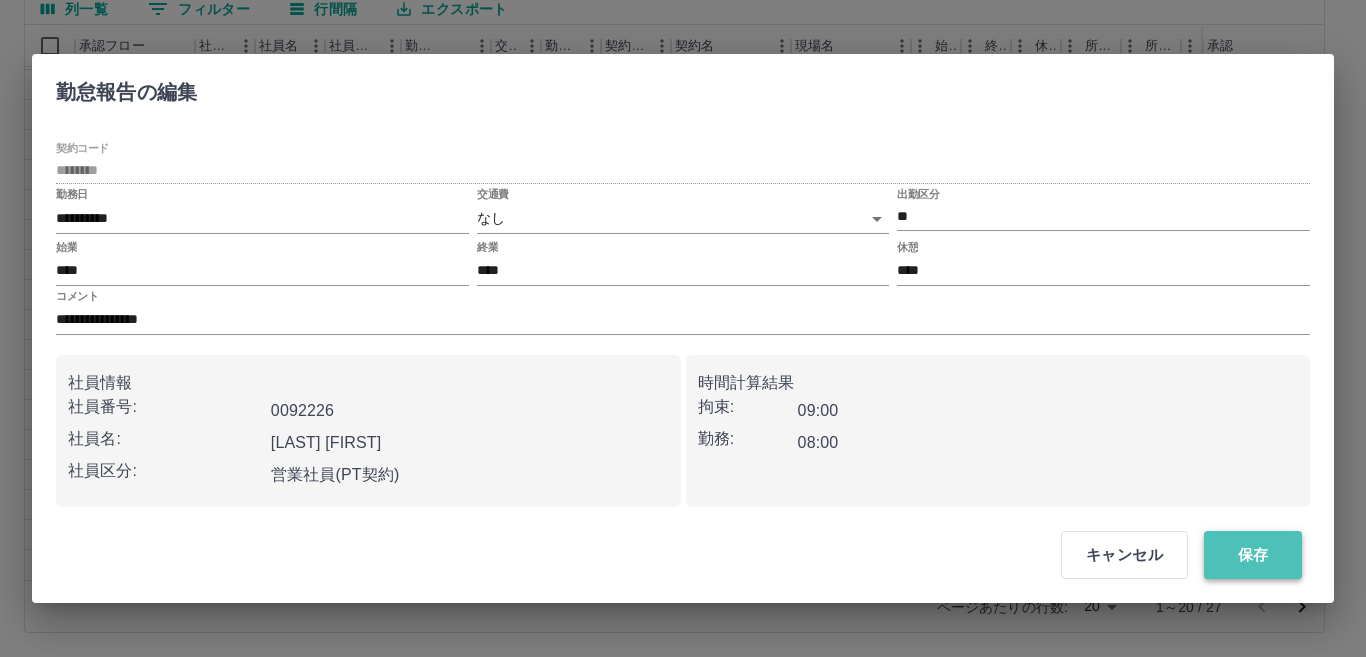 click on "保存" at bounding box center [1253, 555] 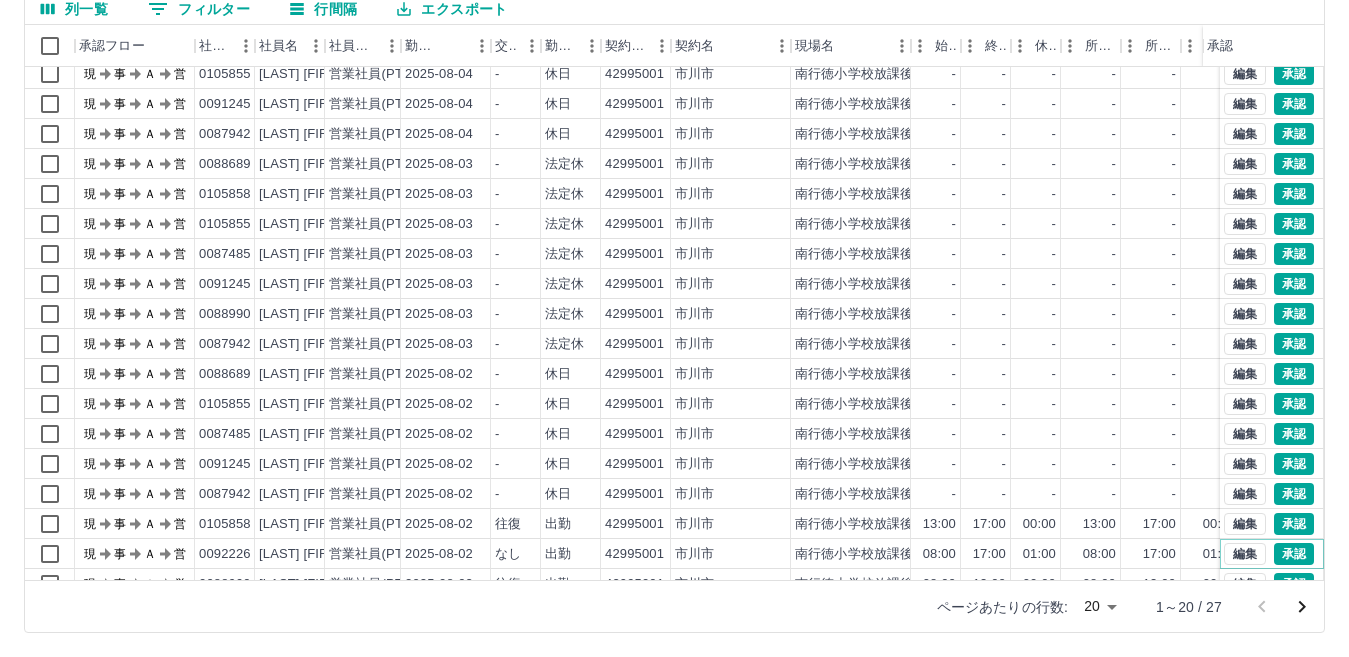 scroll, scrollTop: 0, scrollLeft: 0, axis: both 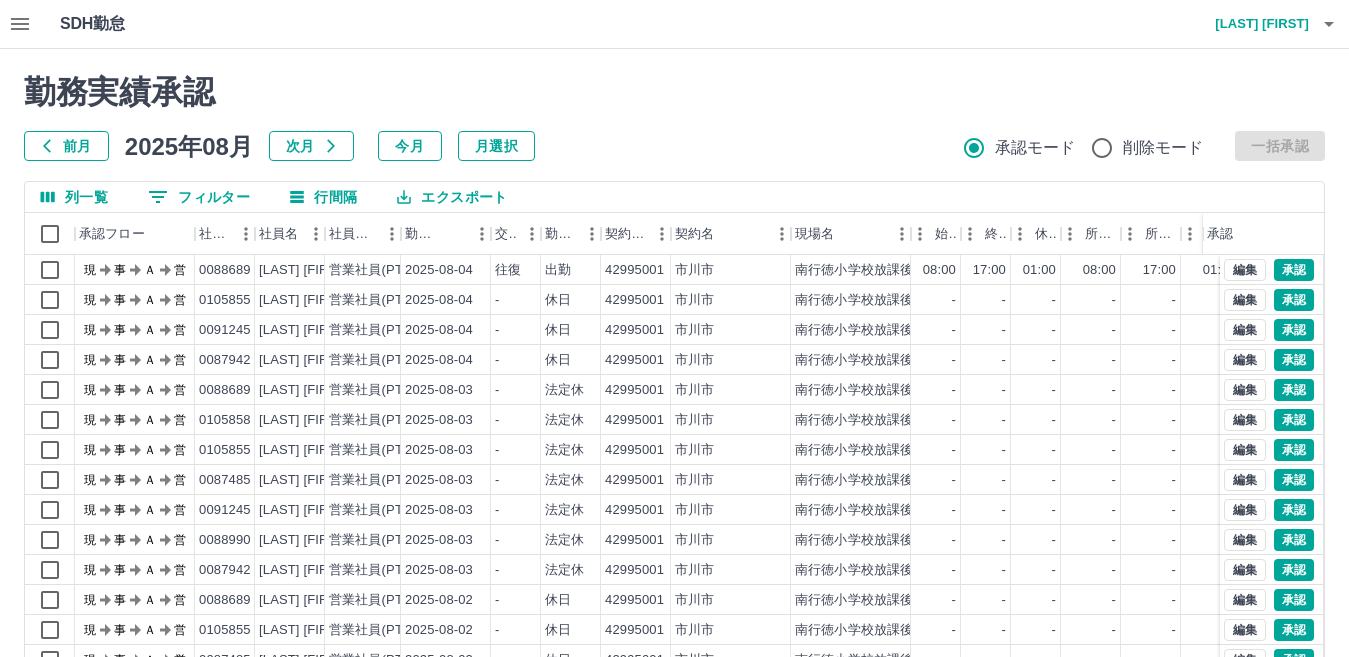 click 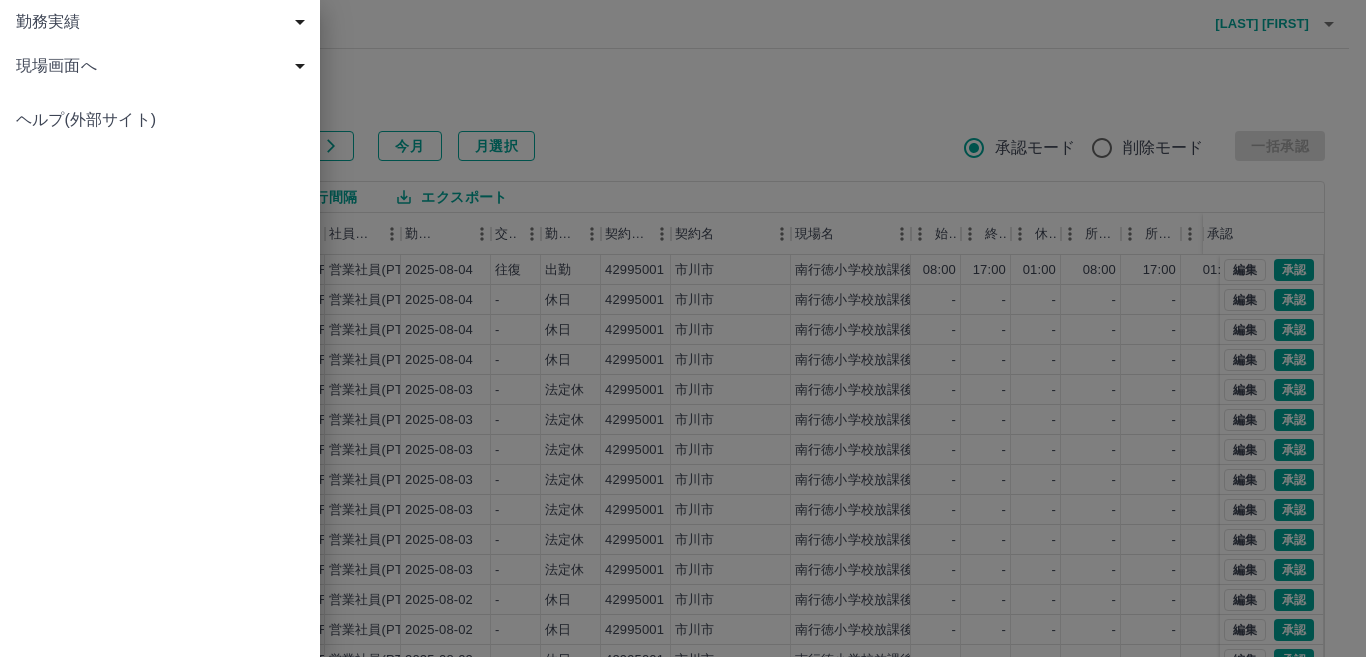 click at bounding box center (683, 328) 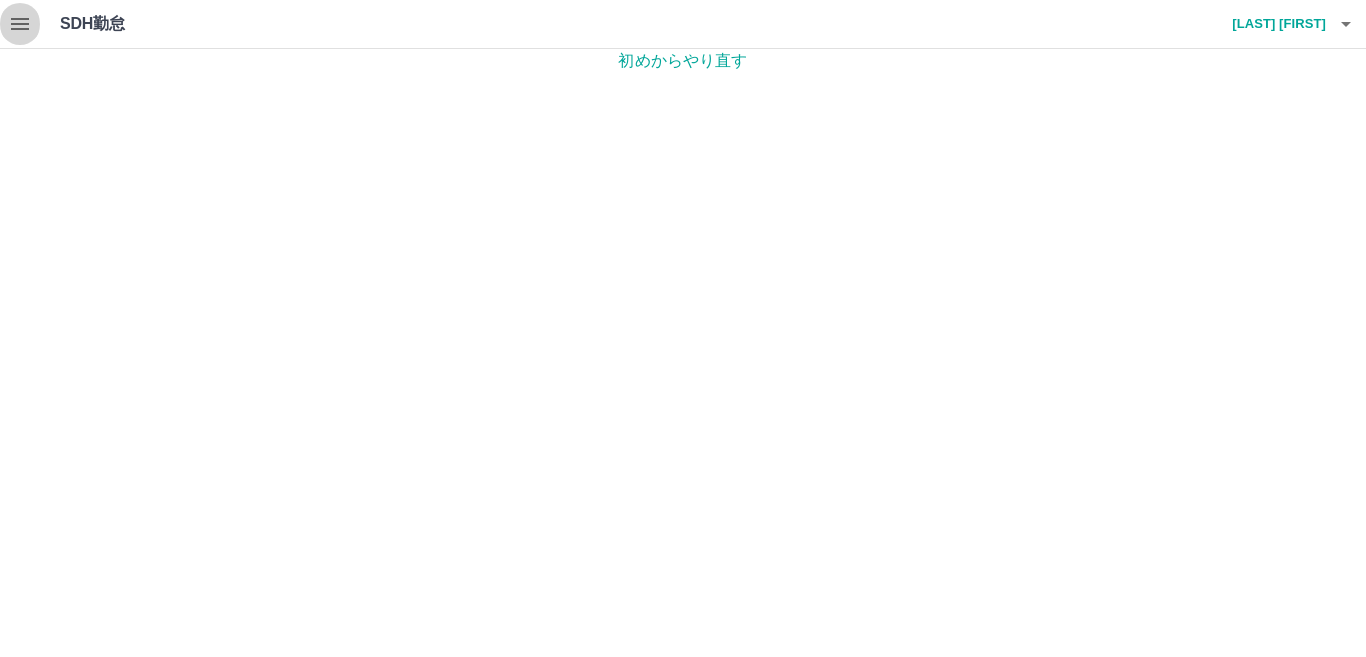click 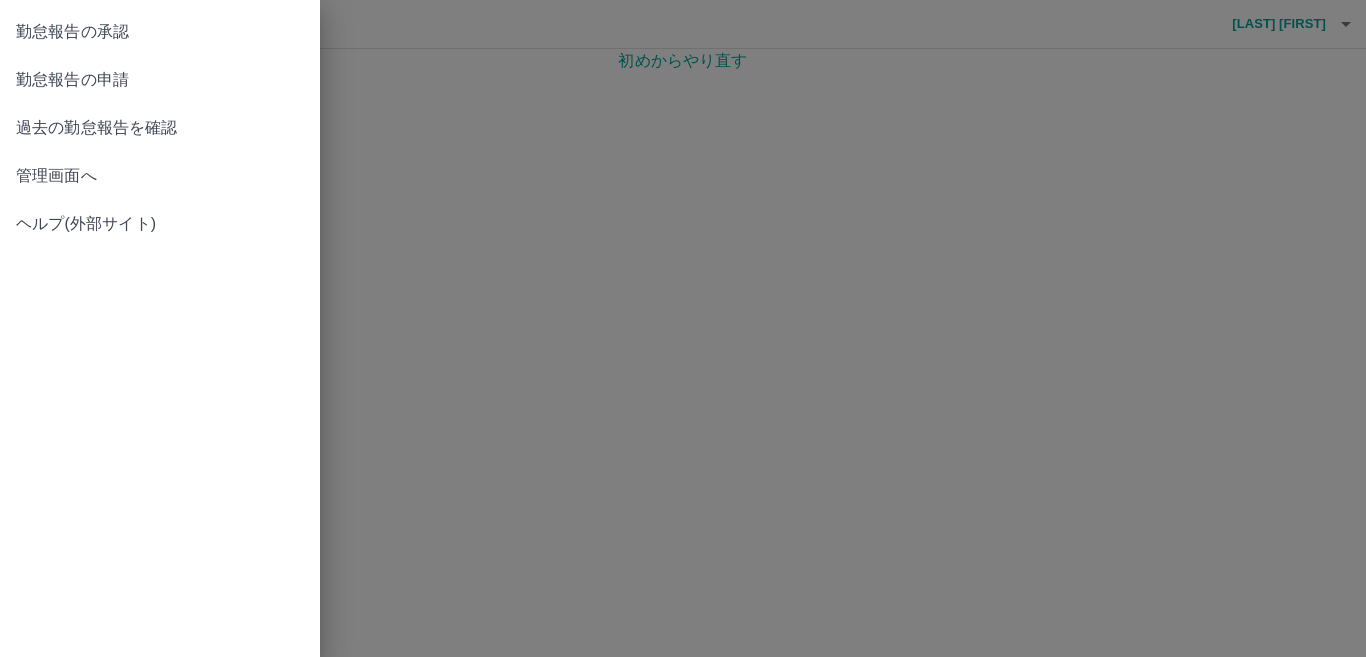 click on "勤怠報告の承認" at bounding box center [160, 32] 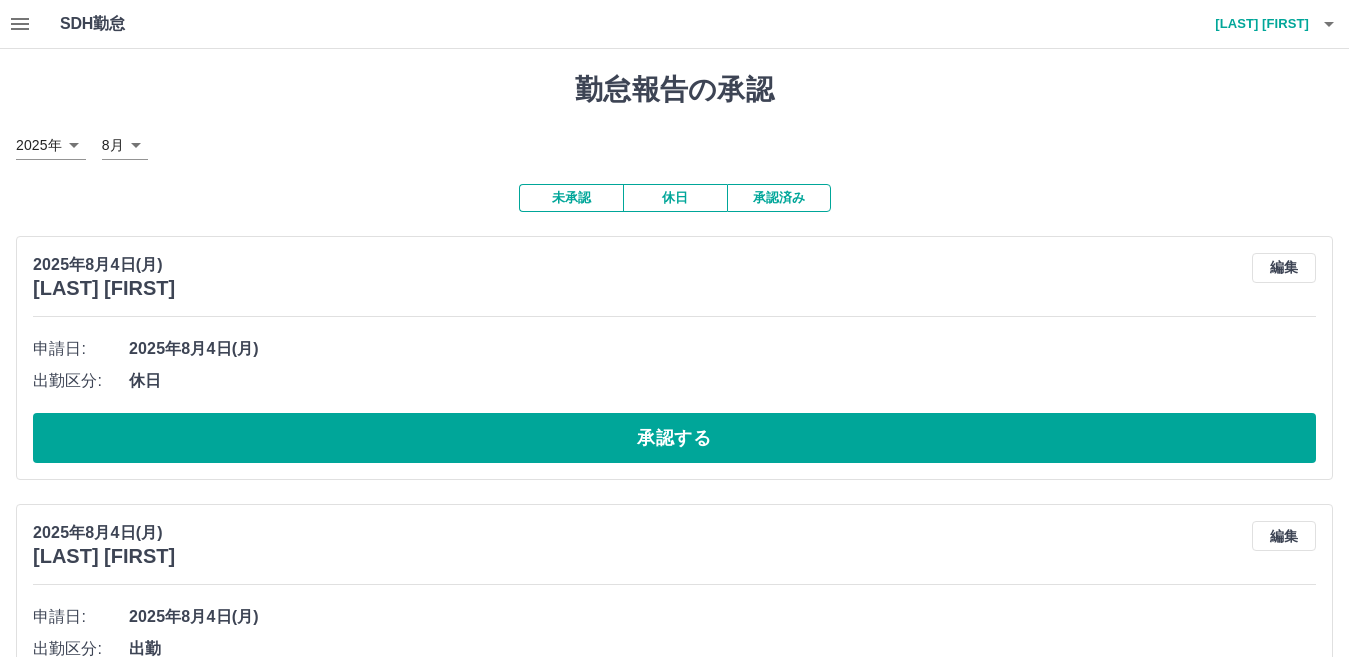 scroll, scrollTop: 500, scrollLeft: 0, axis: vertical 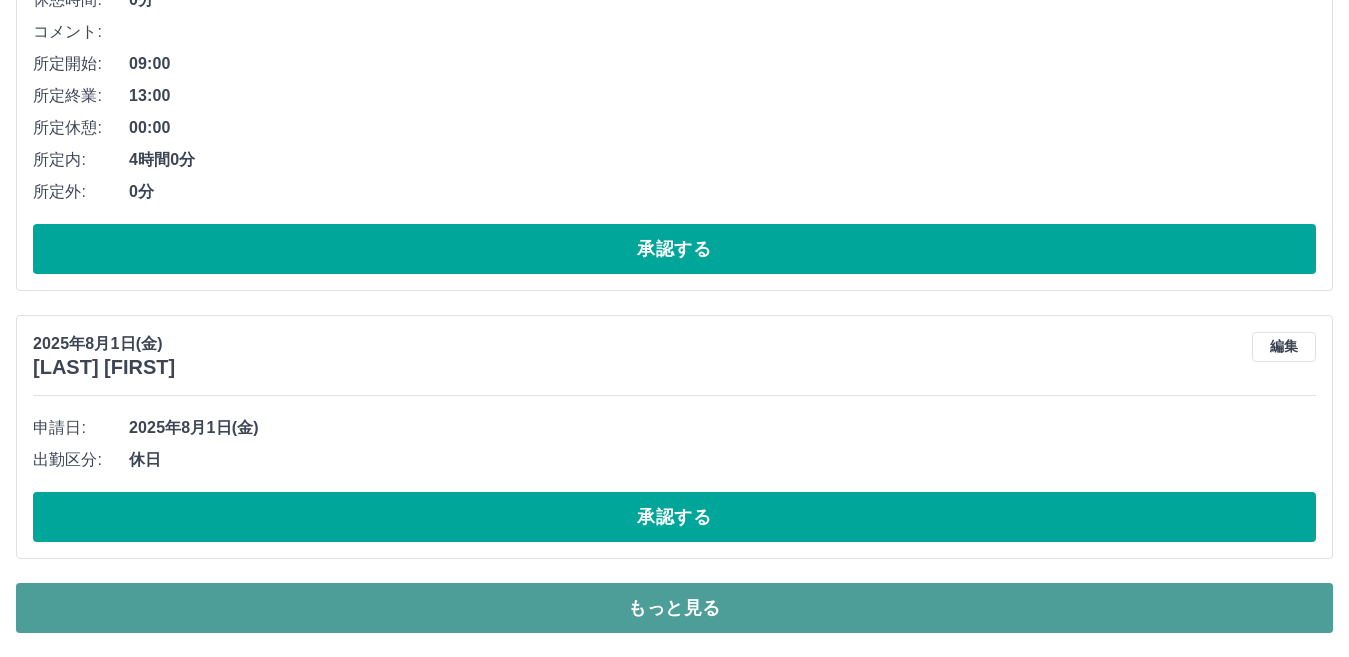 click on "もっと見る" at bounding box center [674, 608] 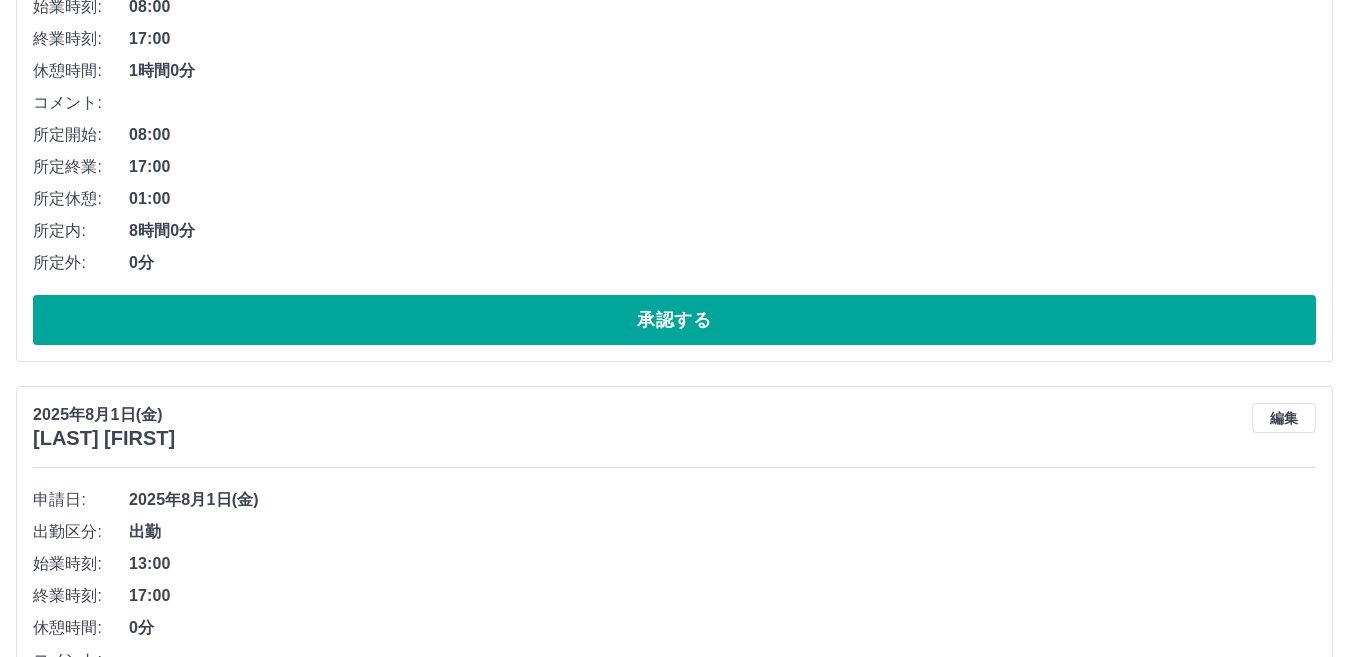 scroll, scrollTop: 9606, scrollLeft: 0, axis: vertical 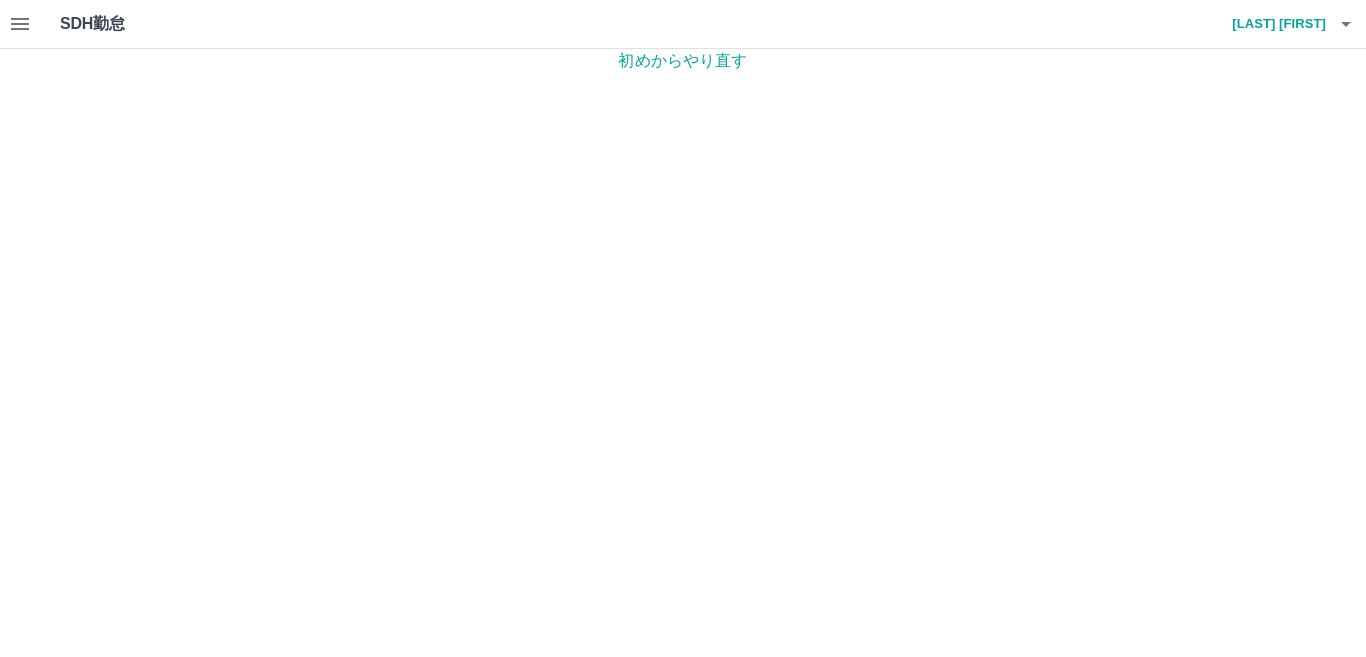 click 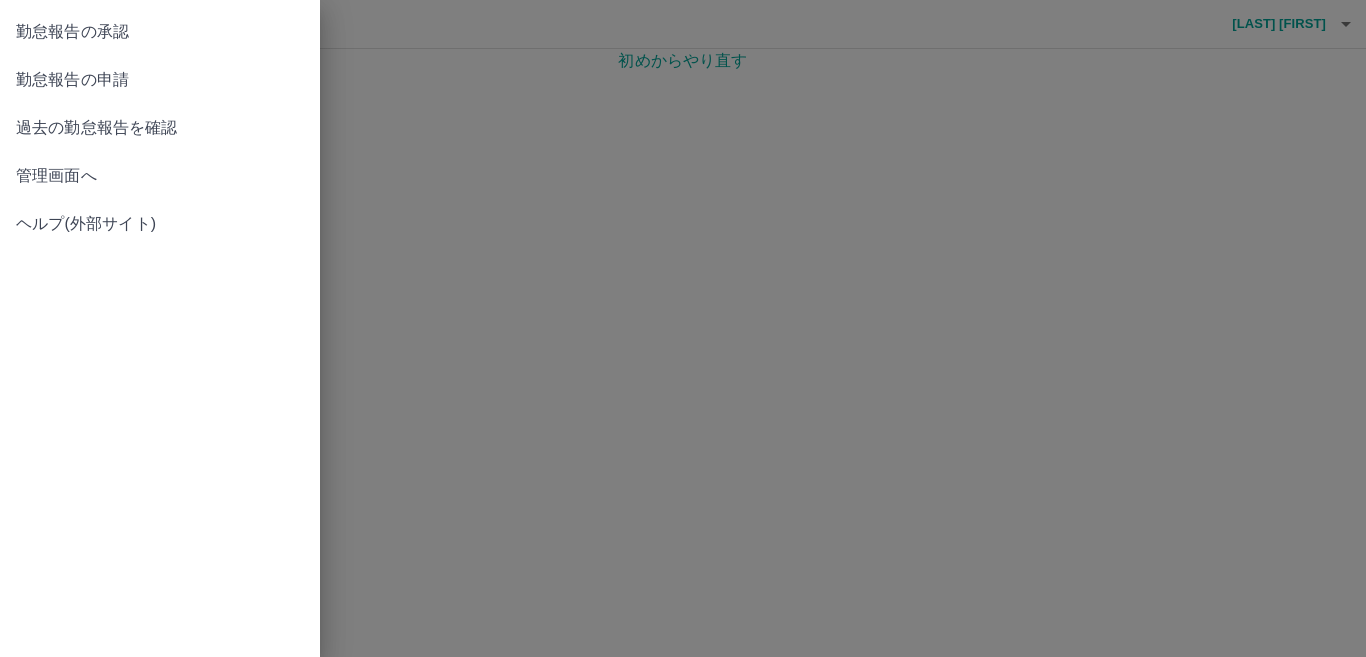 click on "管理画面へ" at bounding box center [160, 176] 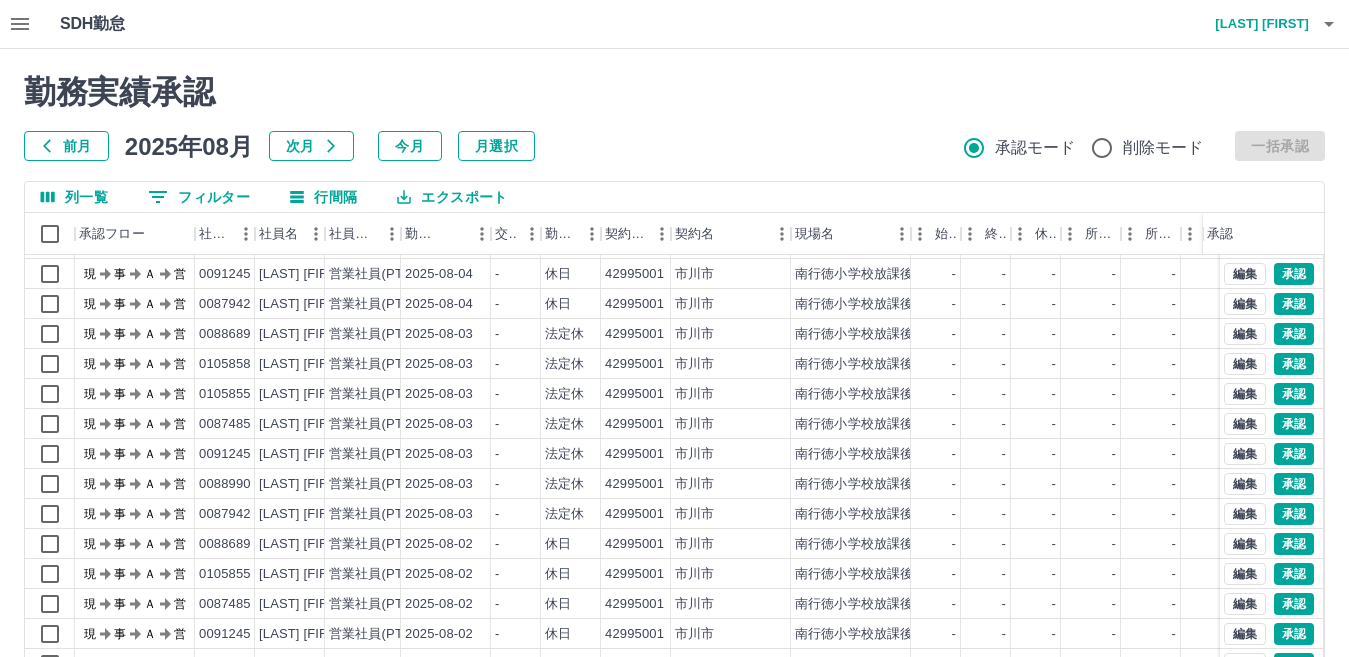 scroll, scrollTop: 104, scrollLeft: 0, axis: vertical 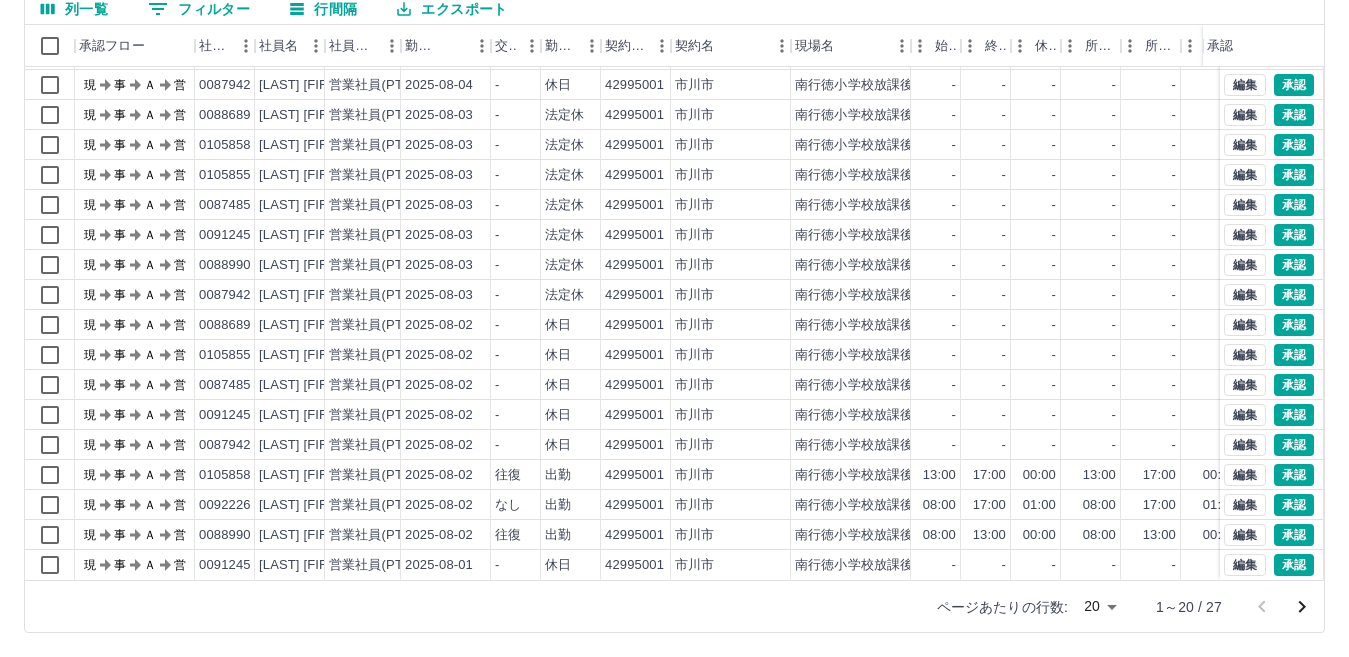 click 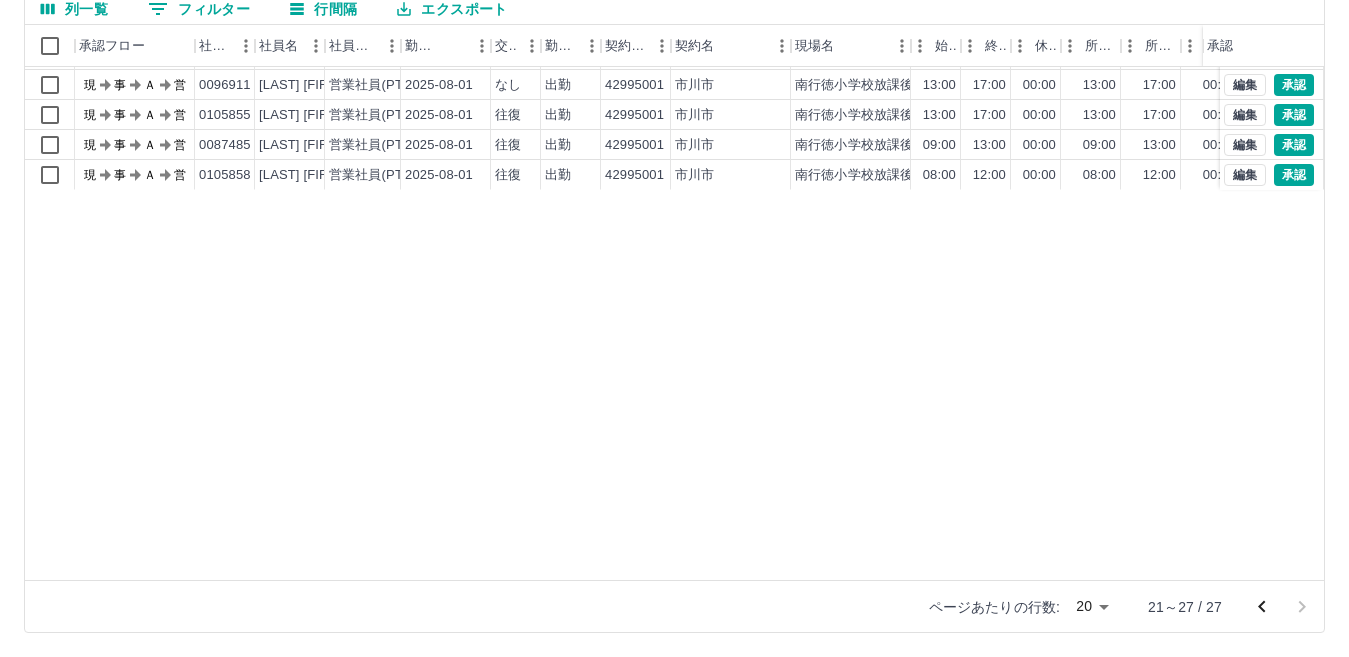 scroll, scrollTop: 0, scrollLeft: 0, axis: both 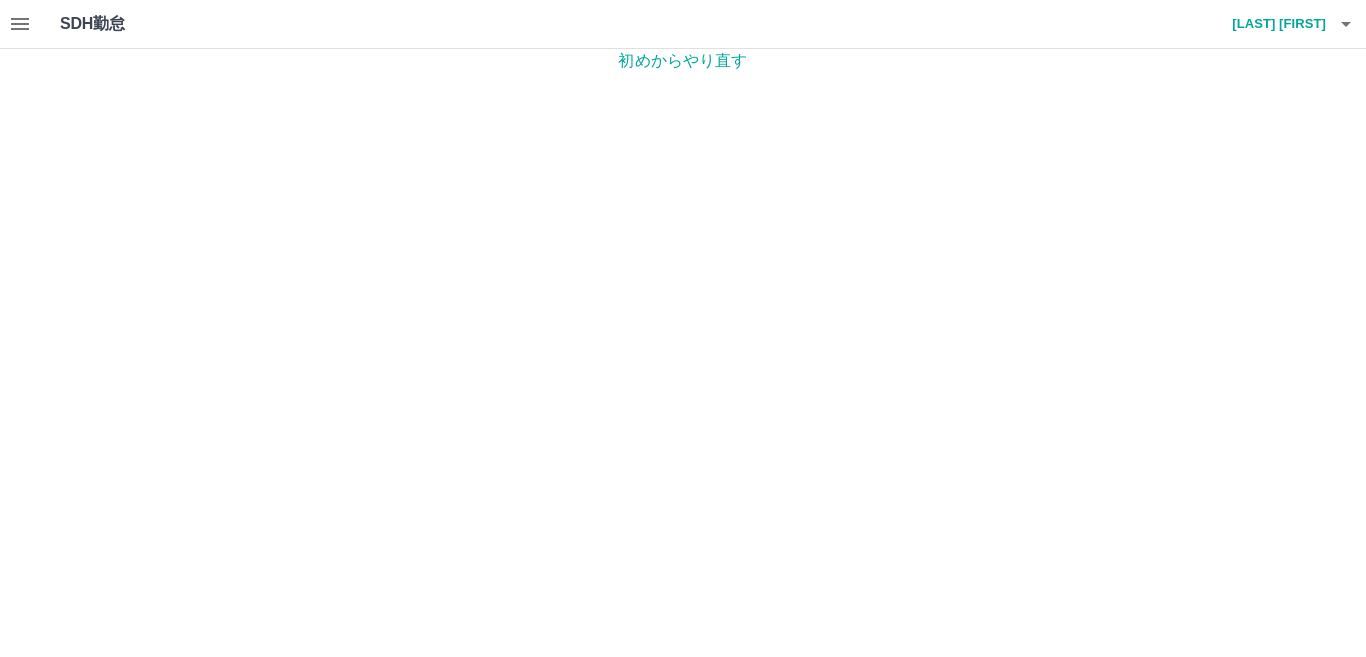 click at bounding box center (20, 24) 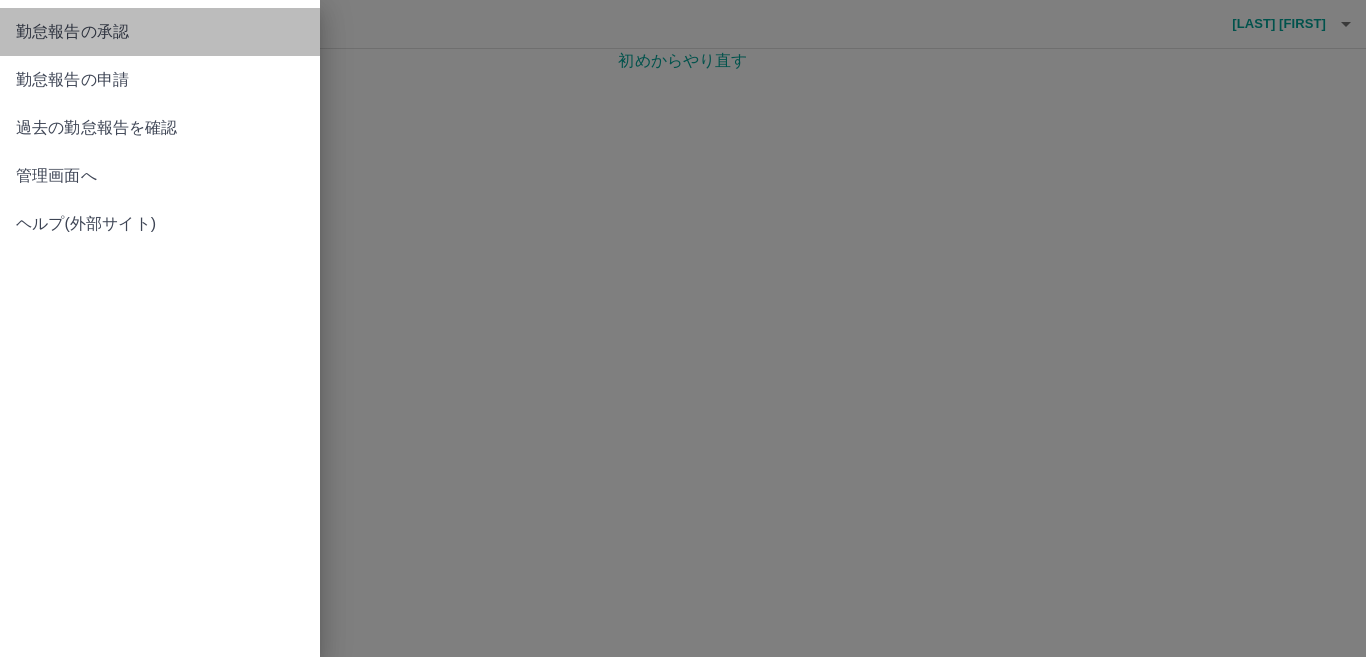 click on "勤怠報告の承認" at bounding box center [160, 32] 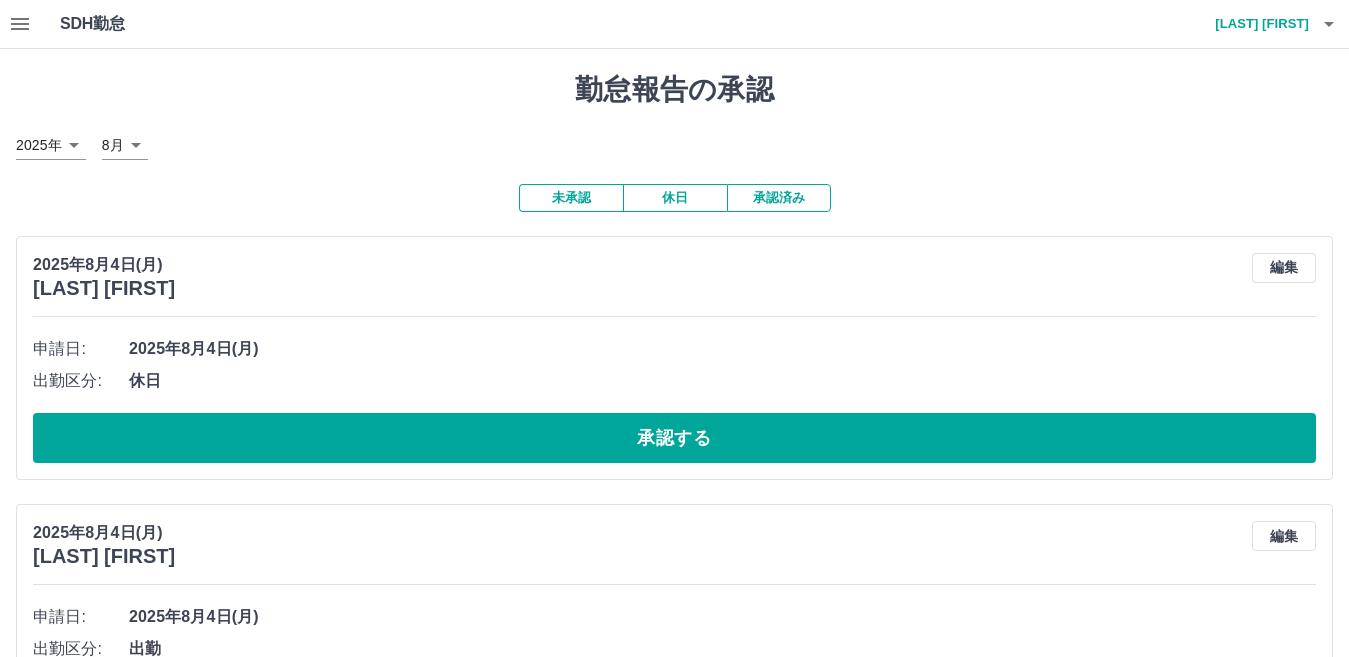 click on "承認済み" at bounding box center [779, 198] 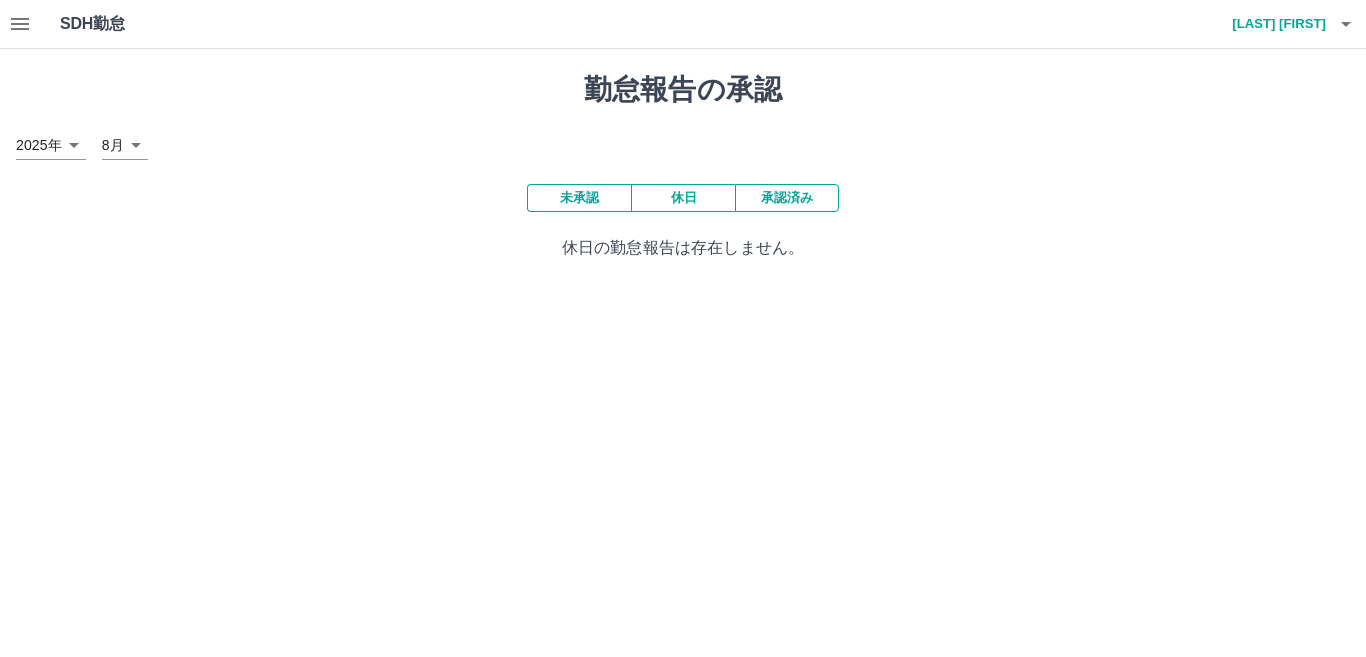 click on "承認済み" at bounding box center [787, 198] 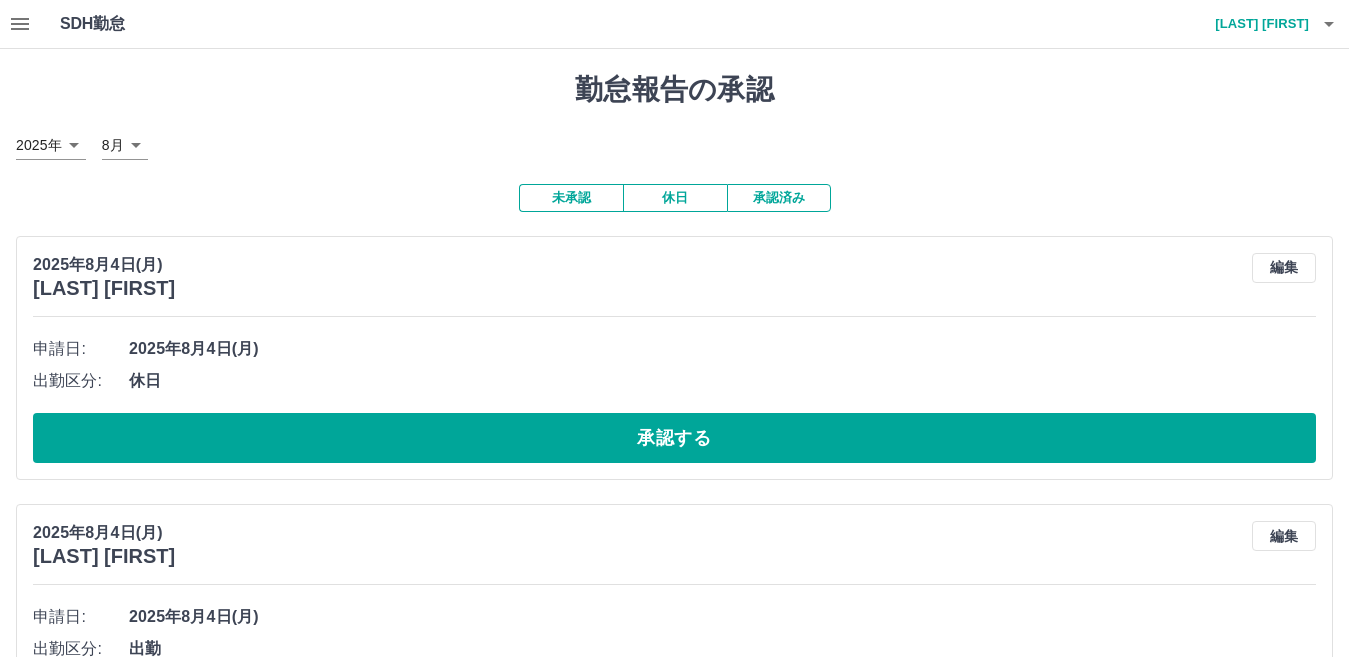 click on "承認済み" at bounding box center [779, 198] 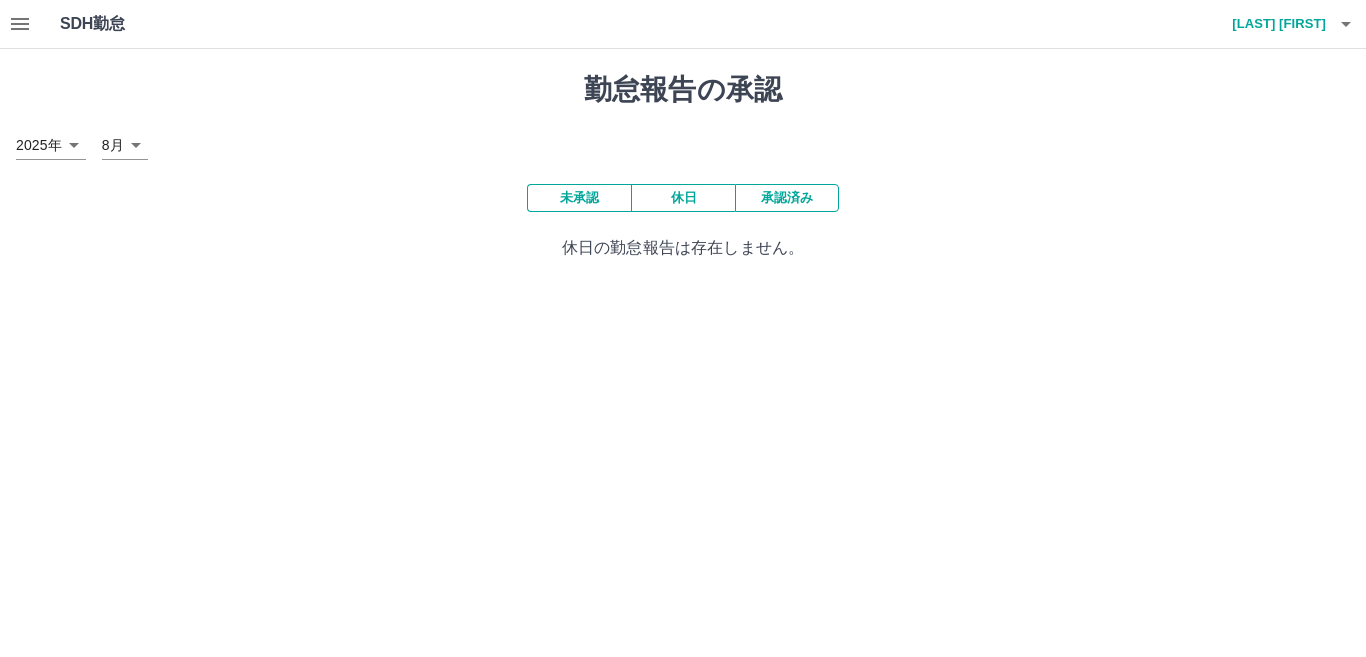 click 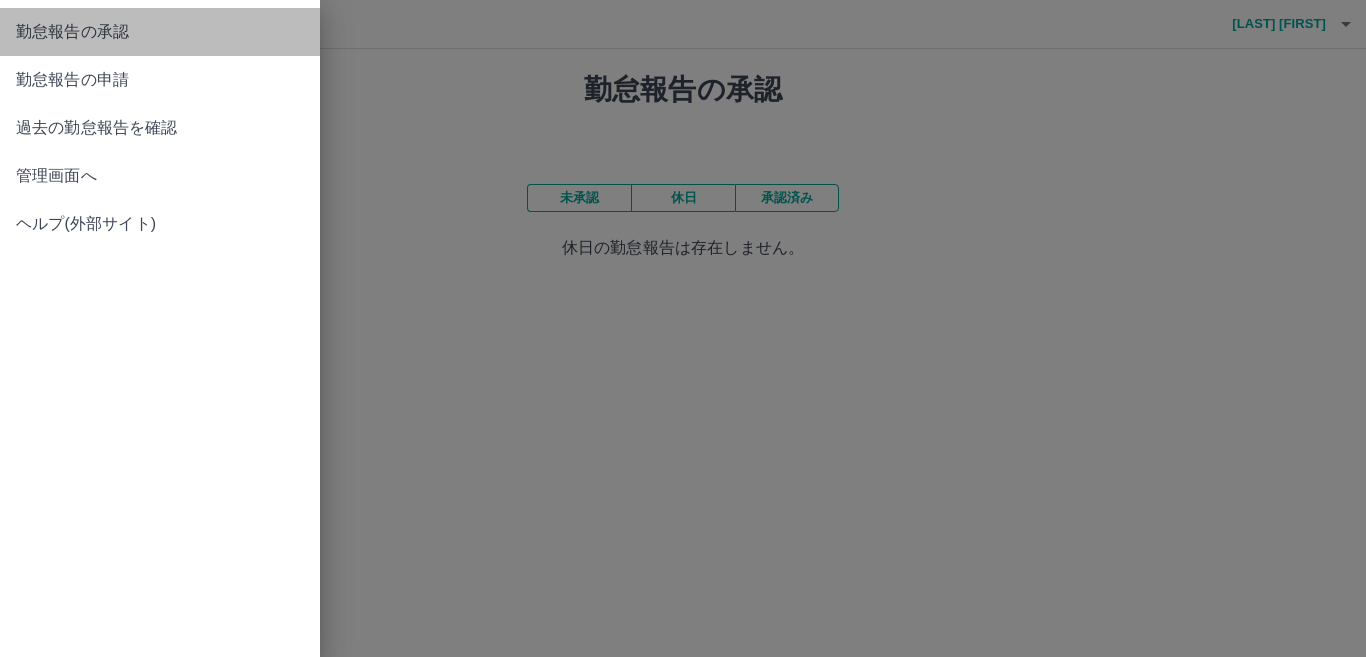 click on "勤怠報告の承認" at bounding box center [160, 32] 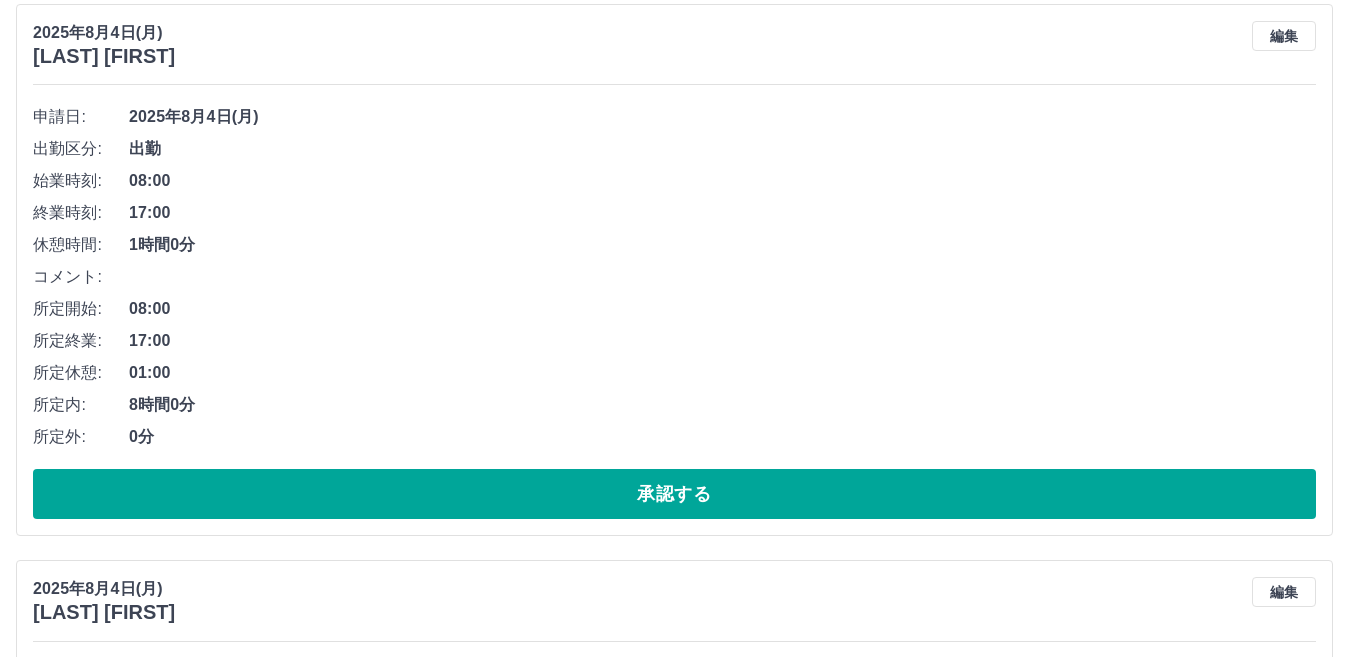 scroll, scrollTop: 8667, scrollLeft: 0, axis: vertical 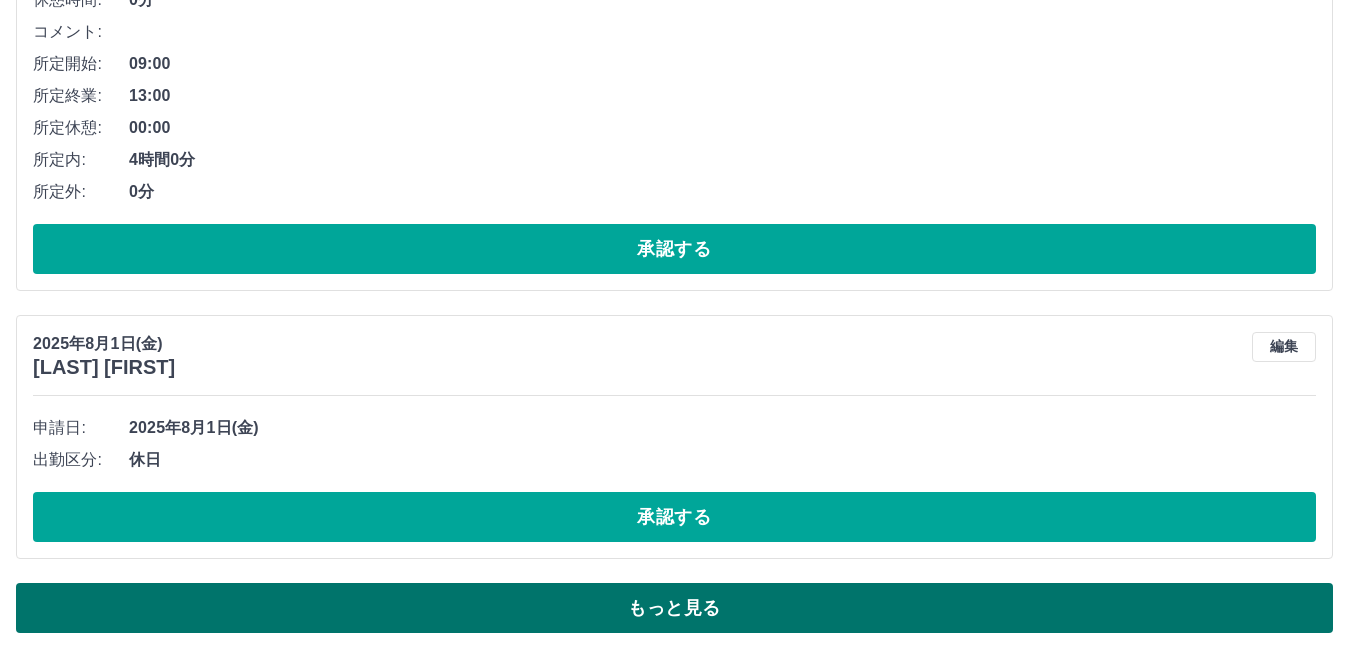click on "もっと見る" at bounding box center [674, 608] 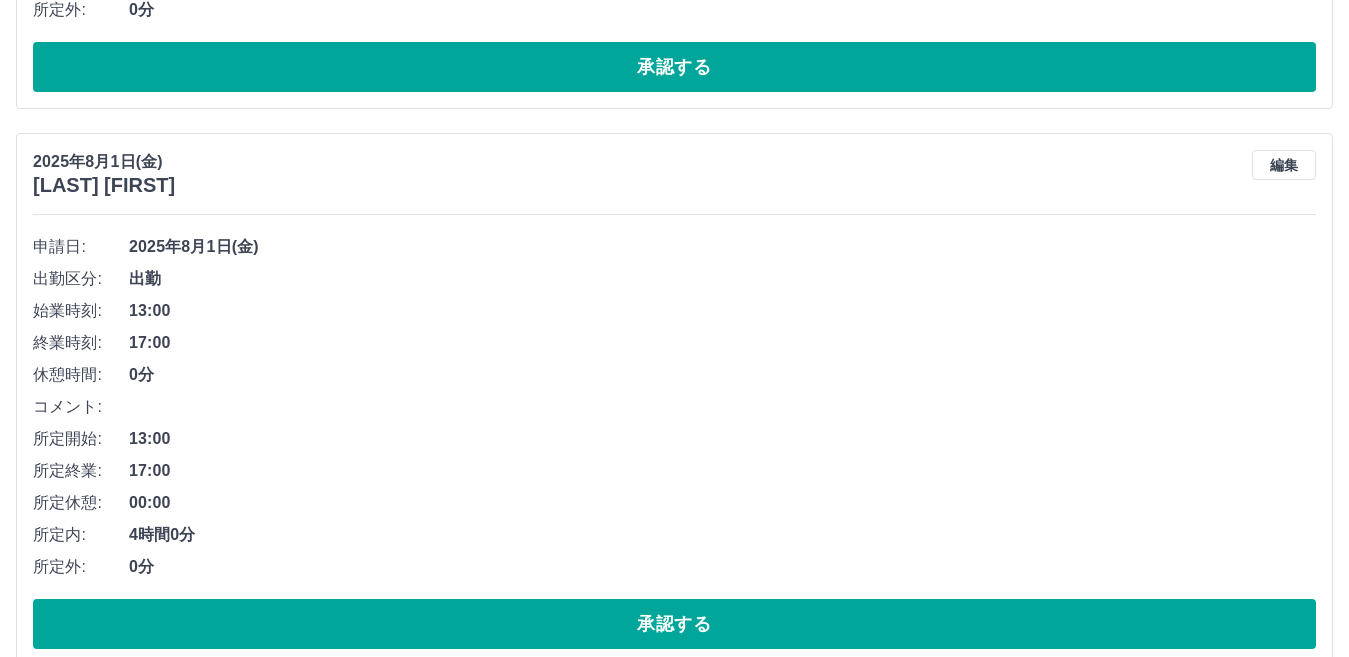 scroll, scrollTop: 9706, scrollLeft: 0, axis: vertical 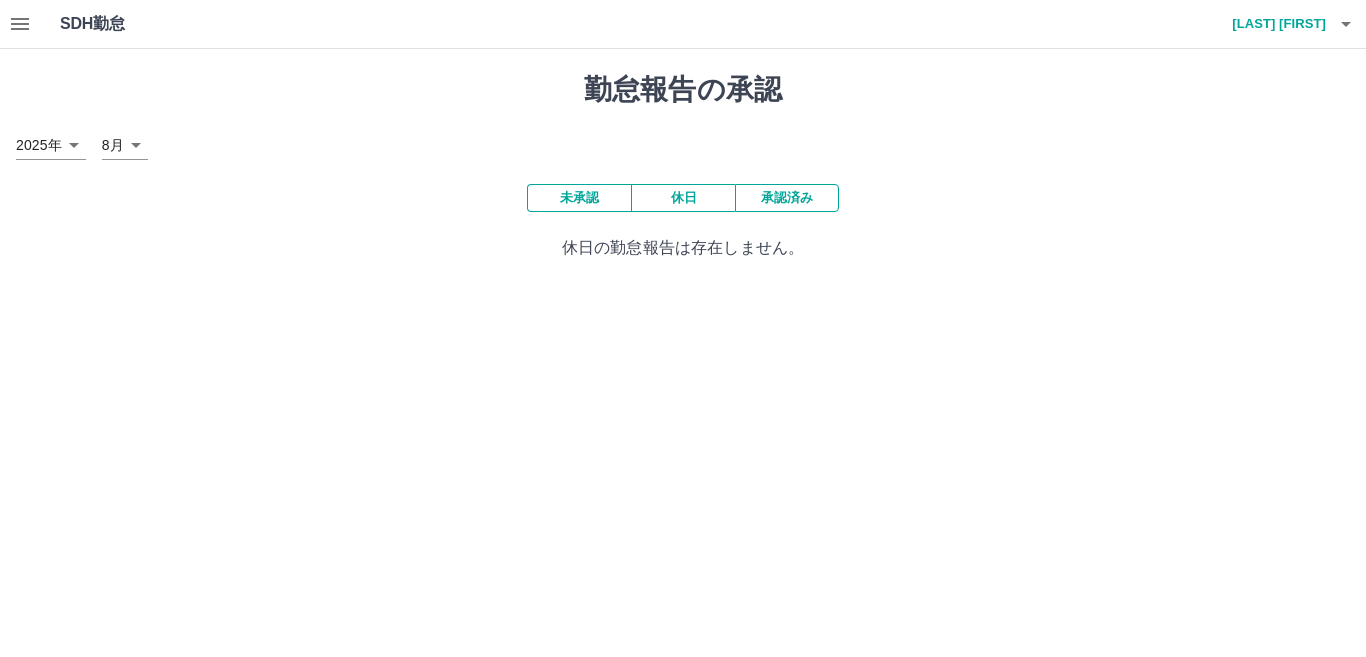 click at bounding box center (20, 24) 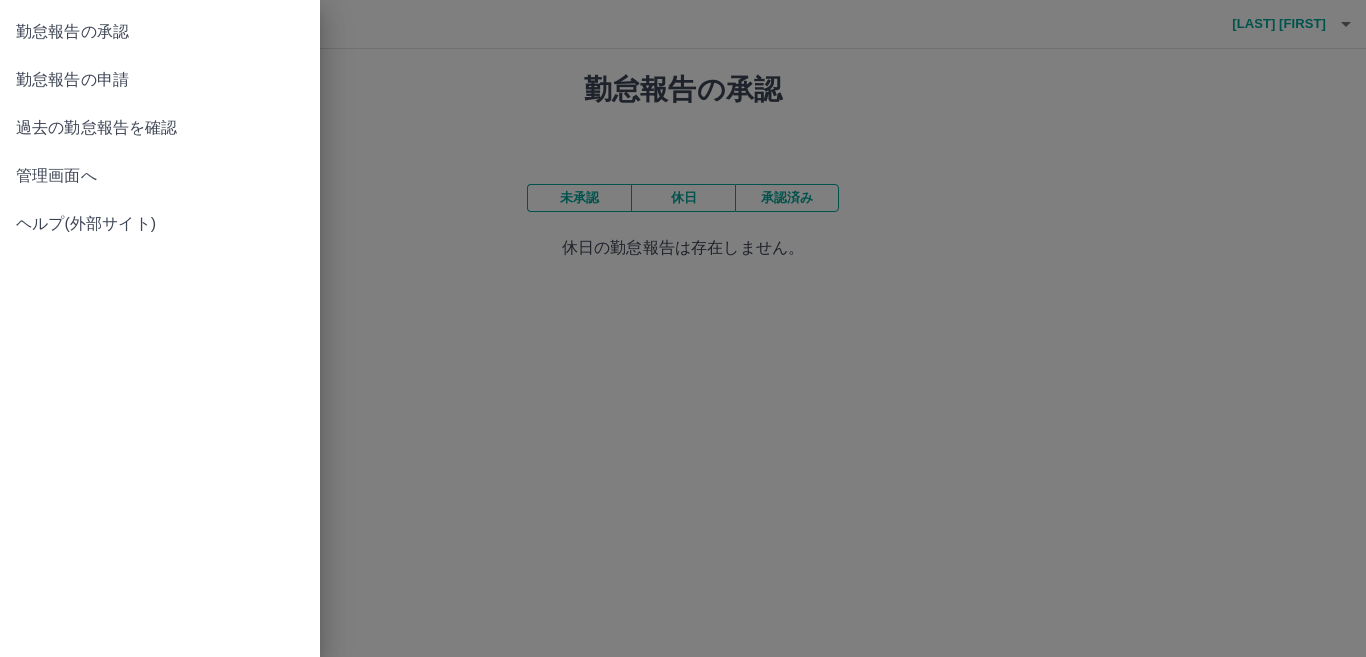 click on "管理画面へ" at bounding box center [160, 176] 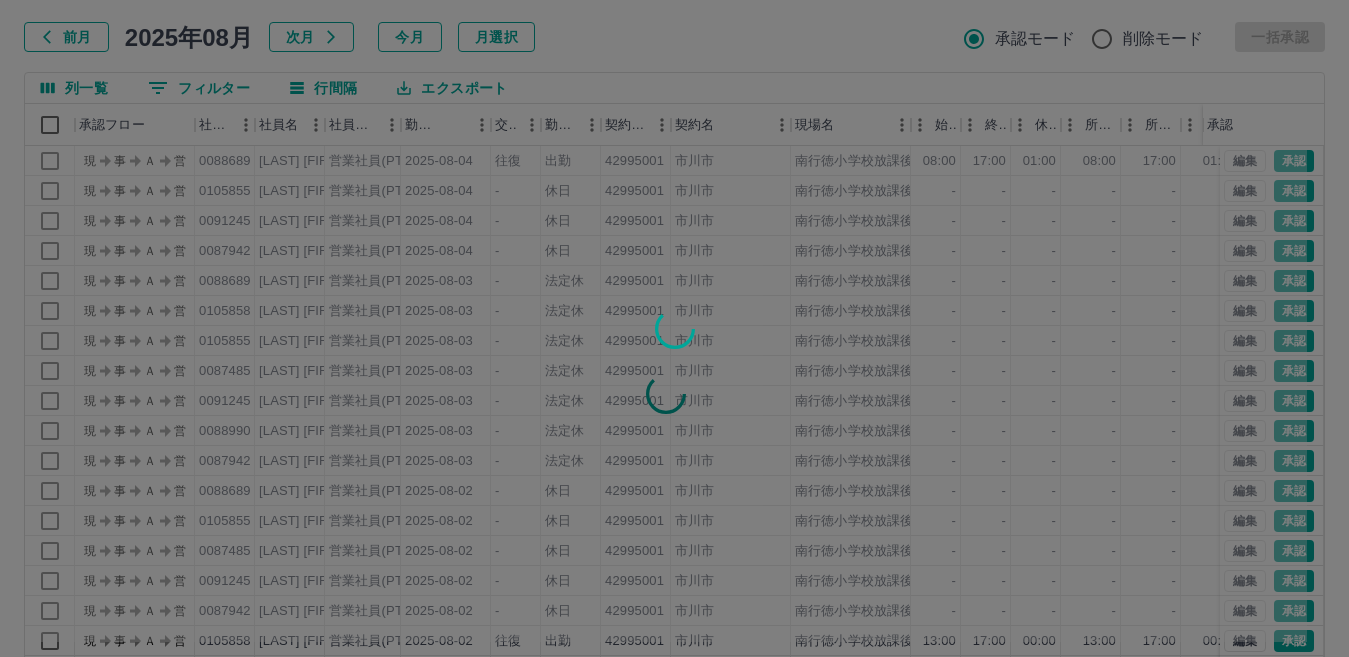 scroll, scrollTop: 188, scrollLeft: 0, axis: vertical 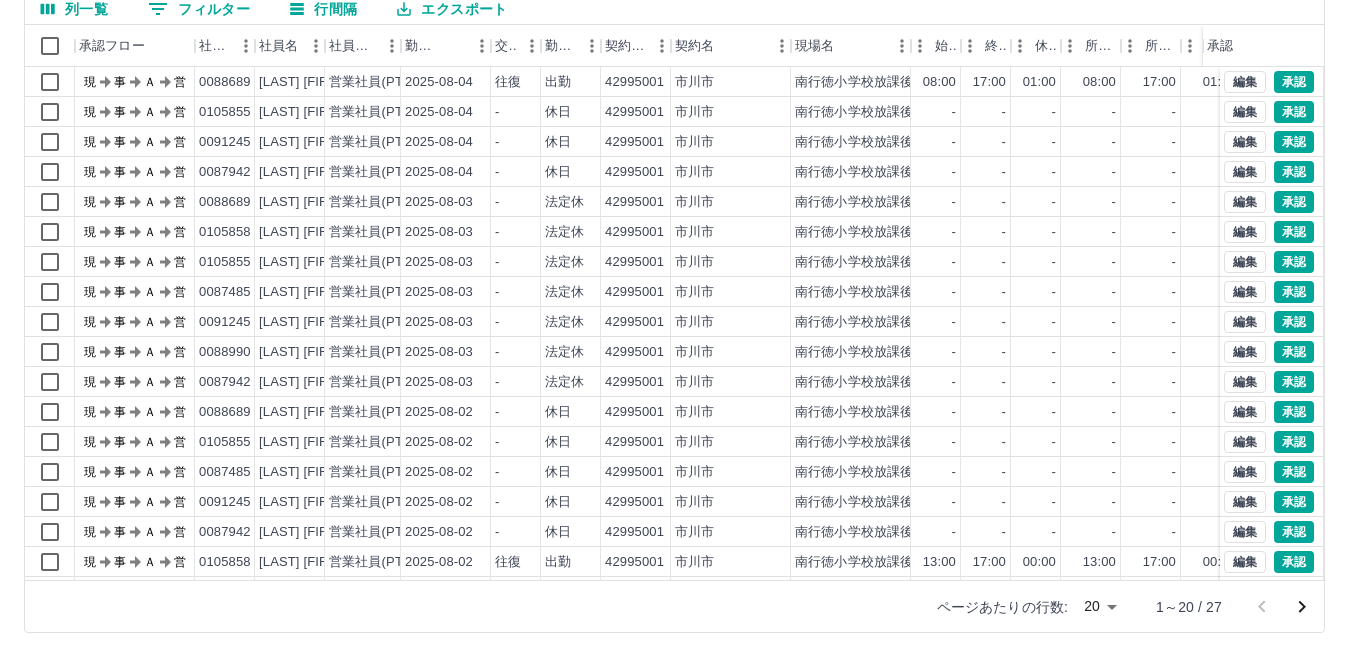 click 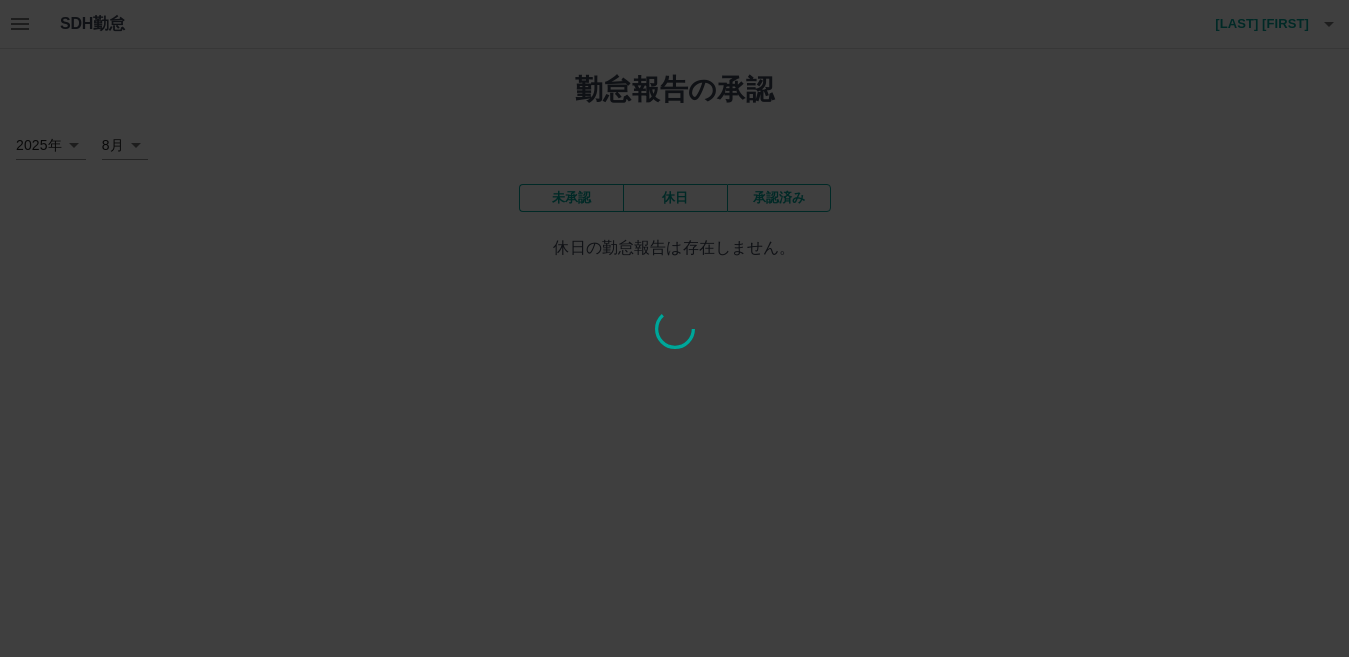 scroll, scrollTop: 0, scrollLeft: 0, axis: both 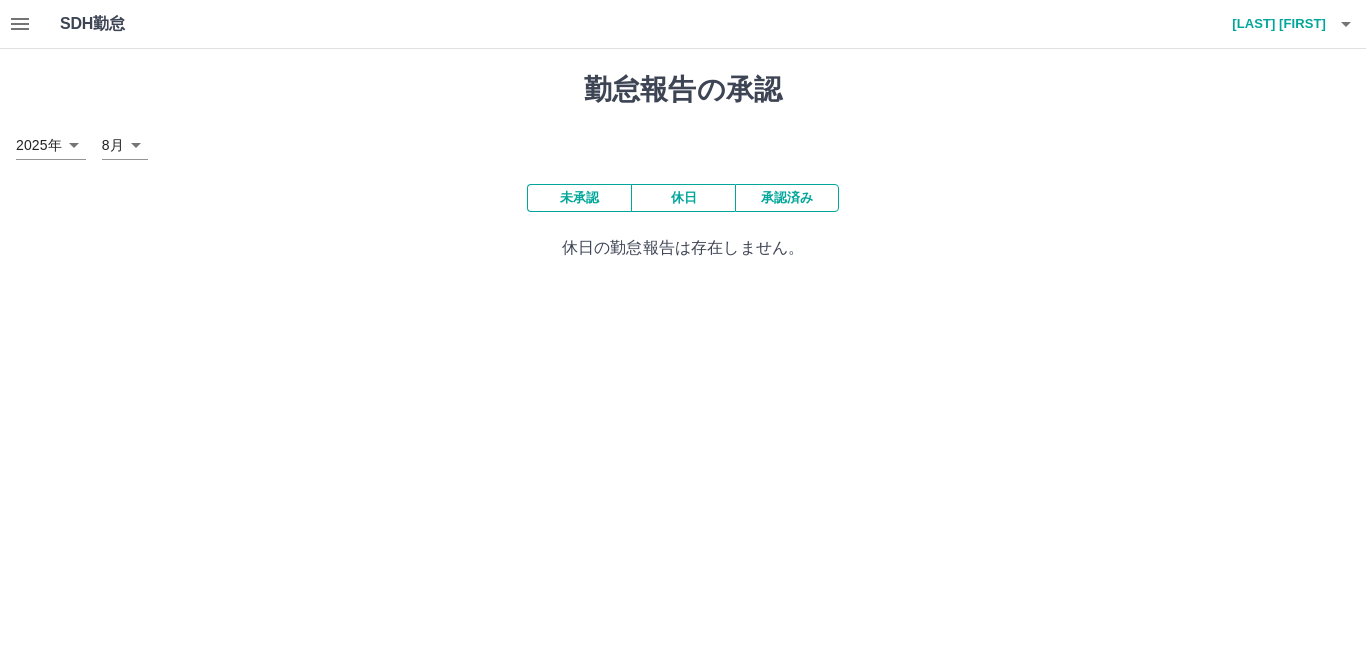 click on "未承認" at bounding box center (579, 198) 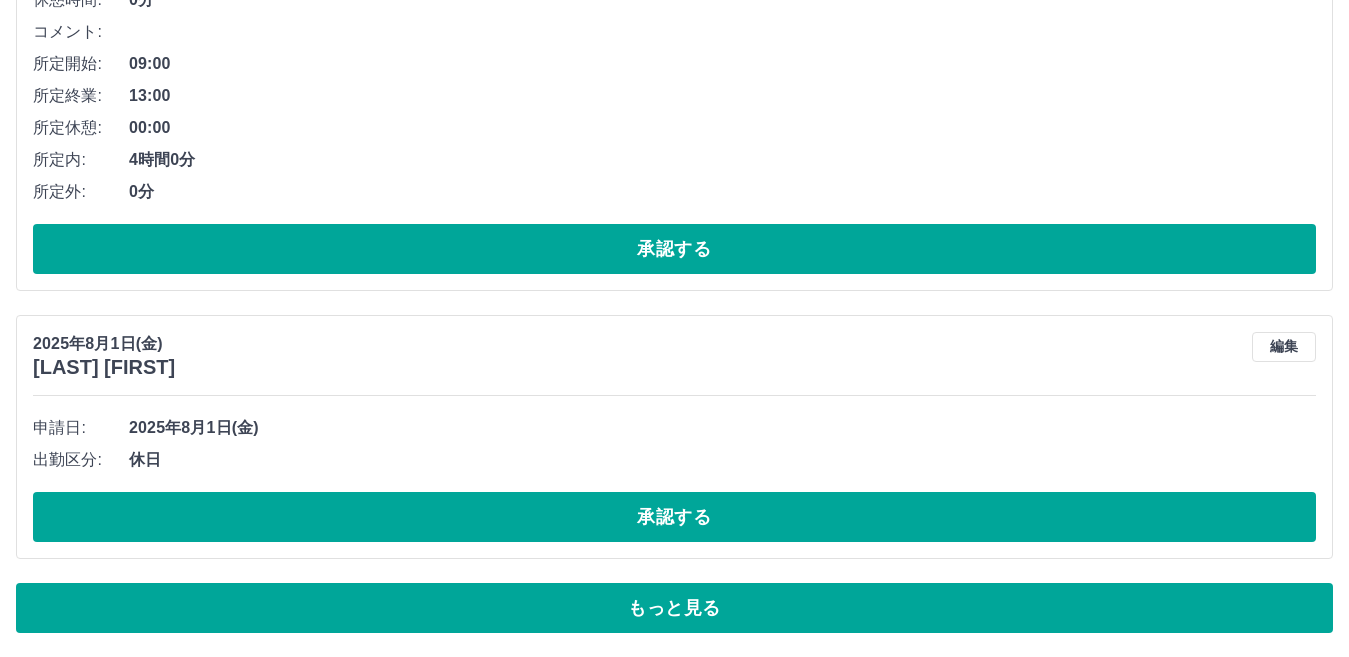 scroll, scrollTop: 8667, scrollLeft: 0, axis: vertical 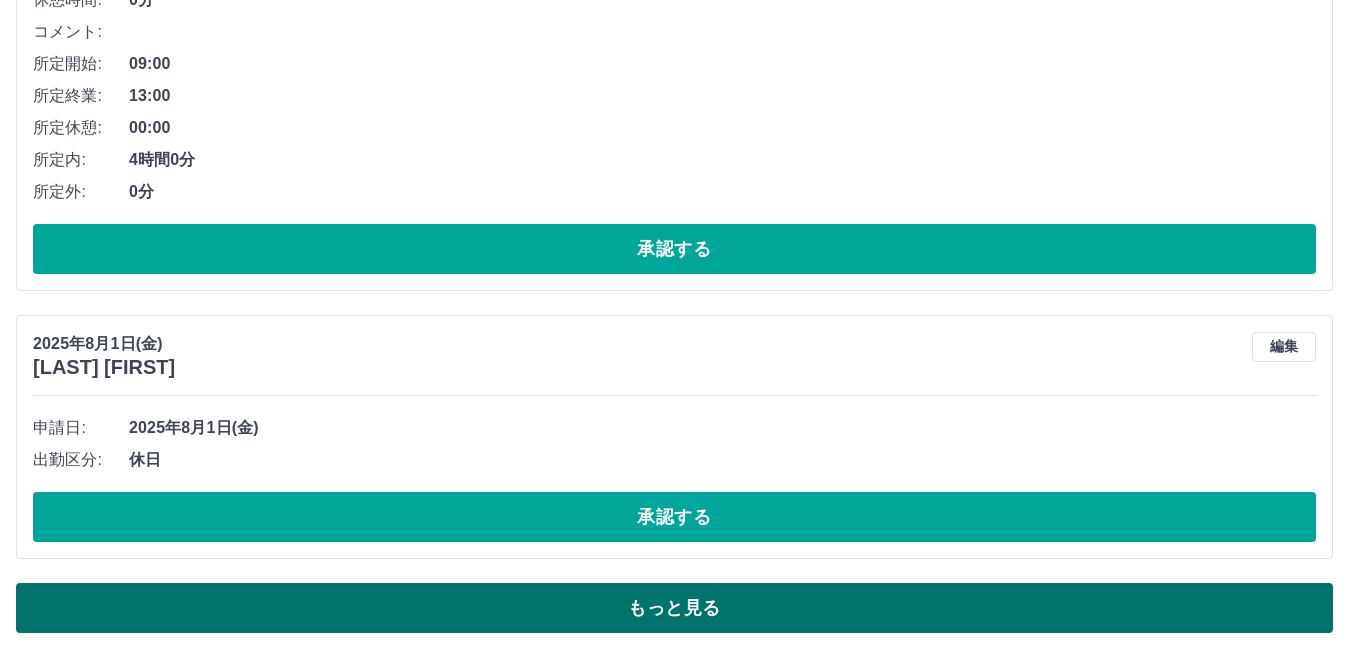 click on "もっと見る" at bounding box center [674, 608] 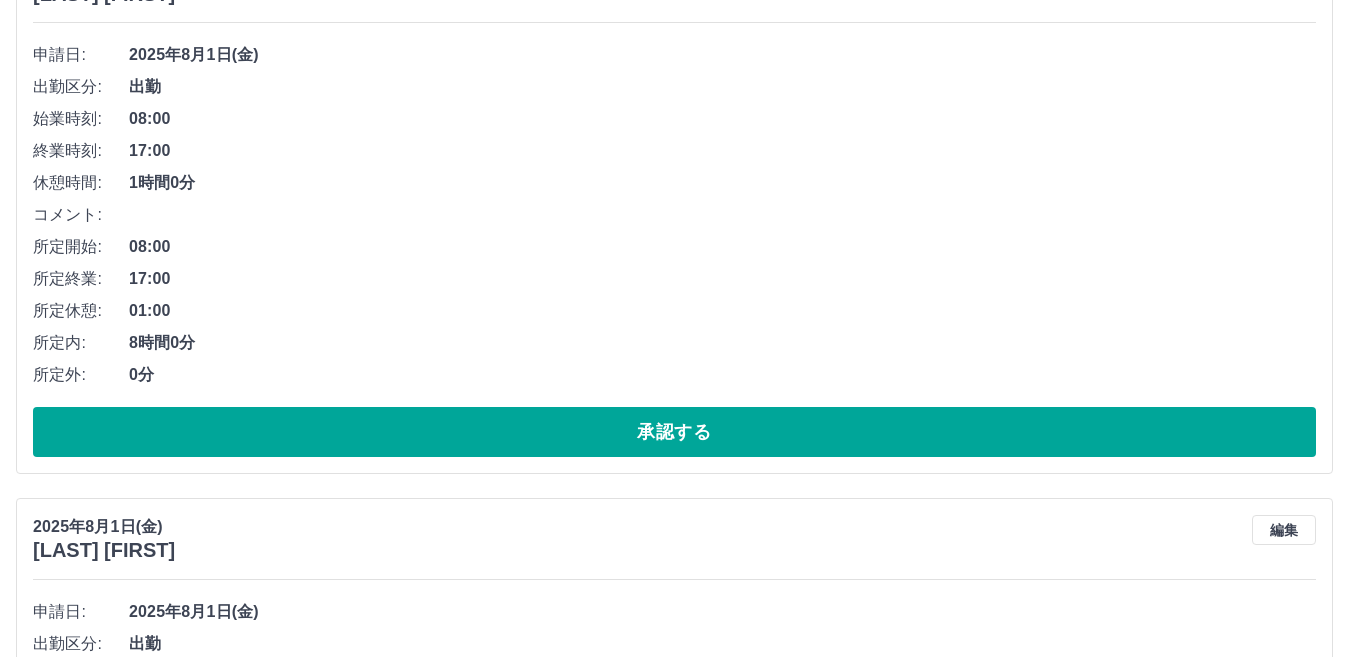 scroll, scrollTop: 9006, scrollLeft: 0, axis: vertical 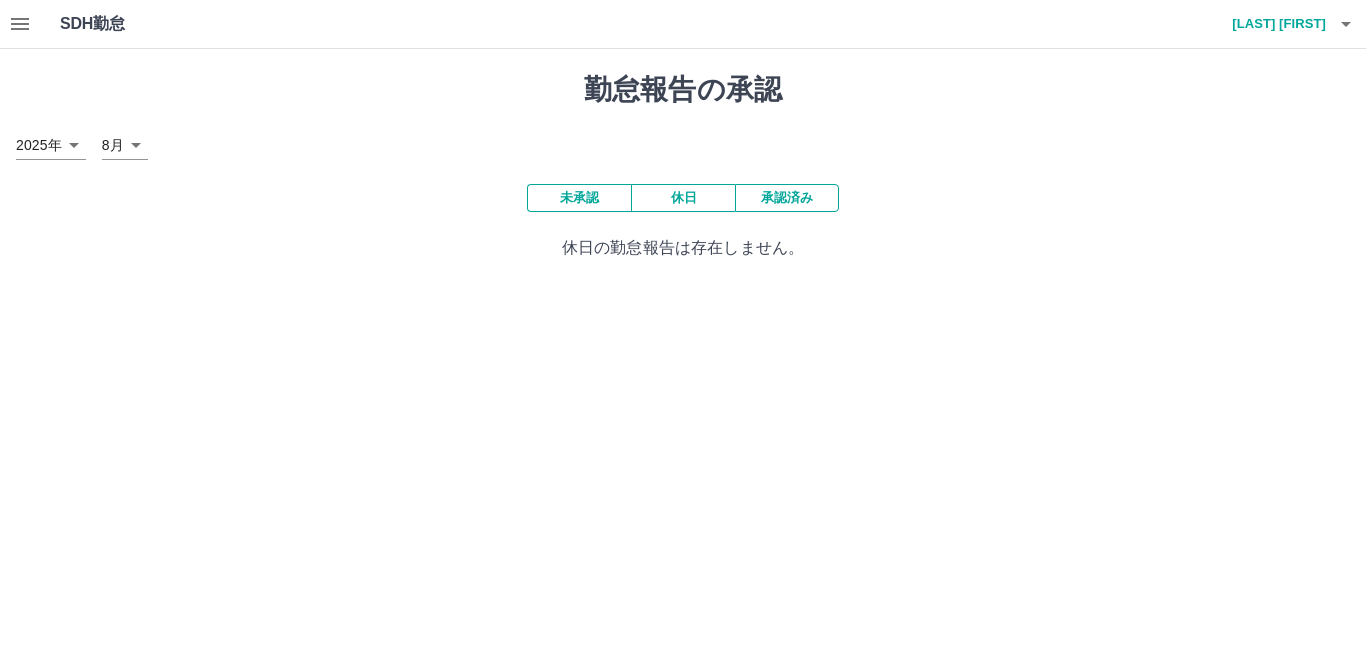 click 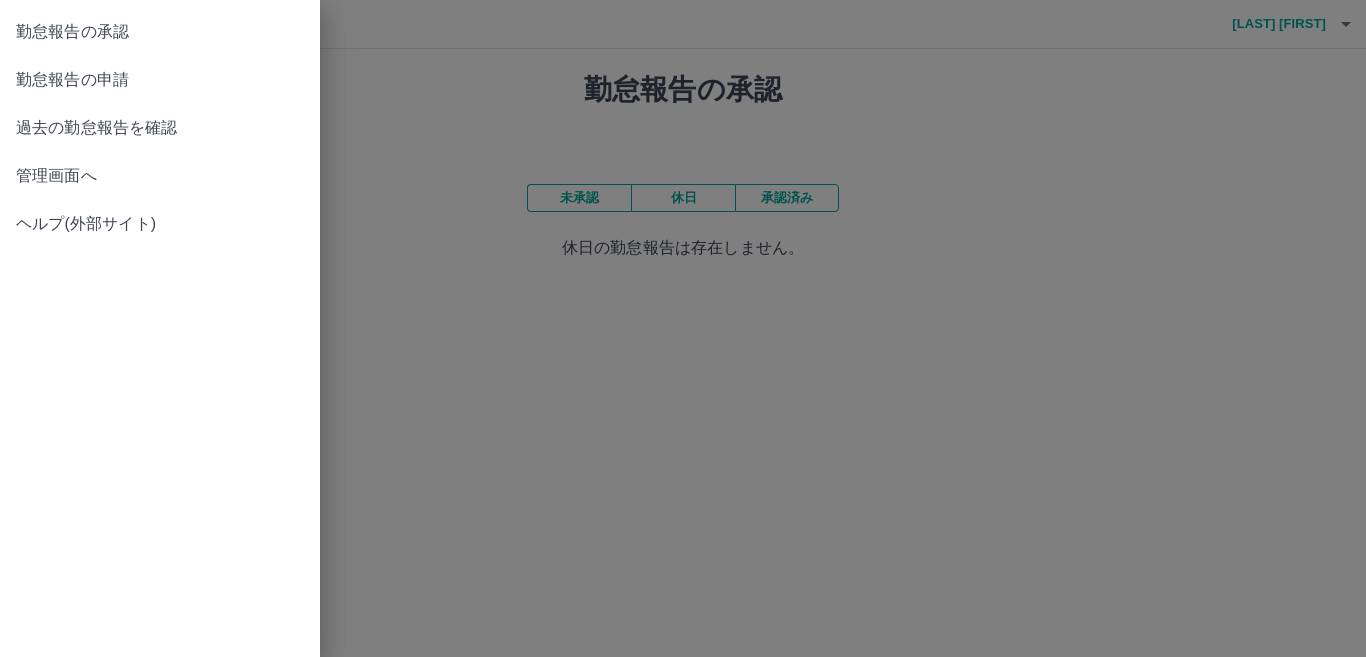 click on "管理画面へ" at bounding box center (160, 176) 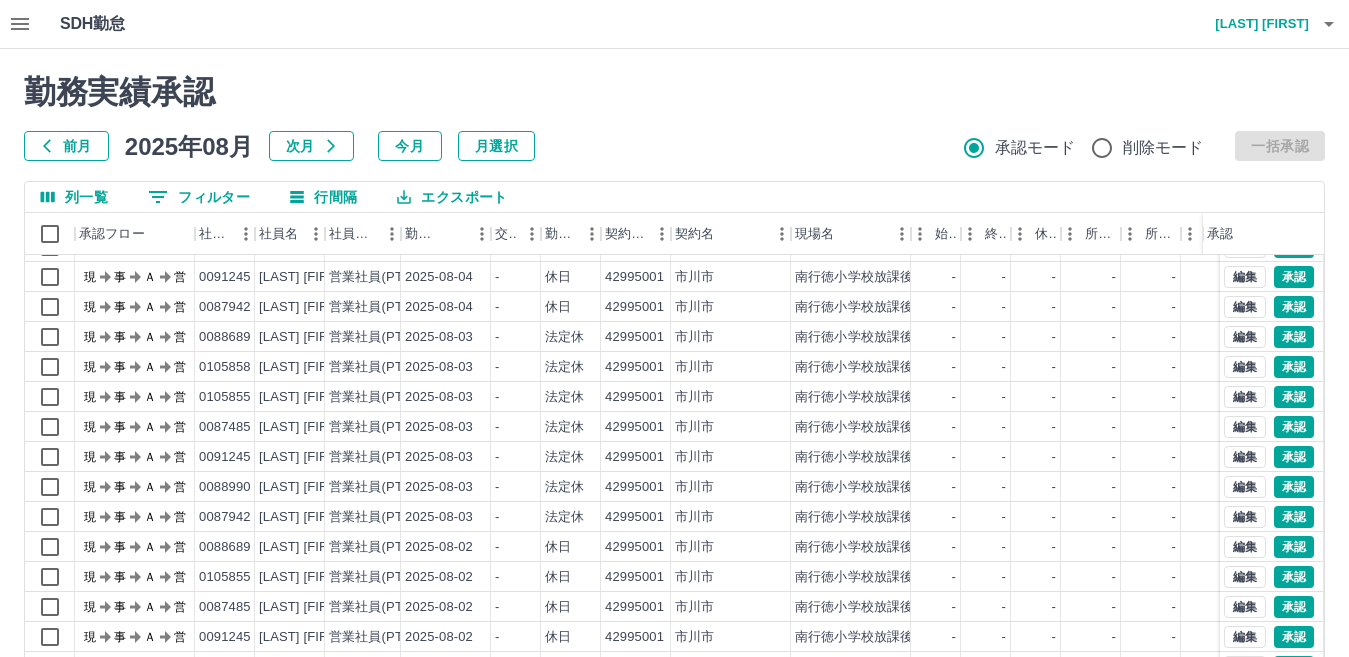 scroll, scrollTop: 104, scrollLeft: 0, axis: vertical 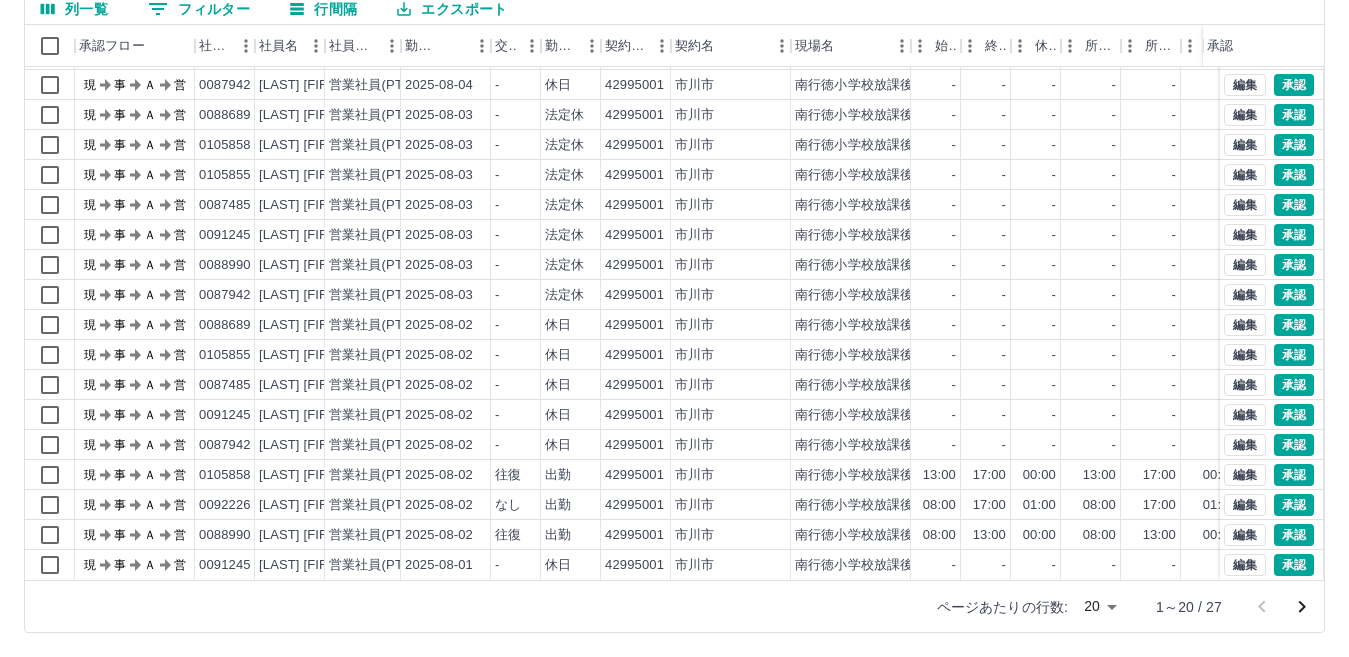 click 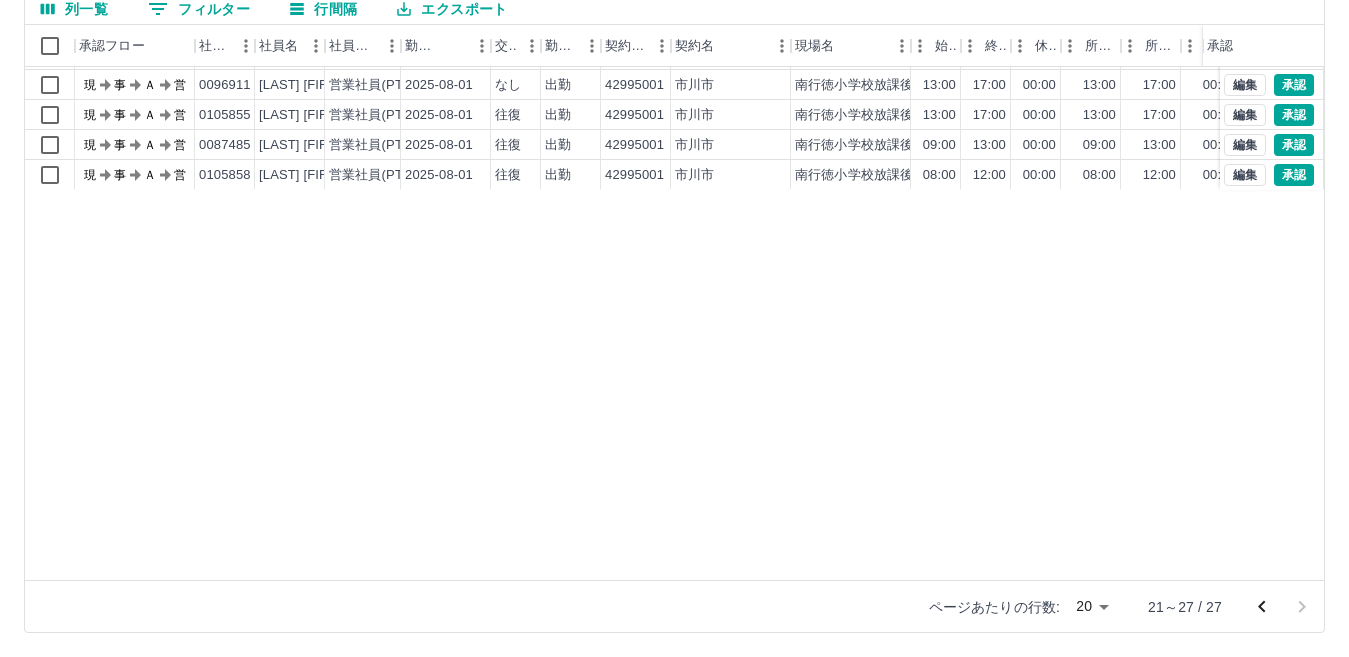 scroll, scrollTop: 0, scrollLeft: 0, axis: both 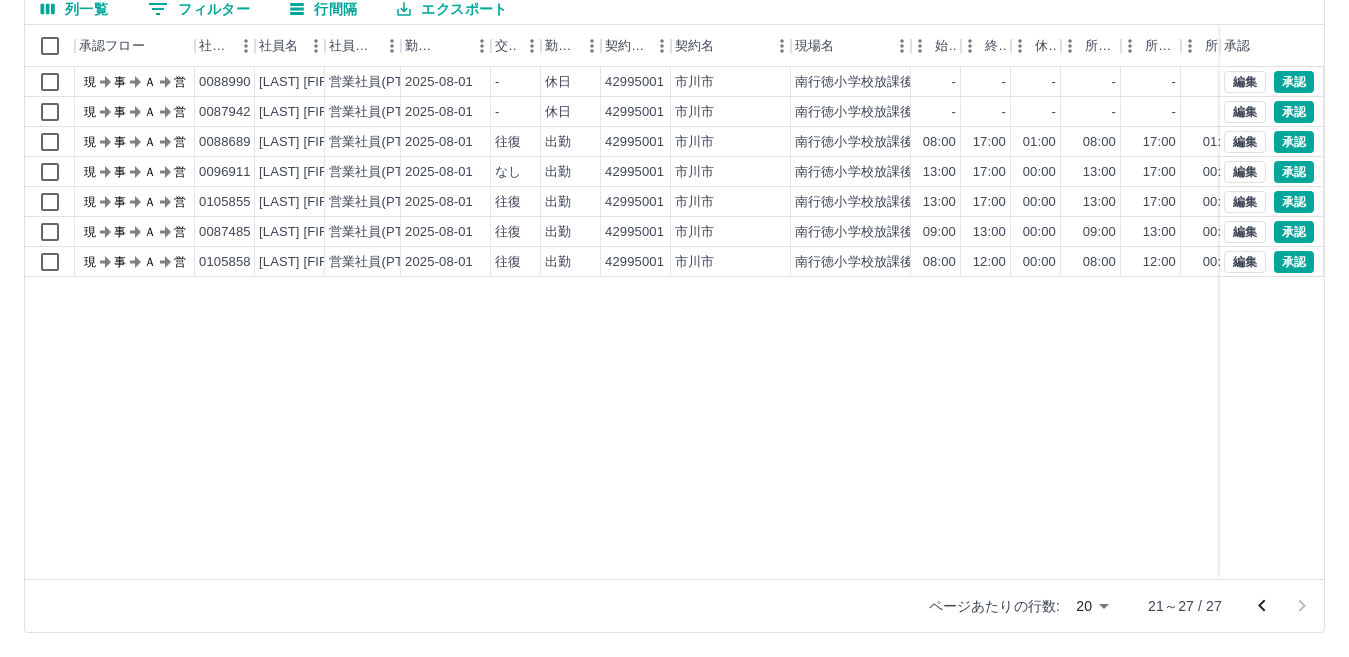 click 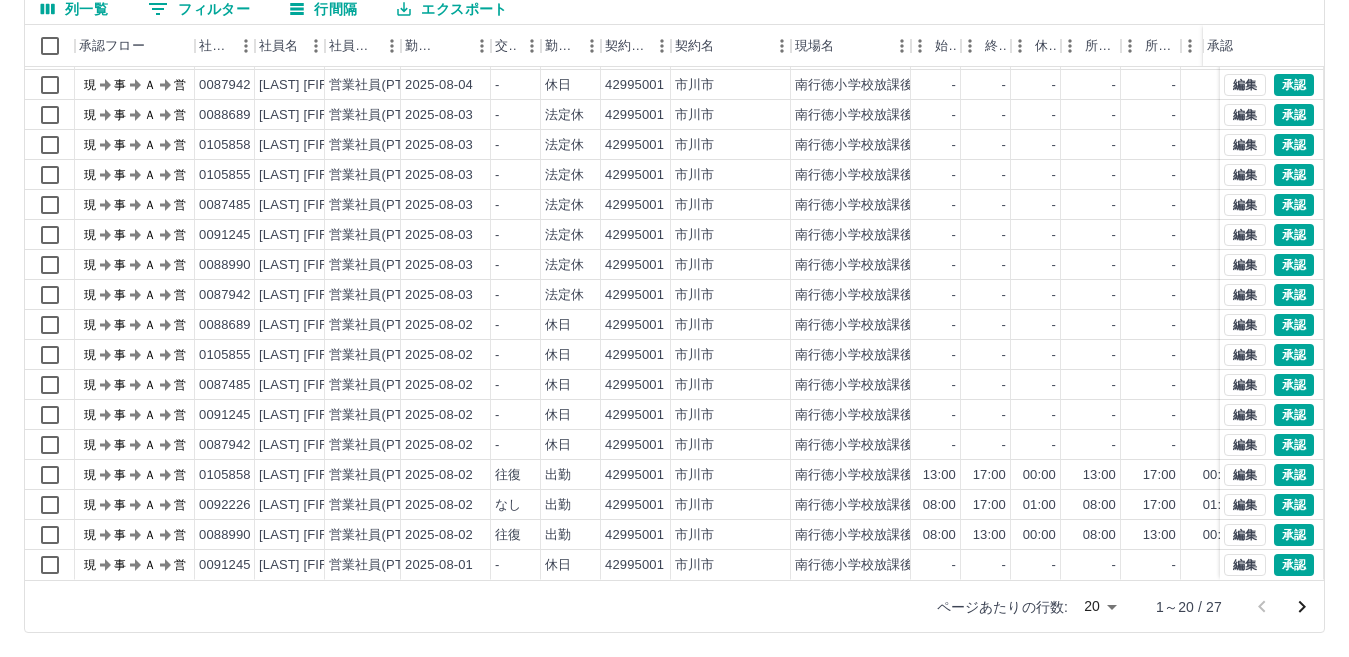 scroll, scrollTop: 104, scrollLeft: 0, axis: vertical 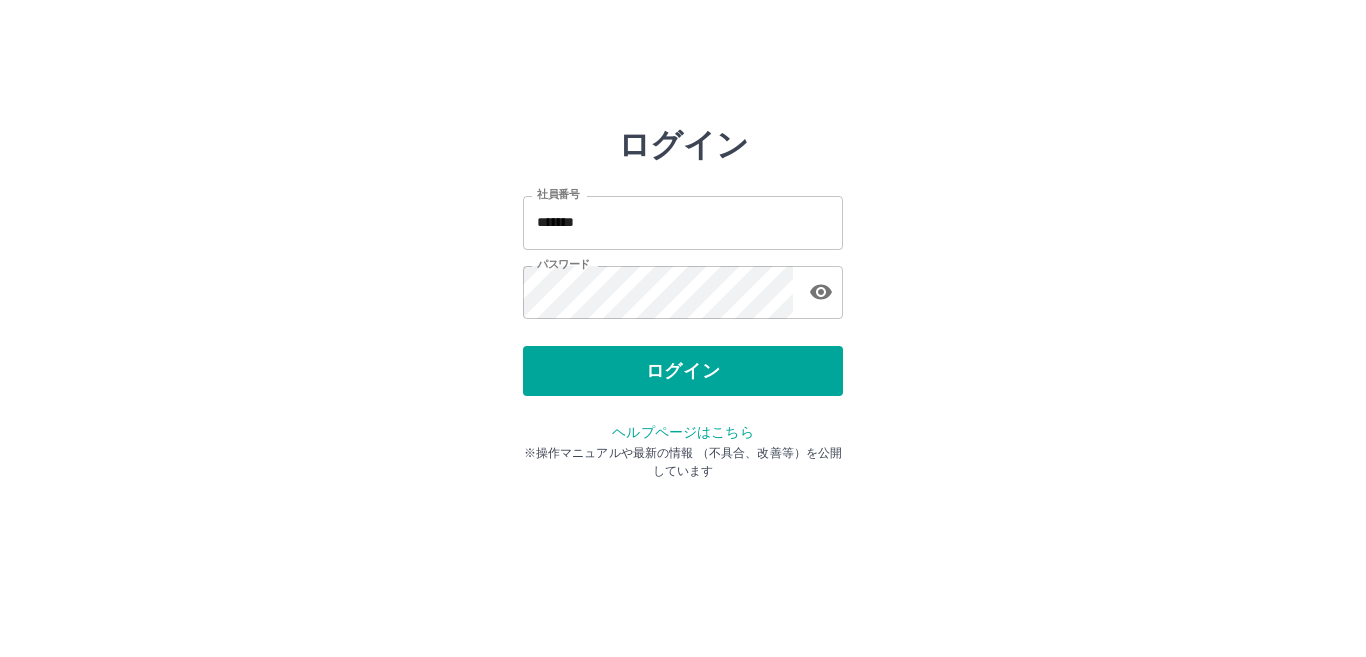 click on "ログイン" at bounding box center (683, 371) 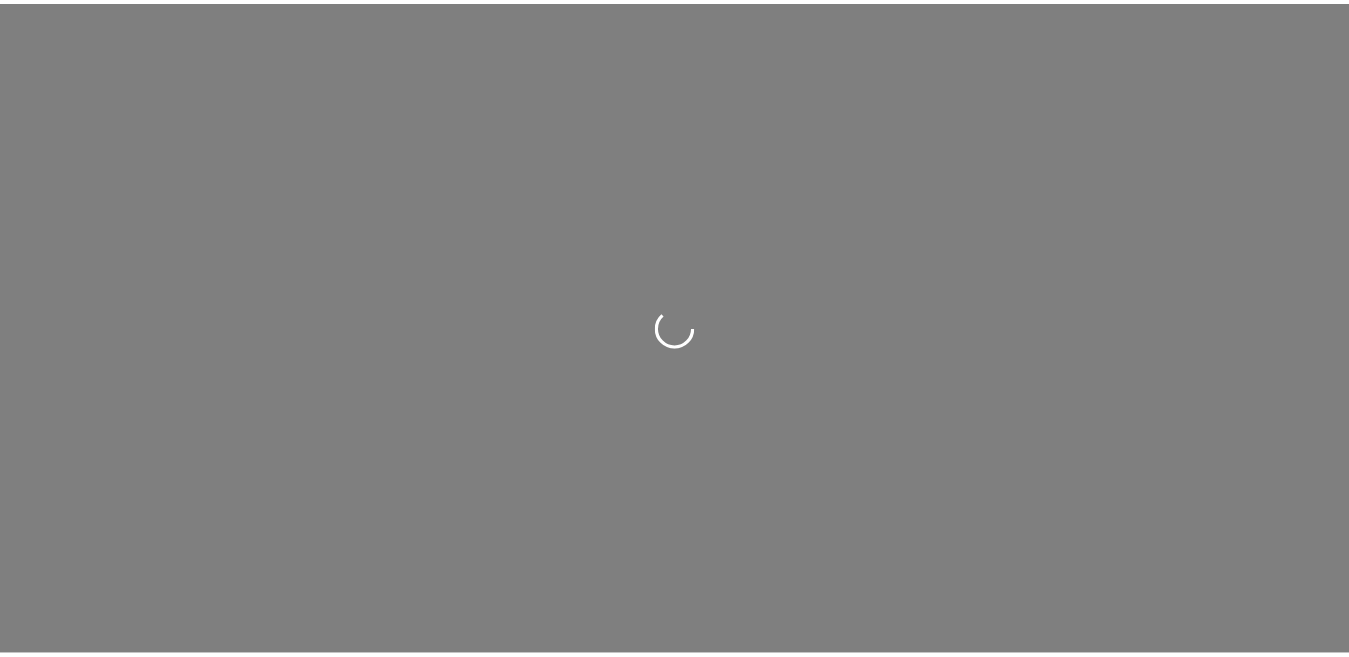 scroll, scrollTop: 0, scrollLeft: 0, axis: both 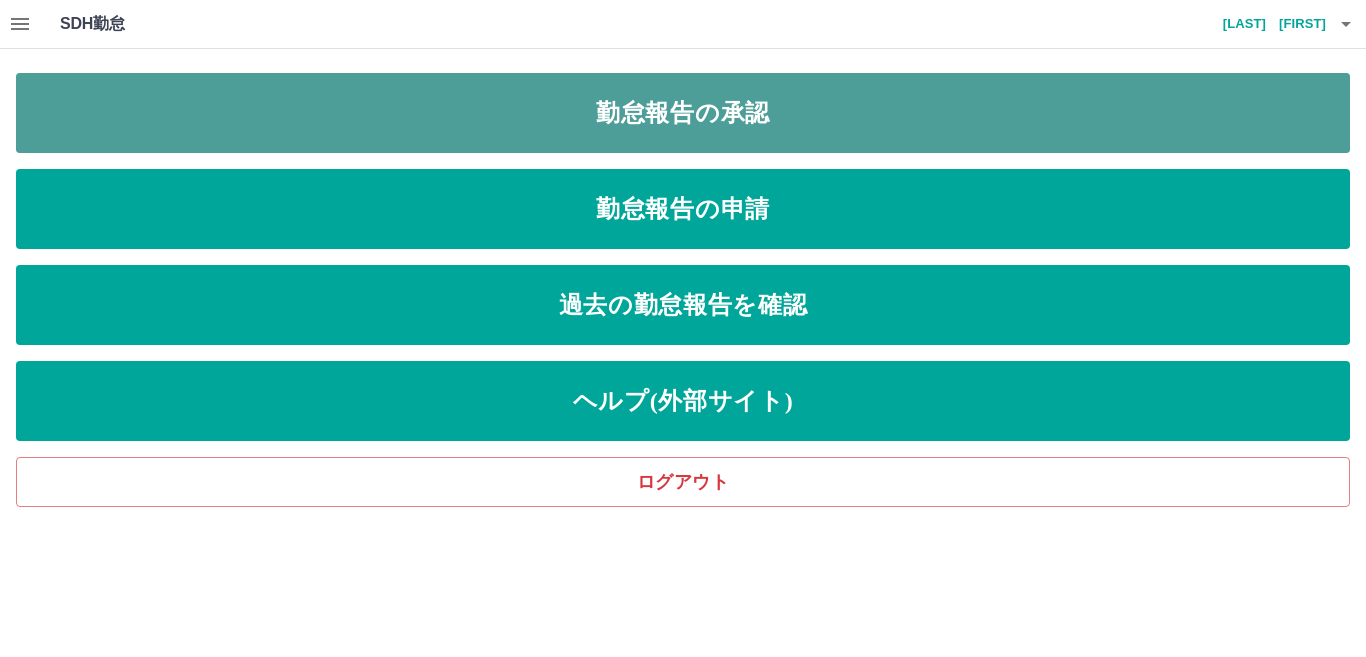 click on "勤怠報告の承認" at bounding box center [683, 113] 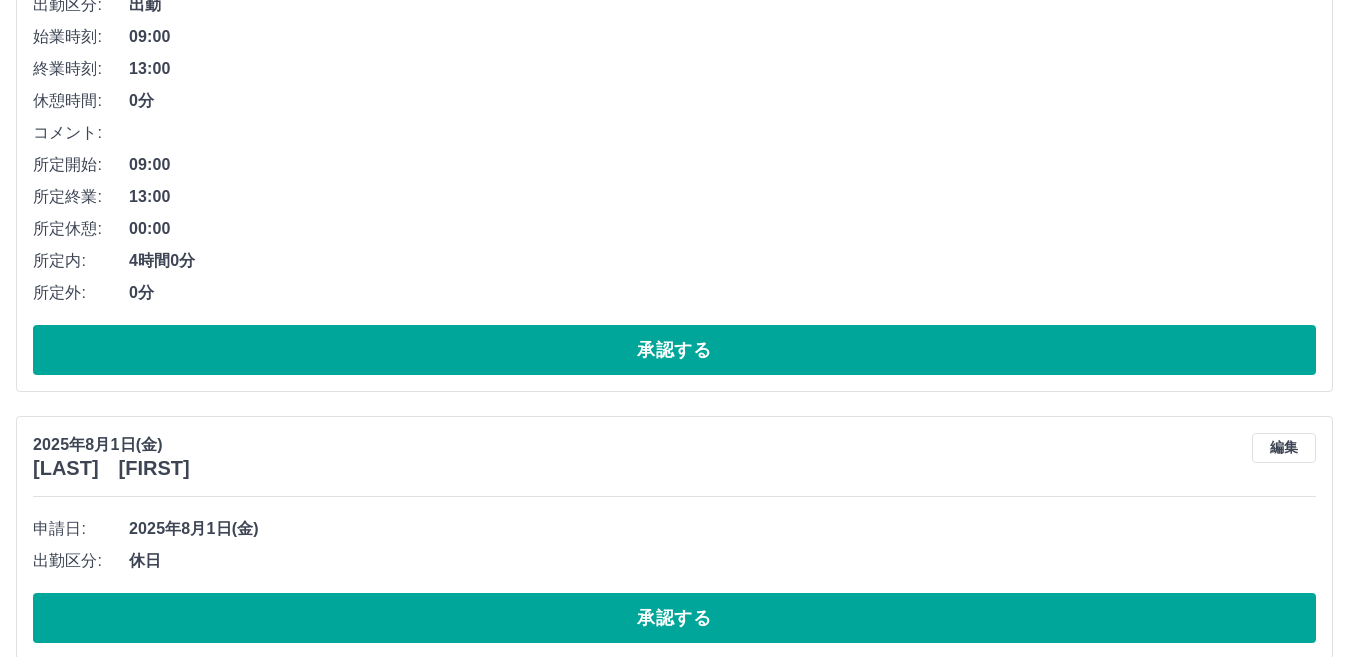 scroll, scrollTop: 8667, scrollLeft: 0, axis: vertical 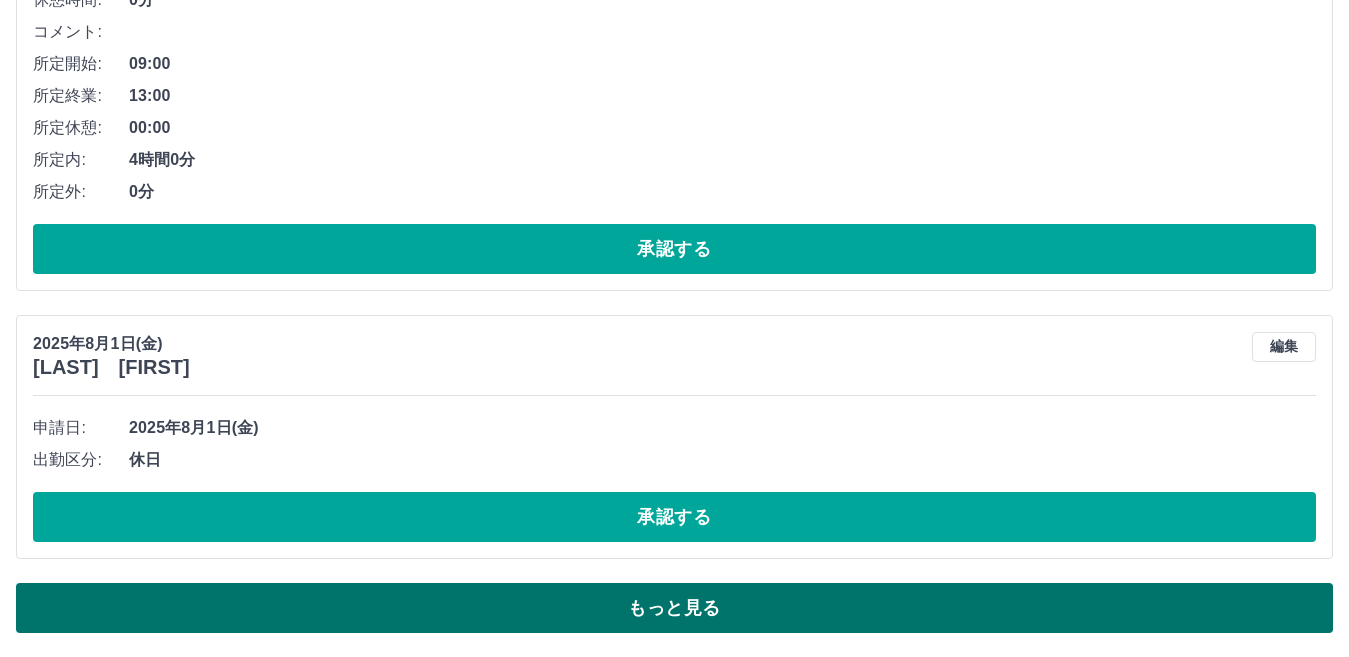 click on "もっと見る" at bounding box center [674, 608] 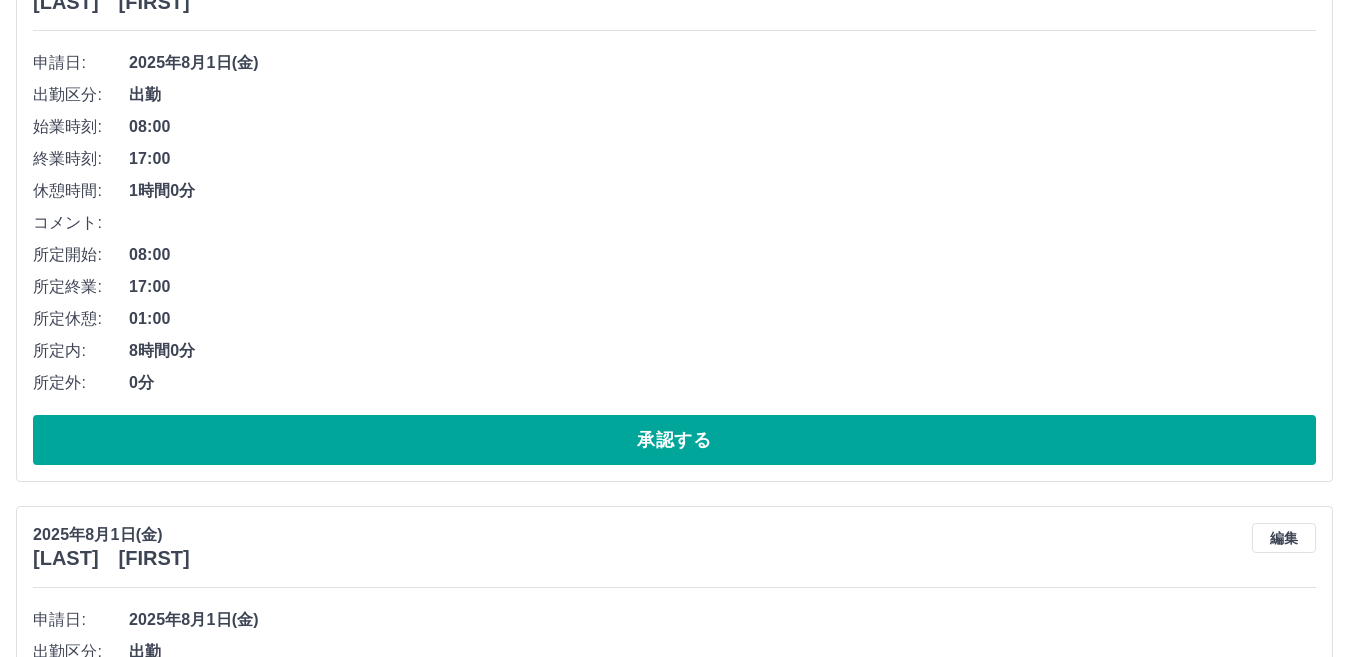 scroll, scrollTop: 9706, scrollLeft: 0, axis: vertical 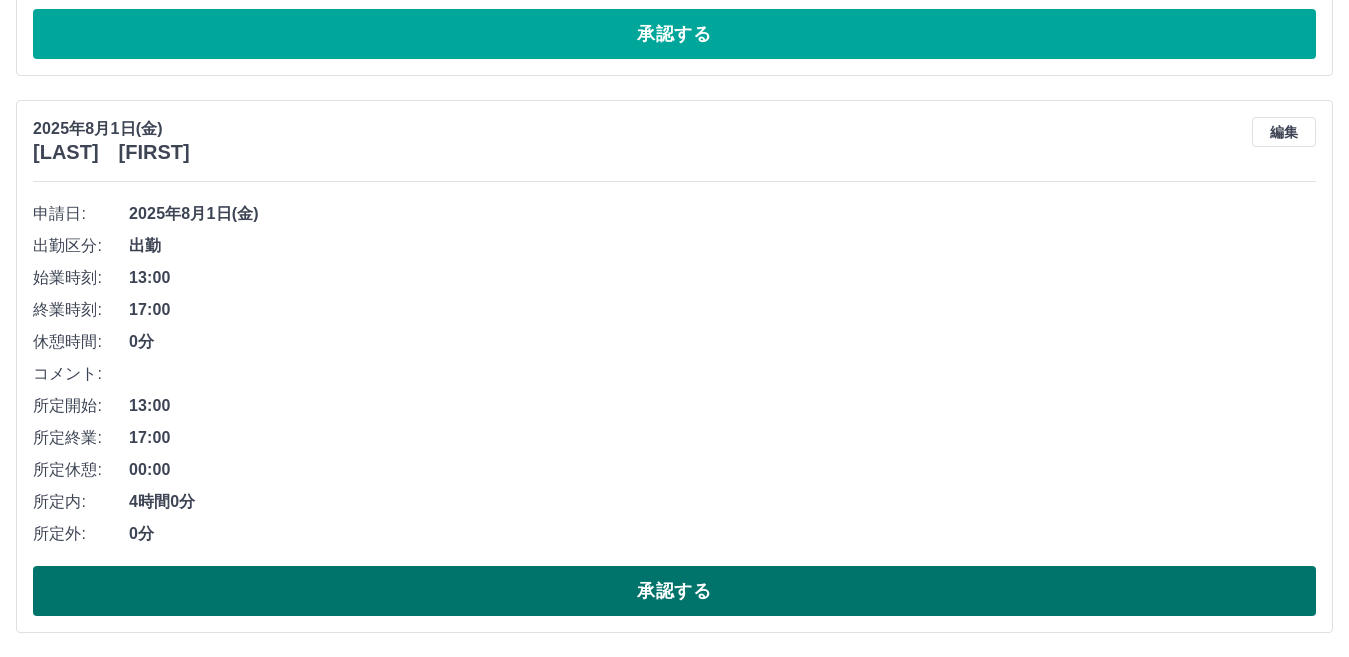 click on "承認する" at bounding box center [674, 591] 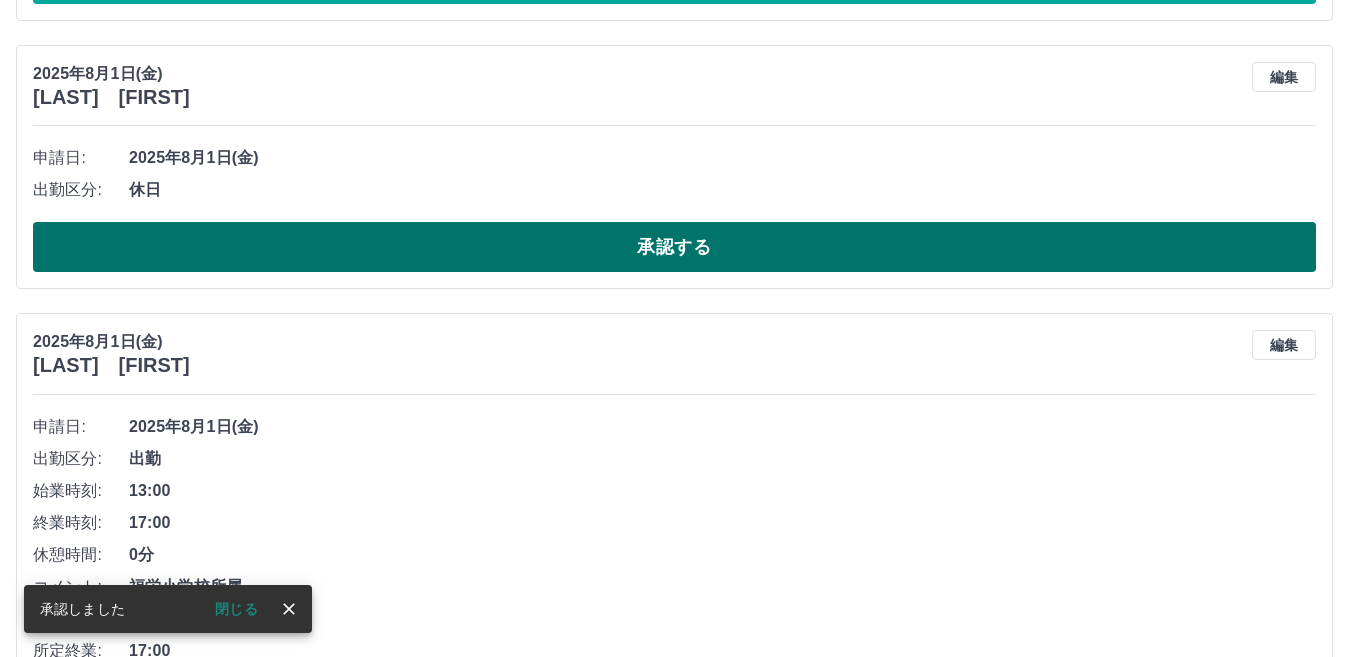 scroll, scrollTop: 9780, scrollLeft: 0, axis: vertical 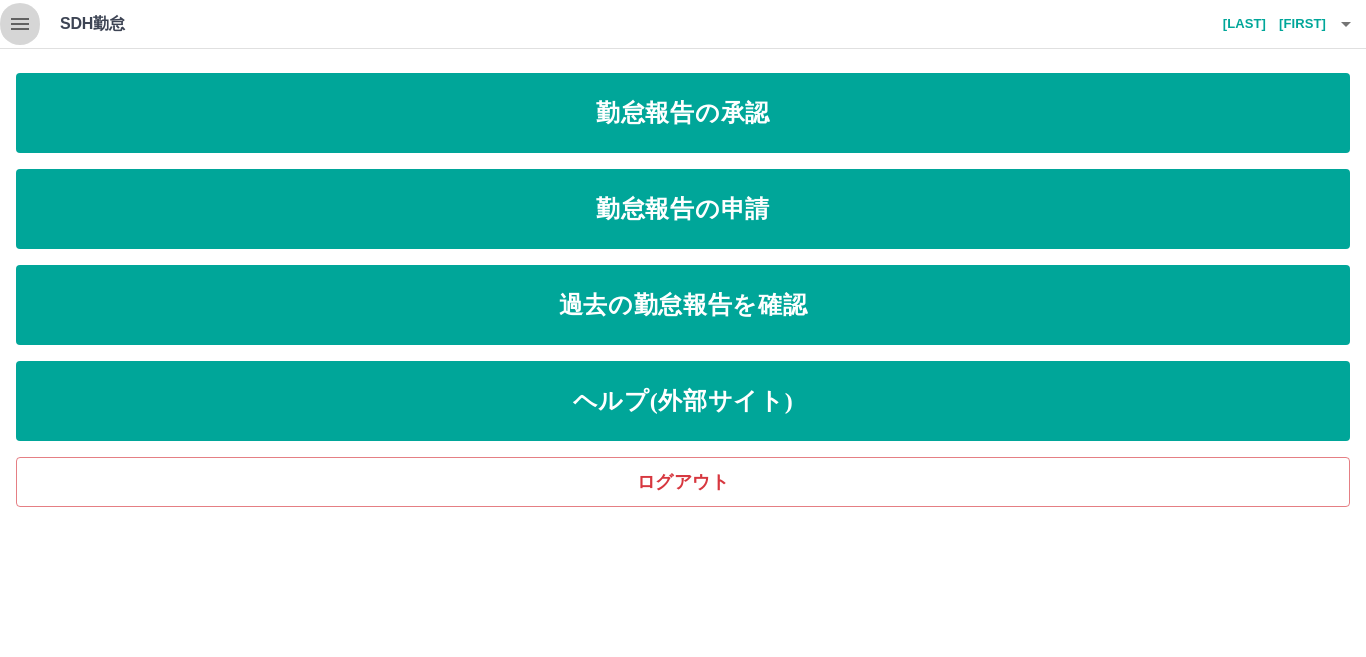 click 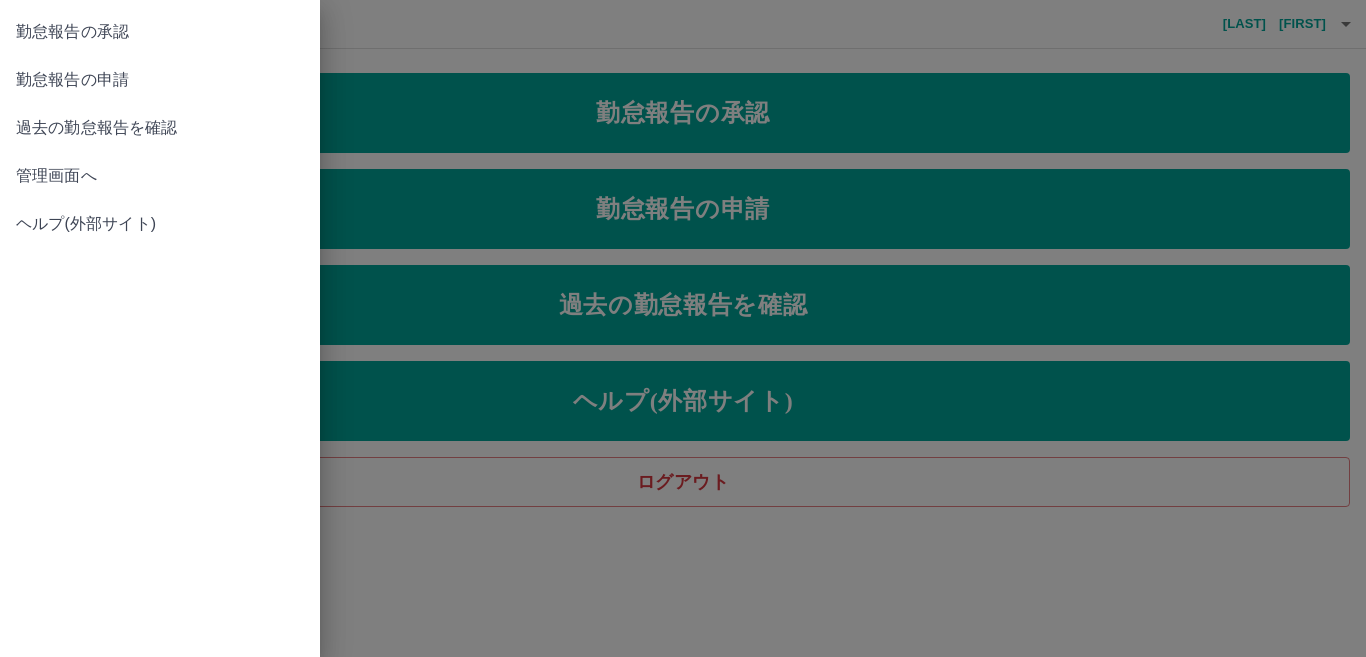 click on "管理画面へ" at bounding box center (160, 176) 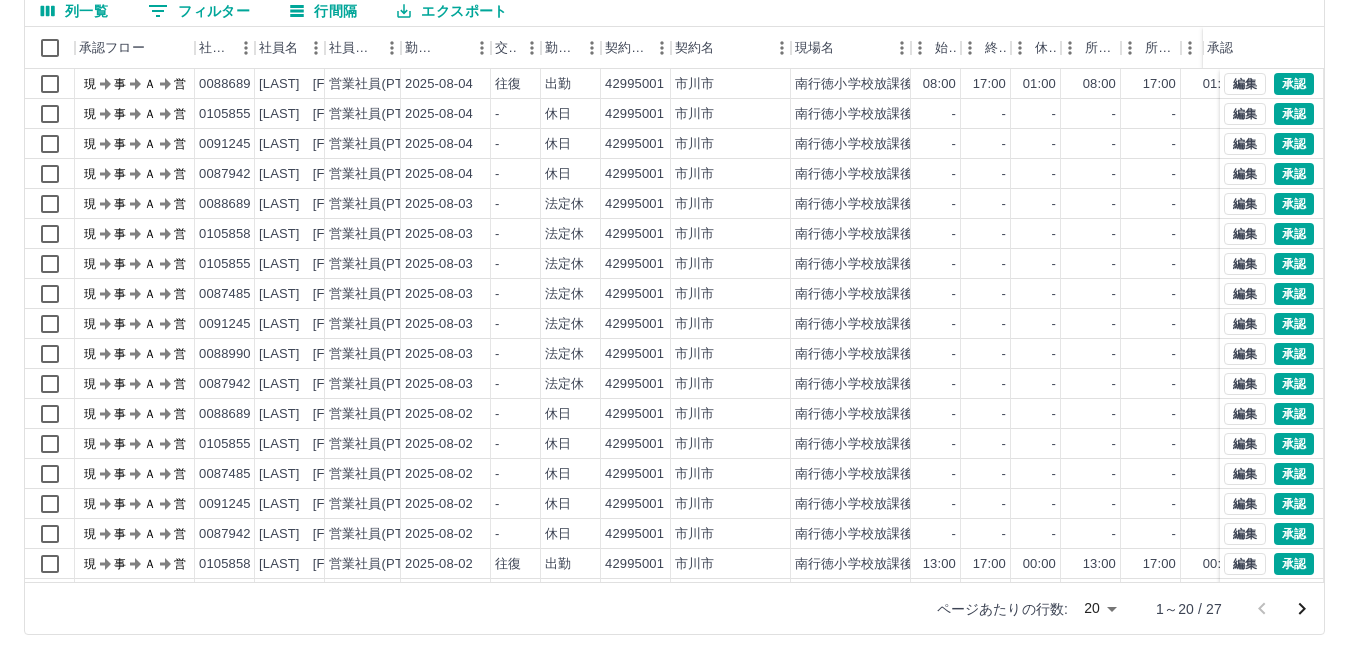scroll, scrollTop: 188, scrollLeft: 0, axis: vertical 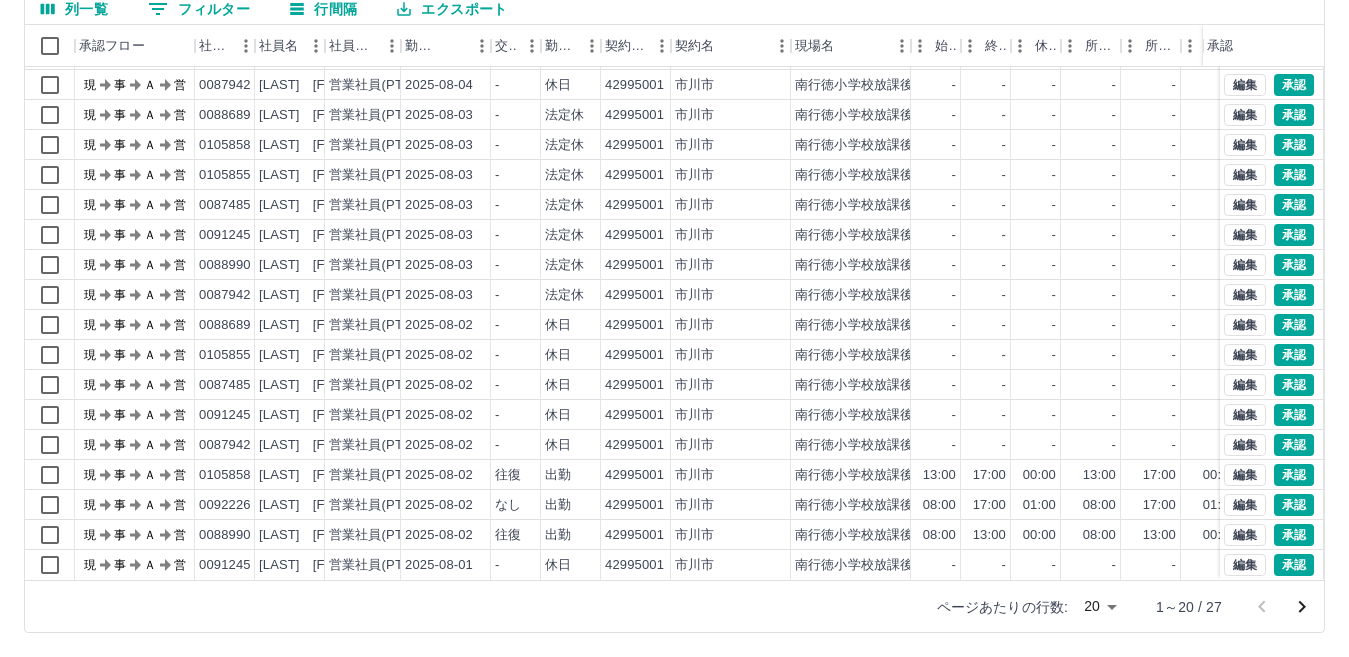 click 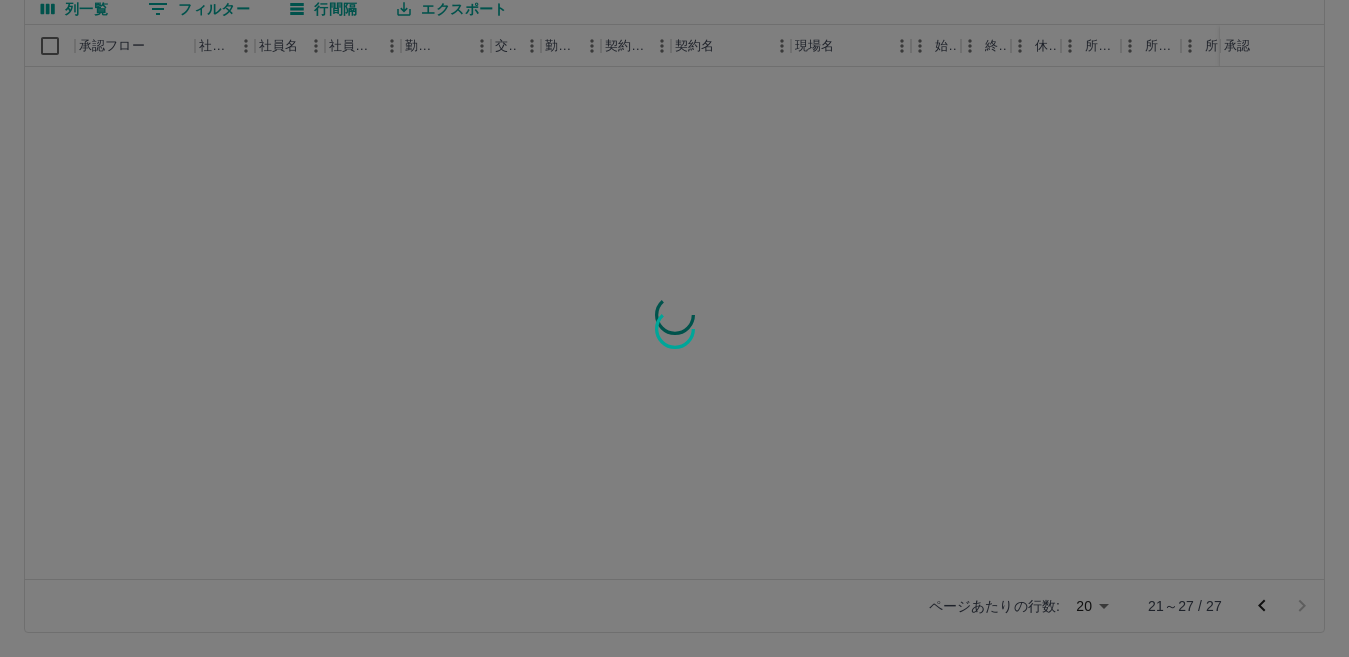 scroll, scrollTop: 0, scrollLeft: 0, axis: both 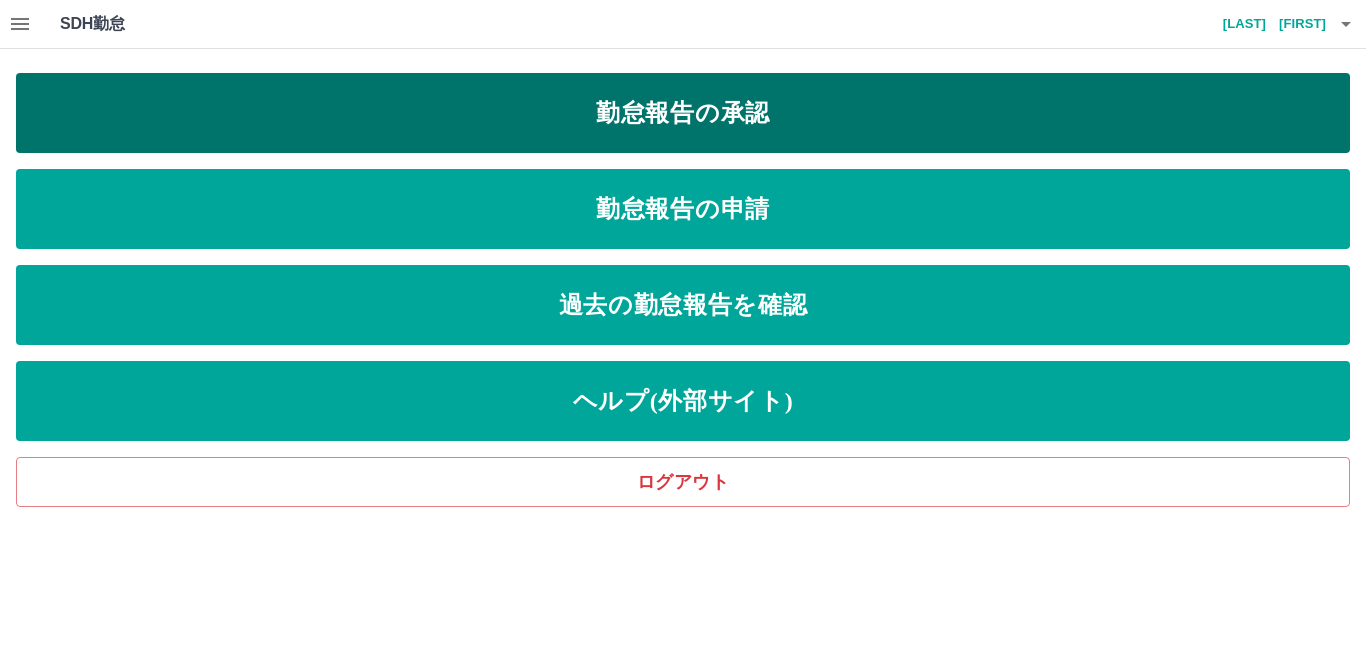 click on "勤怠報告の承認" at bounding box center [683, 113] 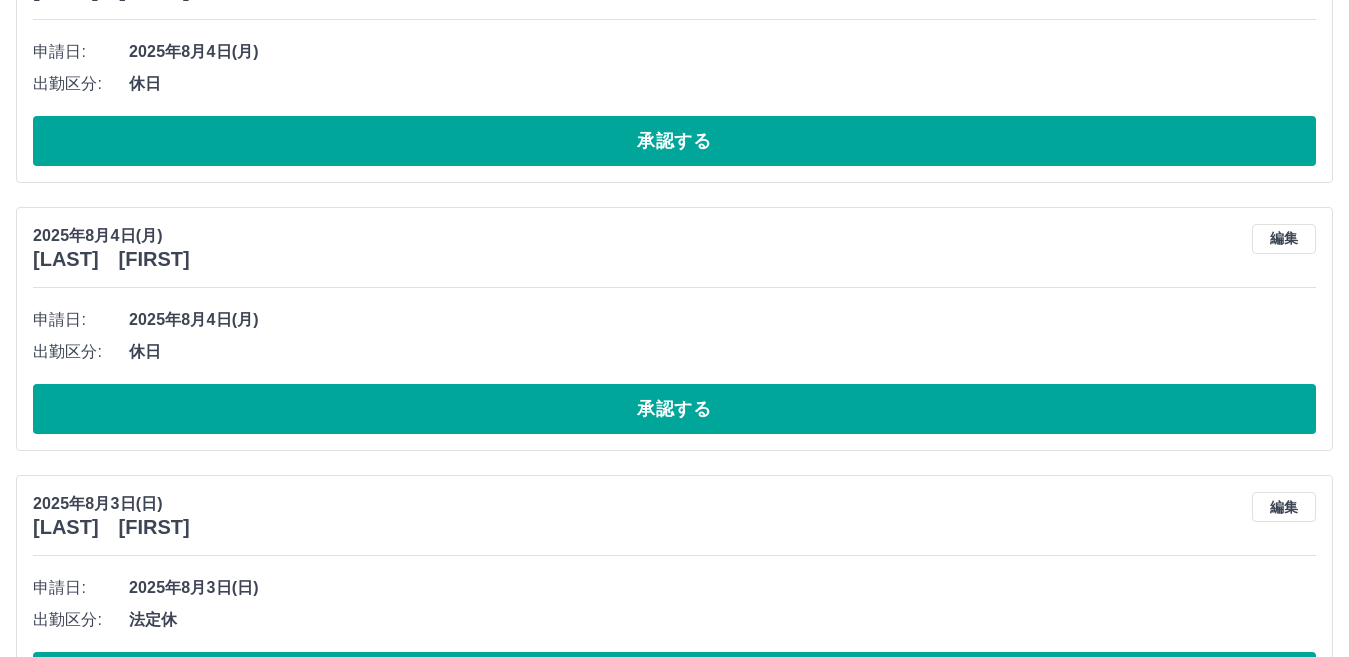scroll, scrollTop: 1300, scrollLeft: 0, axis: vertical 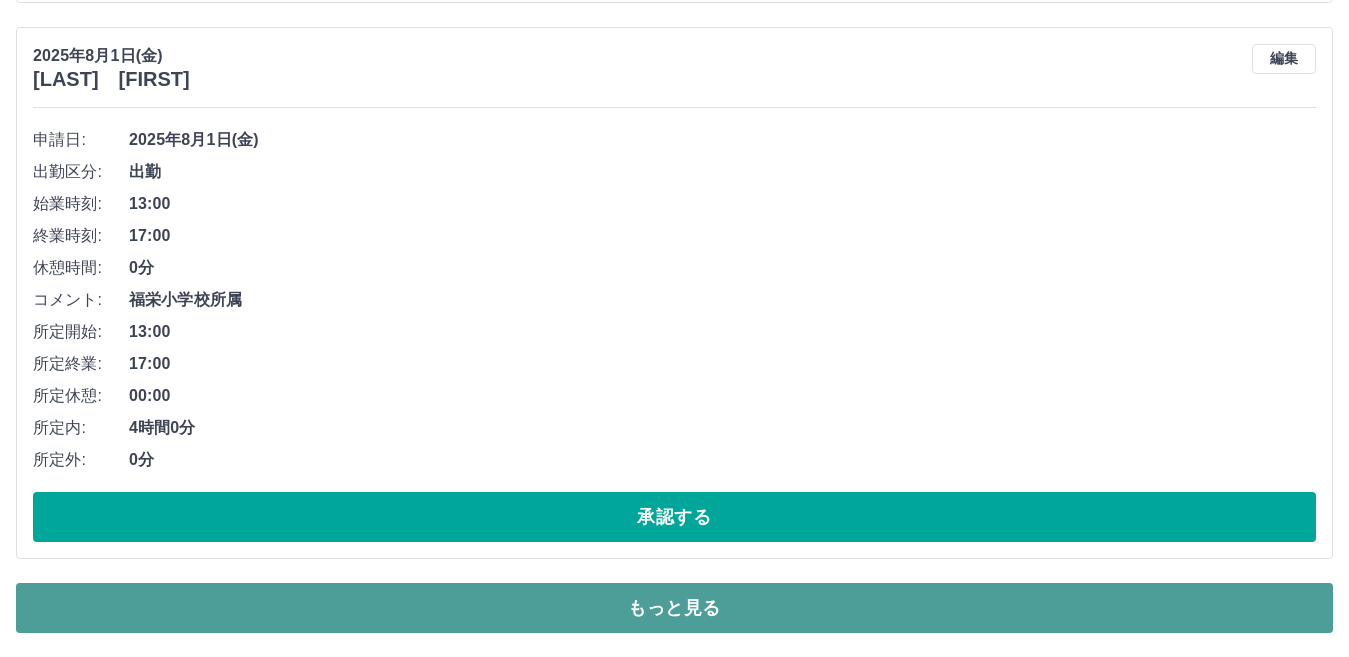 click on "もっと見る" at bounding box center [674, 608] 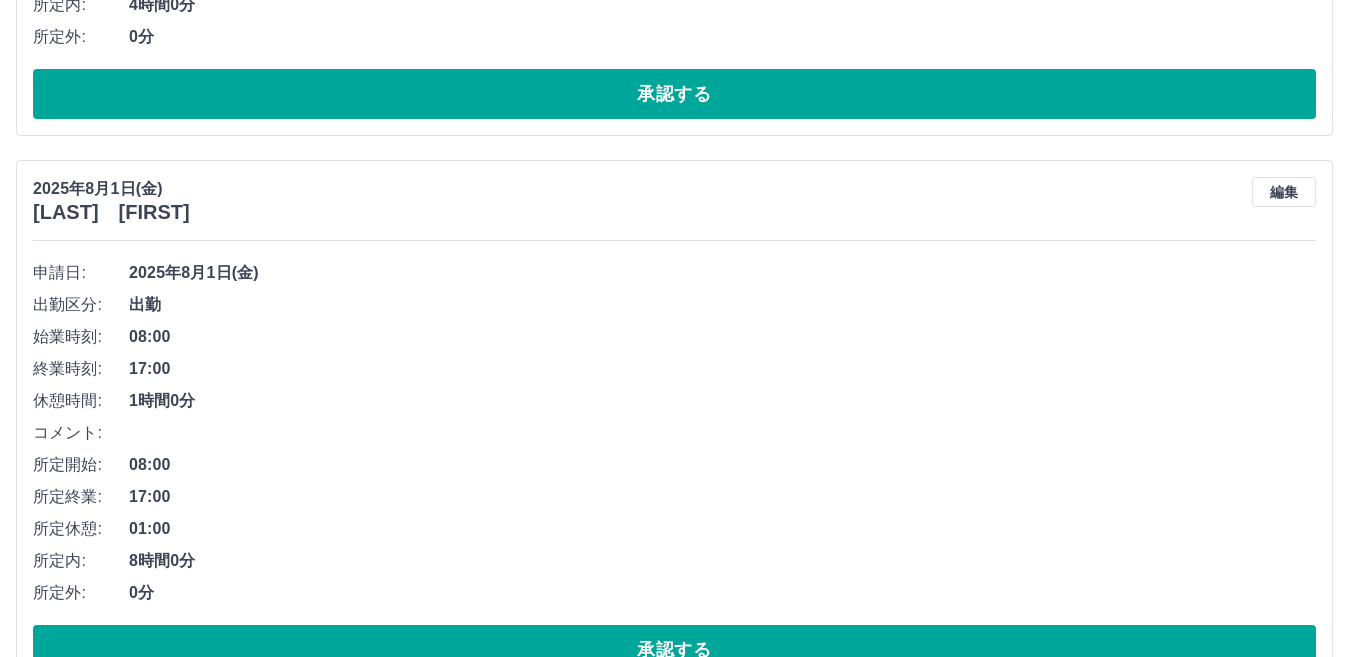 scroll, scrollTop: 9149, scrollLeft: 0, axis: vertical 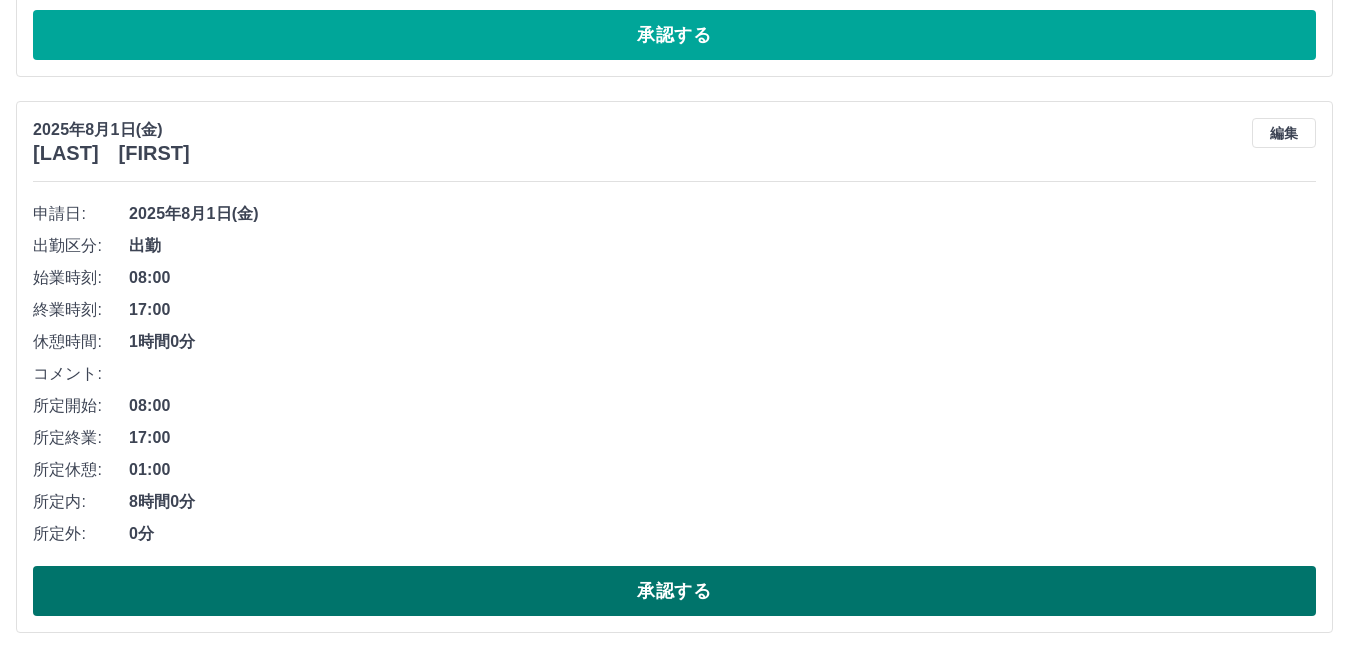 click on "承認する" at bounding box center (674, 591) 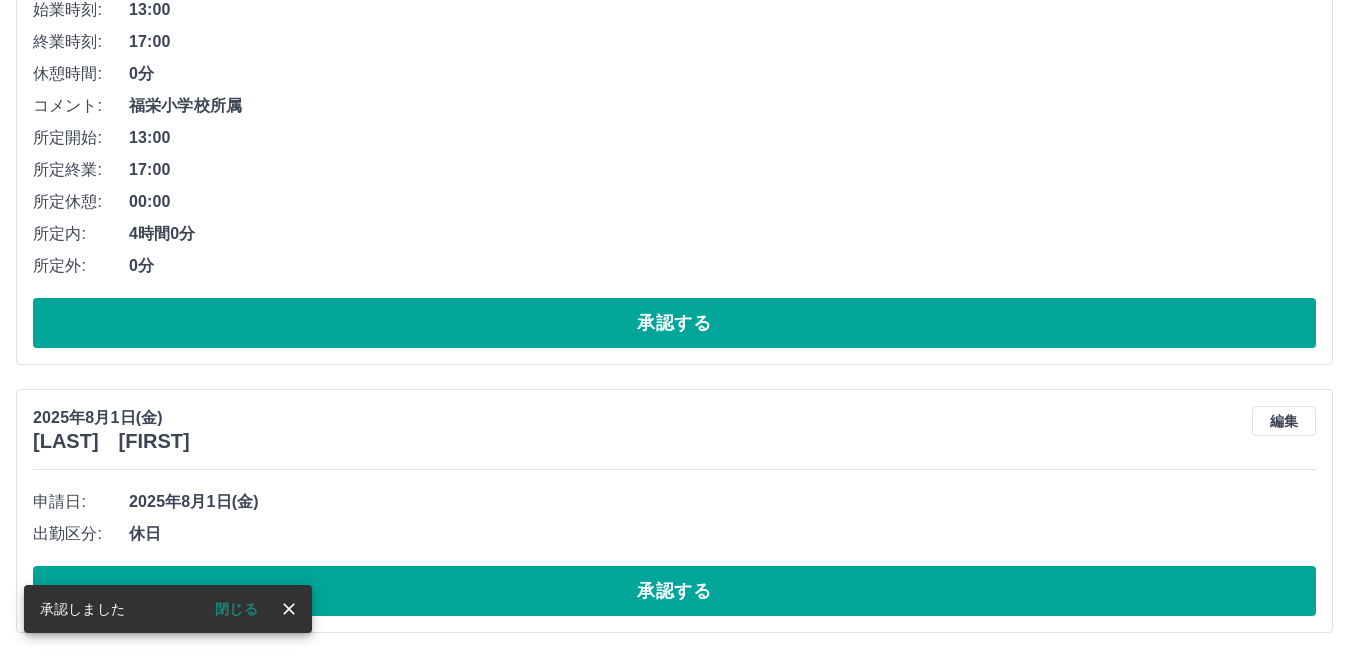 scroll, scrollTop: 8861, scrollLeft: 0, axis: vertical 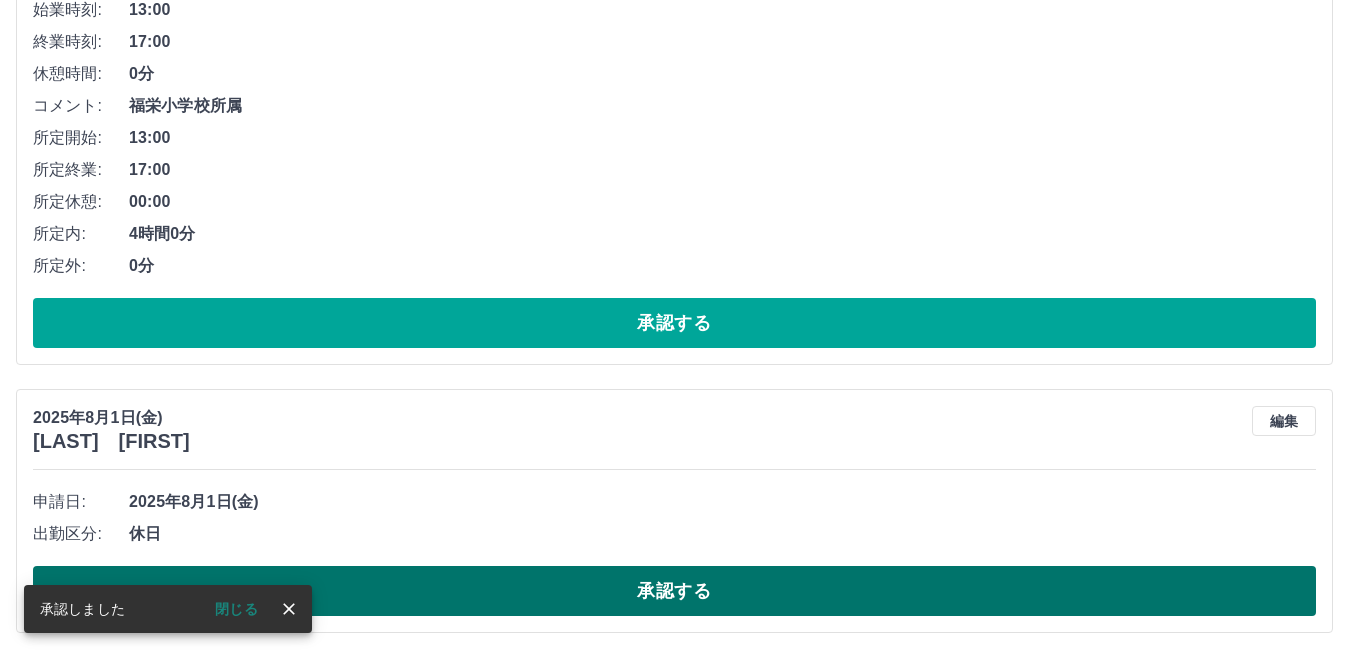 click on "承認する" at bounding box center (674, 591) 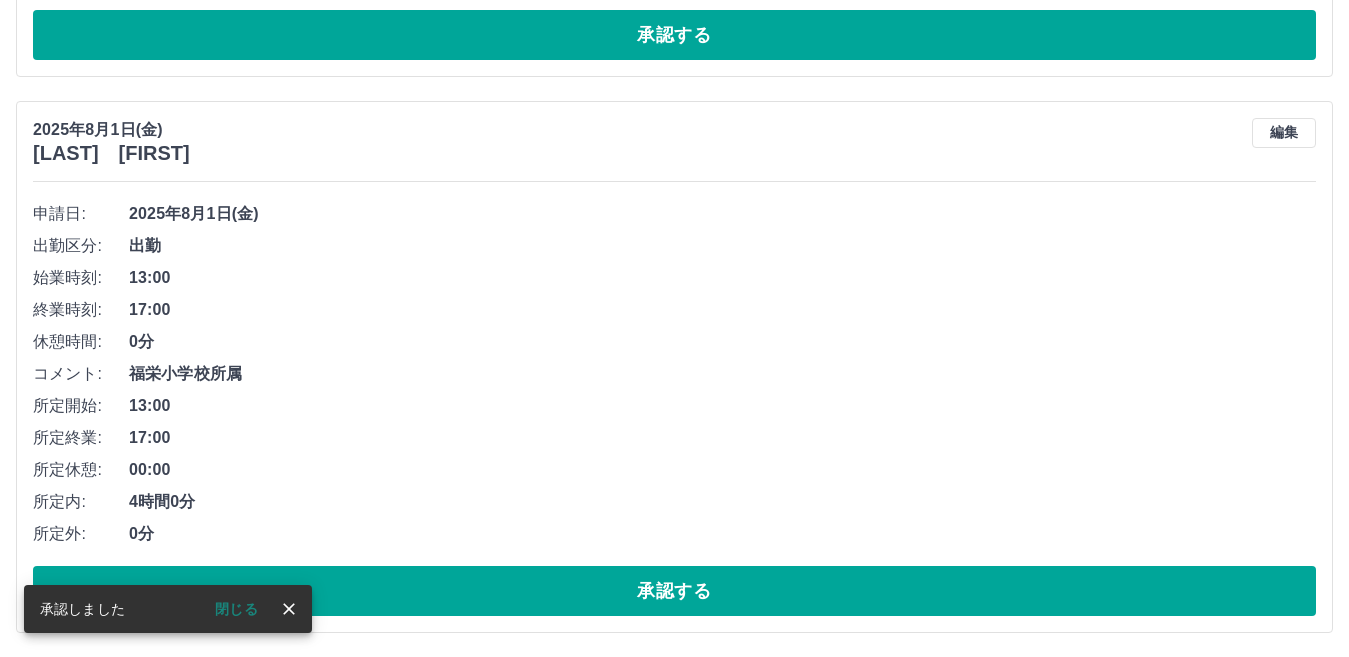 scroll, scrollTop: 8593, scrollLeft: 0, axis: vertical 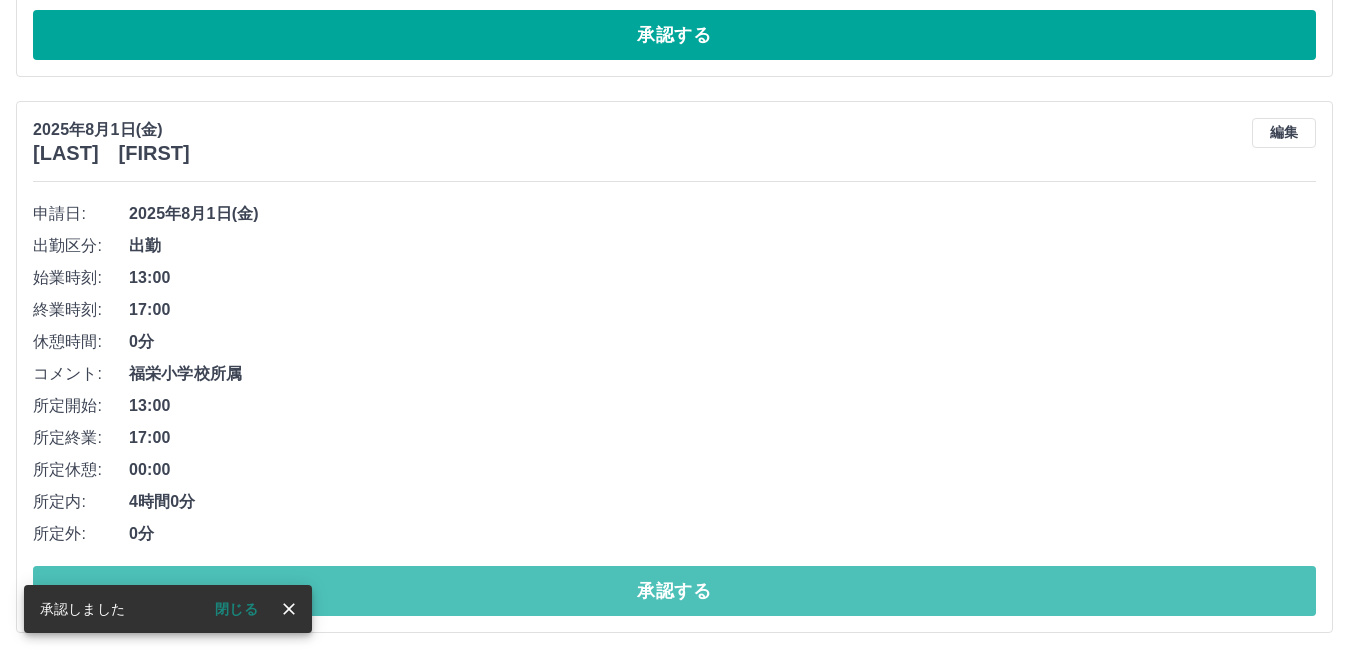 click on "承認する" at bounding box center [674, 591] 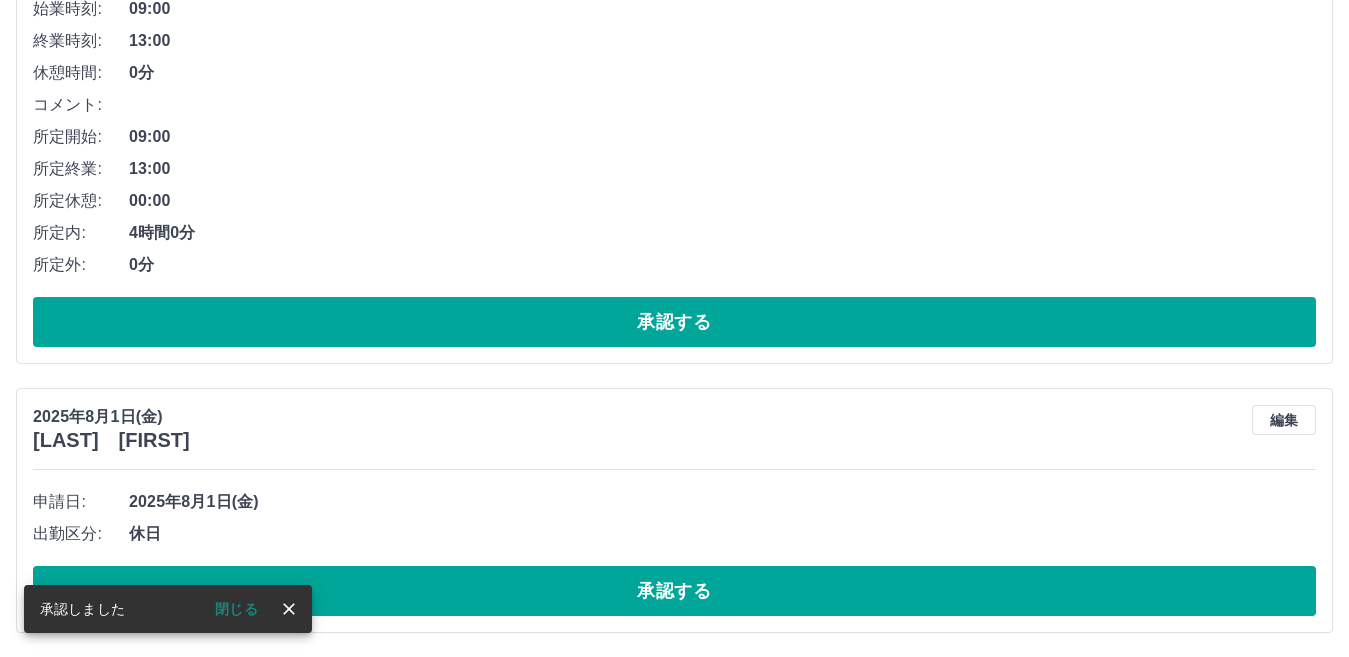 scroll, scrollTop: 8037, scrollLeft: 0, axis: vertical 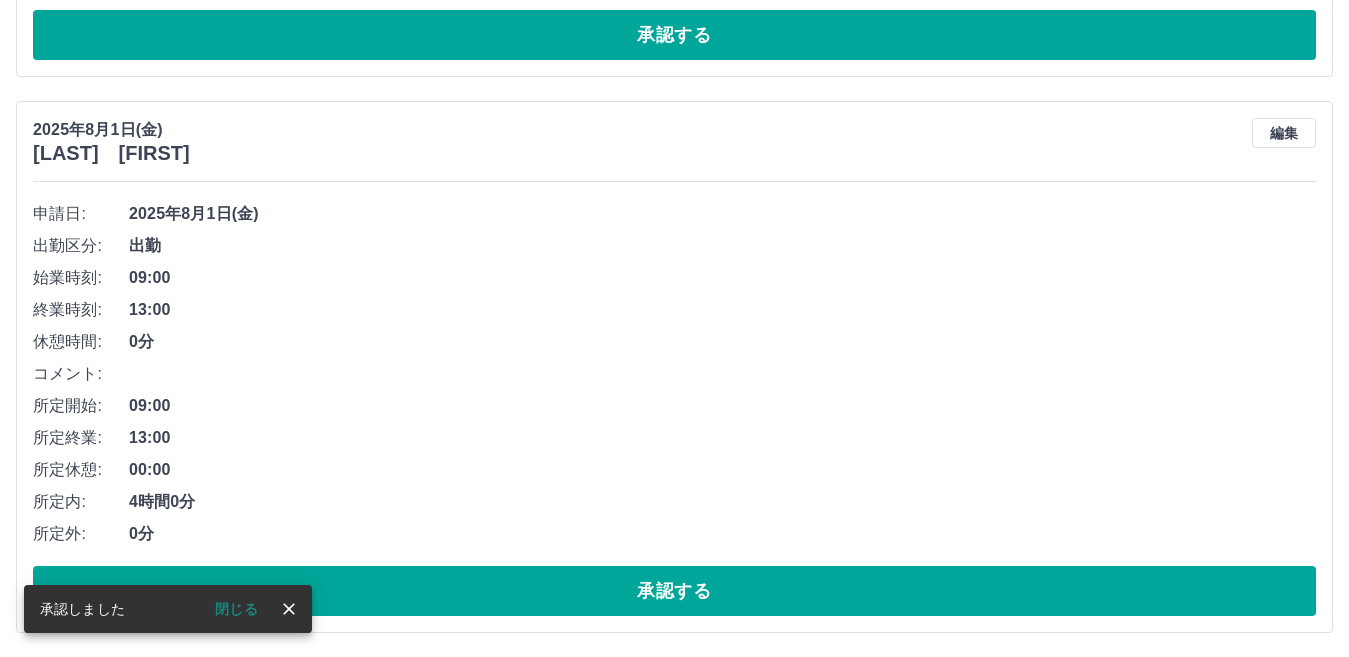 click on "承認する" at bounding box center [674, 591] 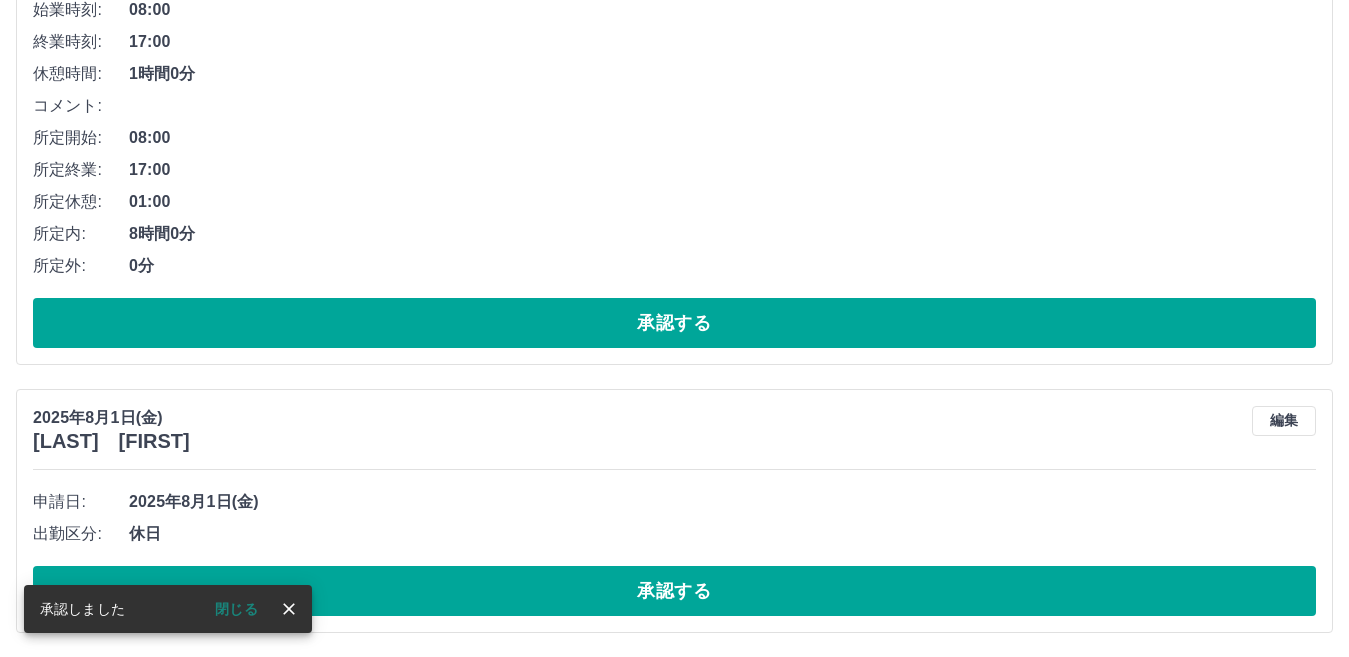 scroll, scrollTop: 7212, scrollLeft: 0, axis: vertical 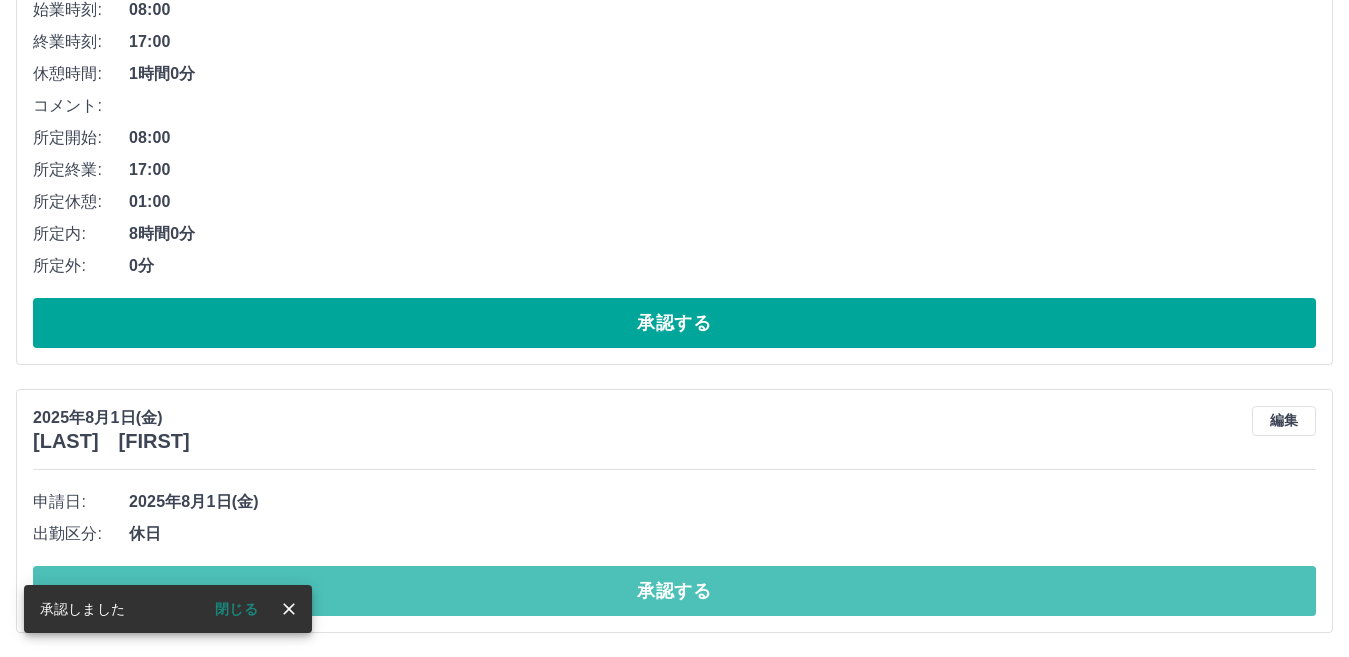 click on "承認する" at bounding box center [674, 591] 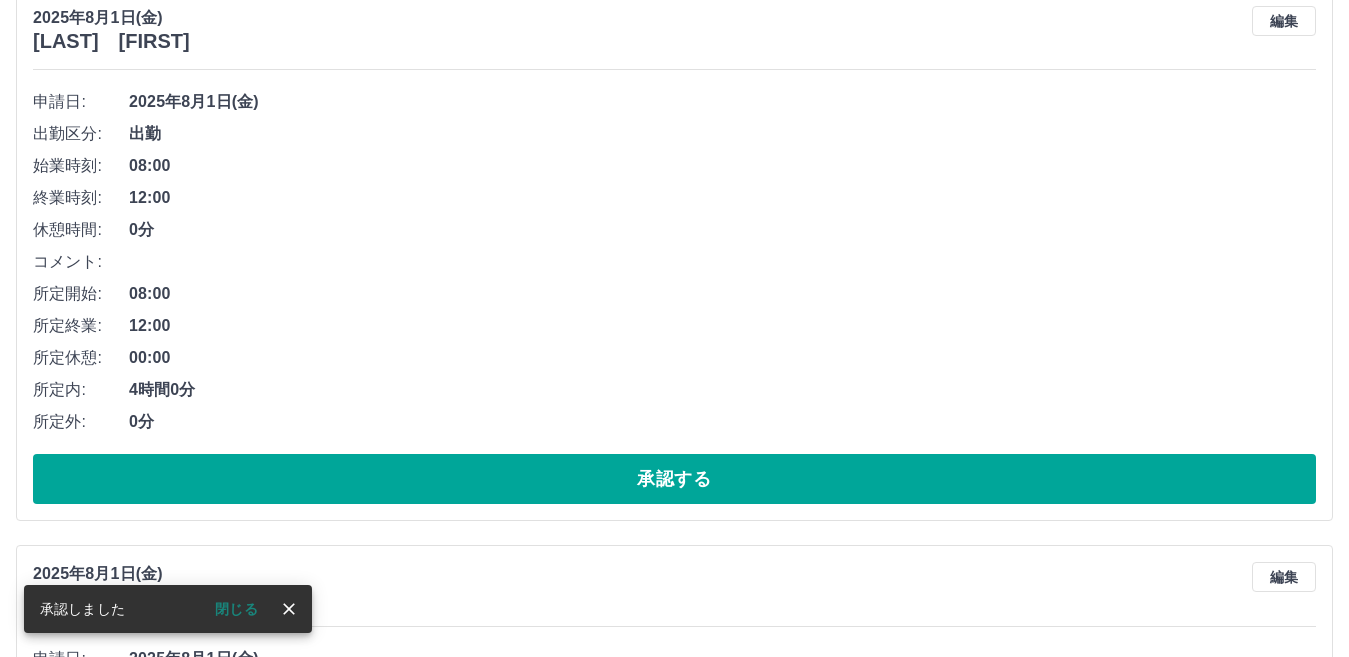 scroll, scrollTop: 6544, scrollLeft: 0, axis: vertical 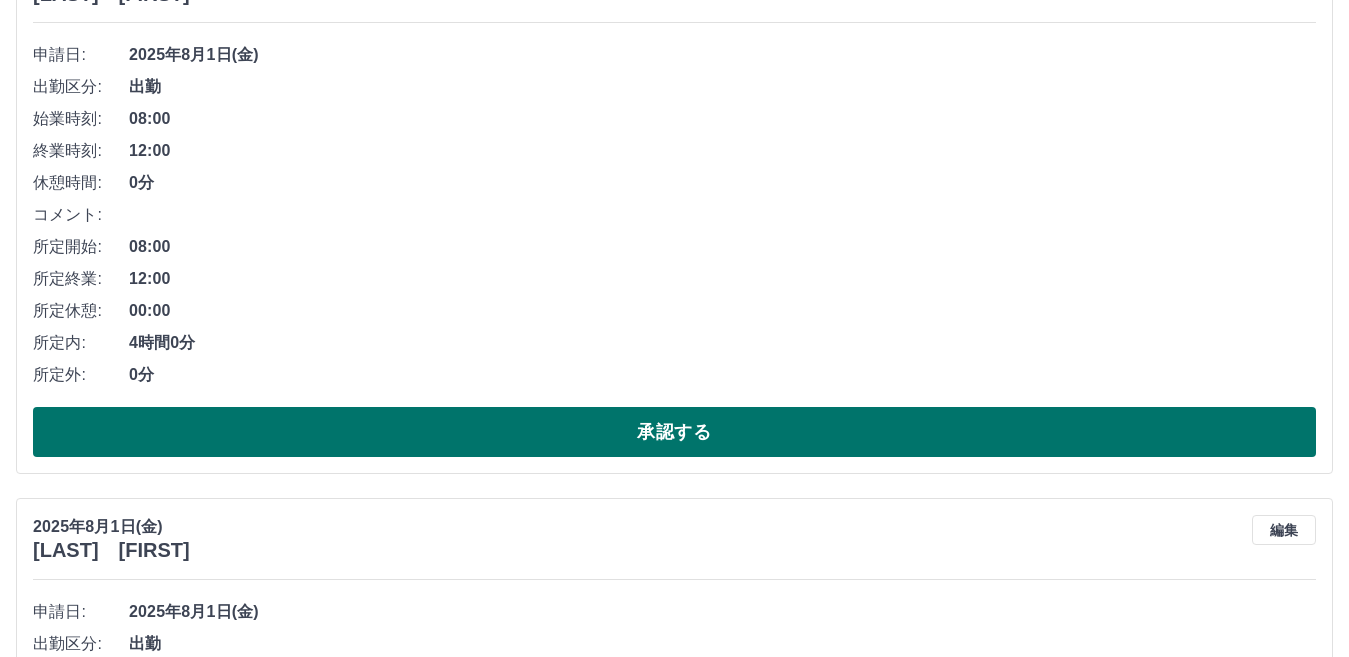 click on "承認する" at bounding box center (674, 432) 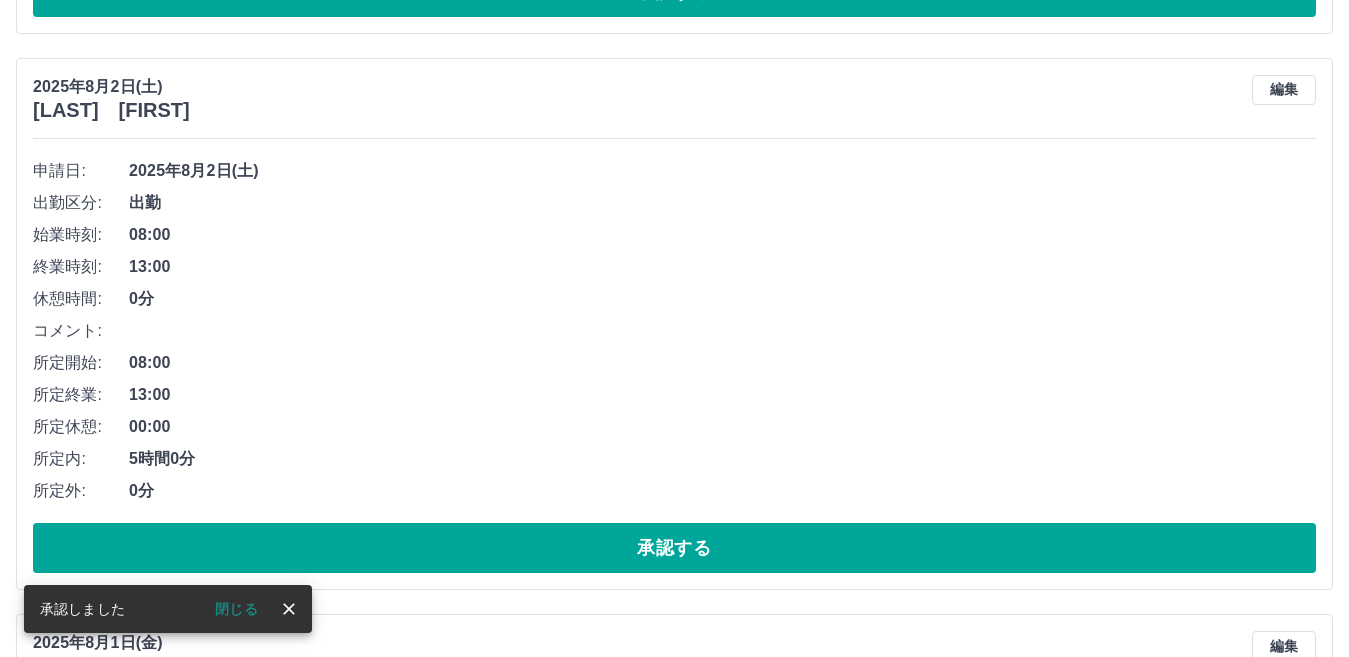scroll, scrollTop: 6288, scrollLeft: 0, axis: vertical 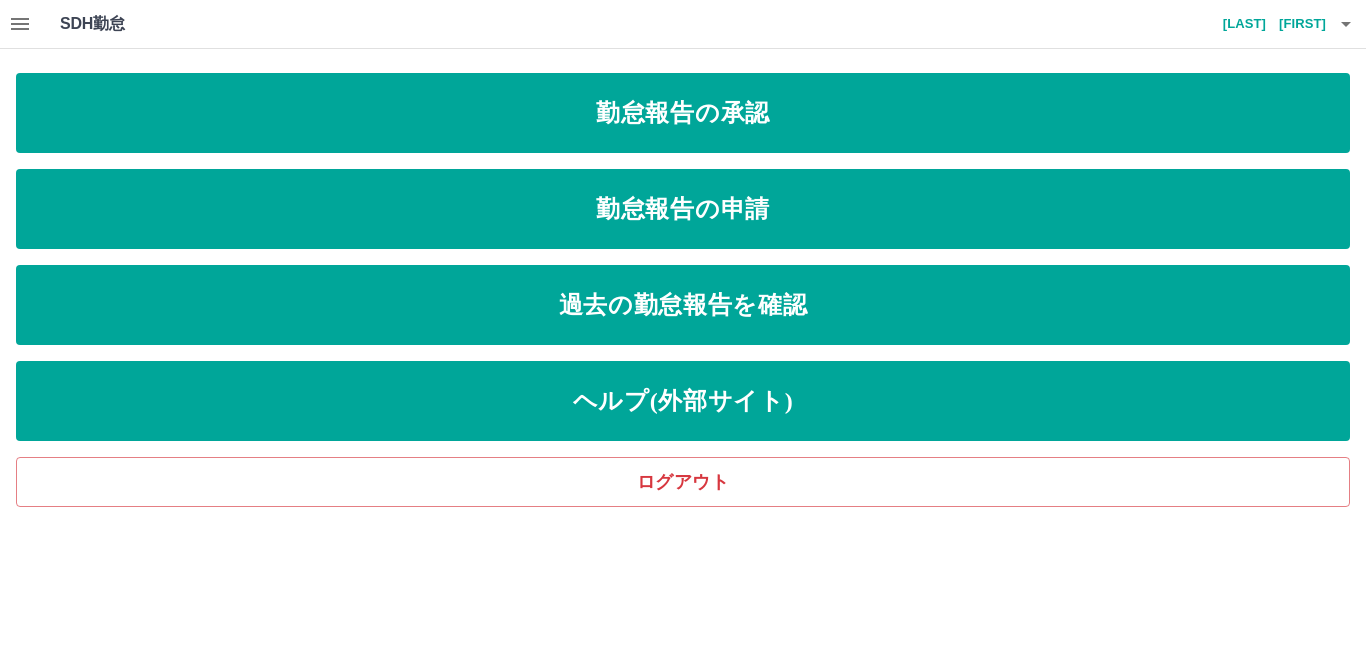 click 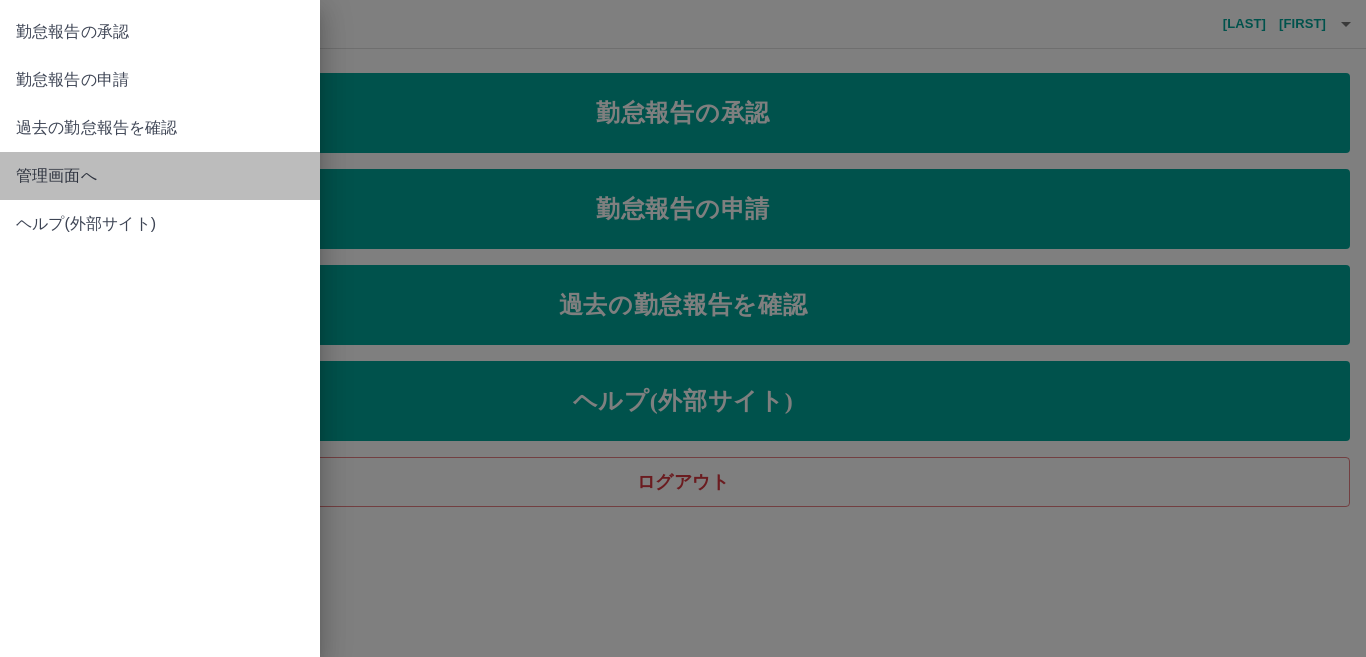 click on "管理画面へ" at bounding box center (160, 176) 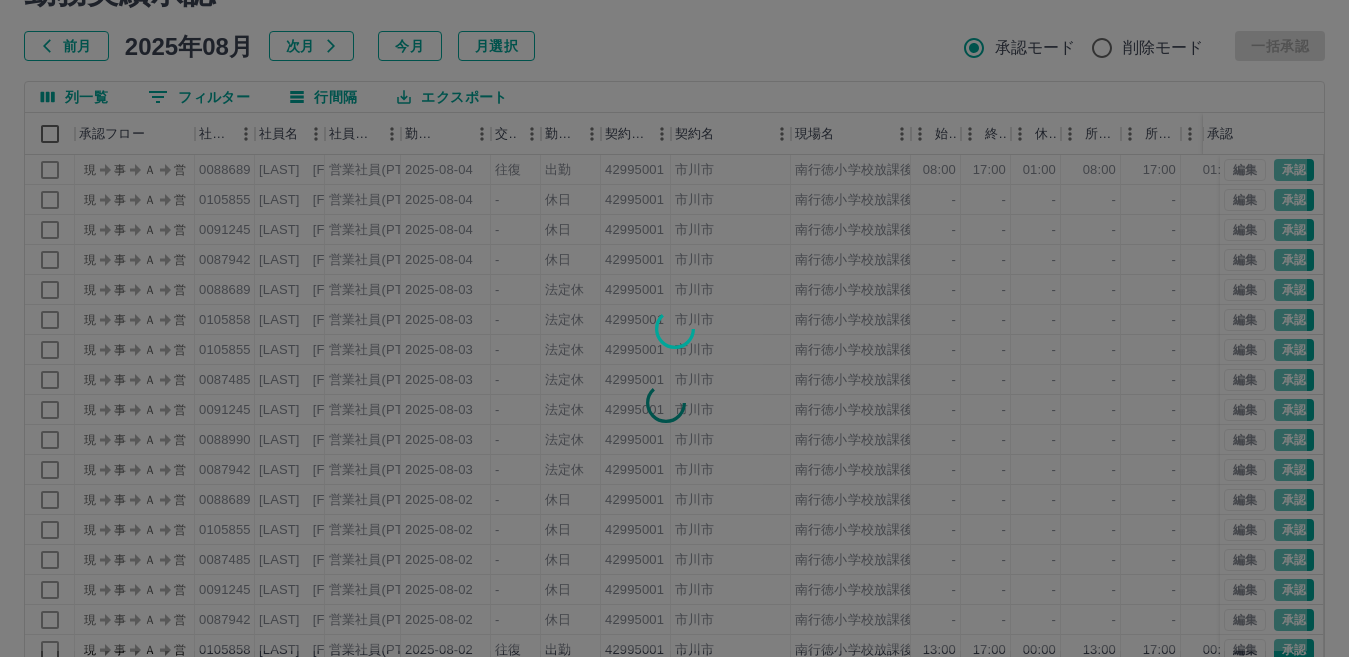 scroll, scrollTop: 188, scrollLeft: 0, axis: vertical 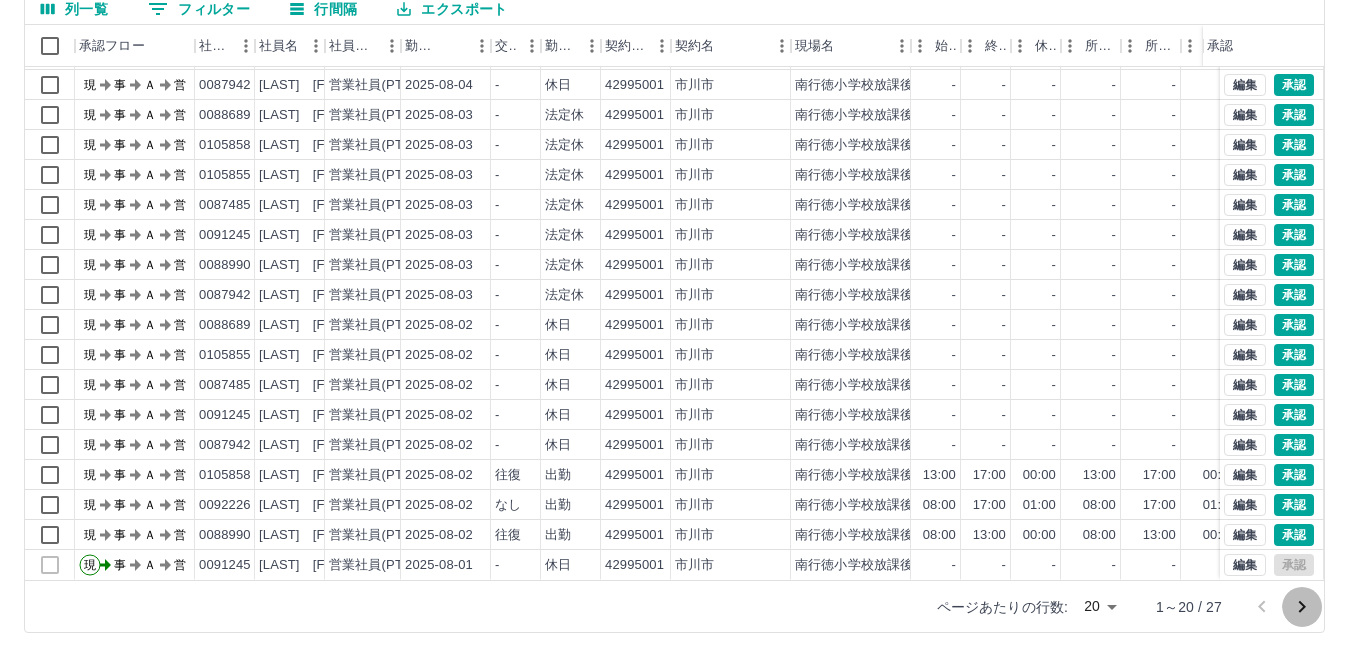 click at bounding box center (1302, 607) 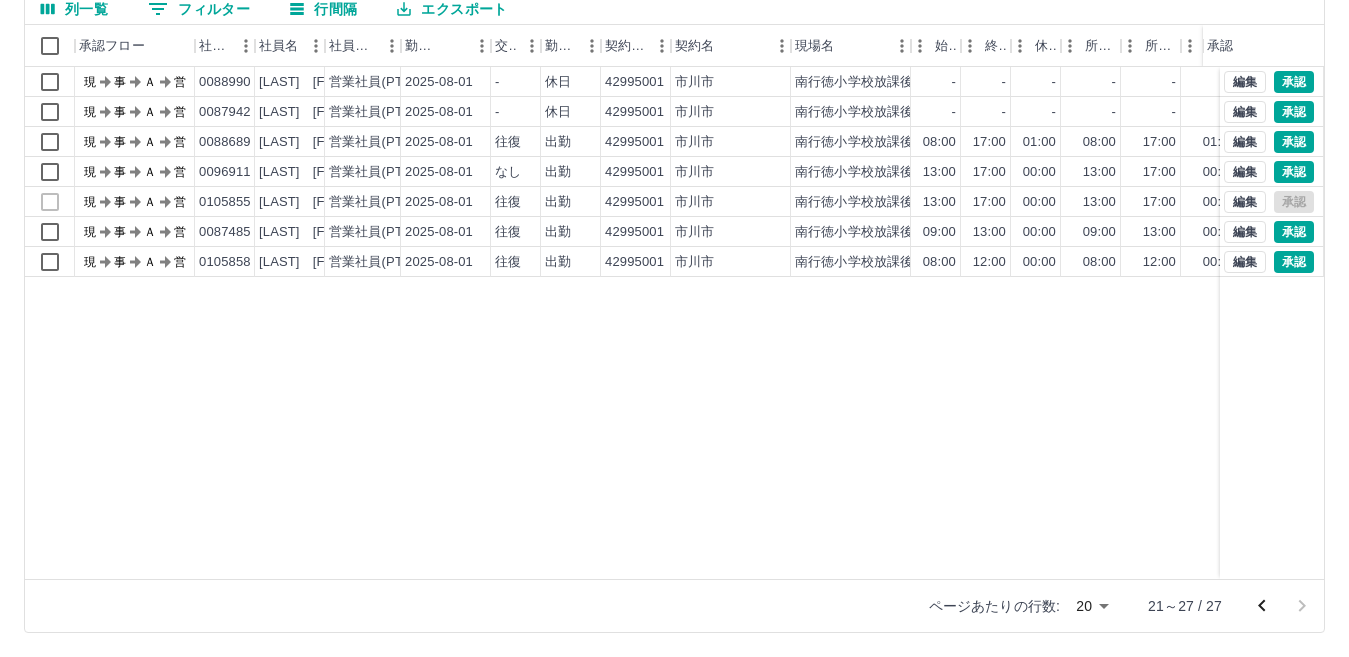 scroll, scrollTop: 0, scrollLeft: 0, axis: both 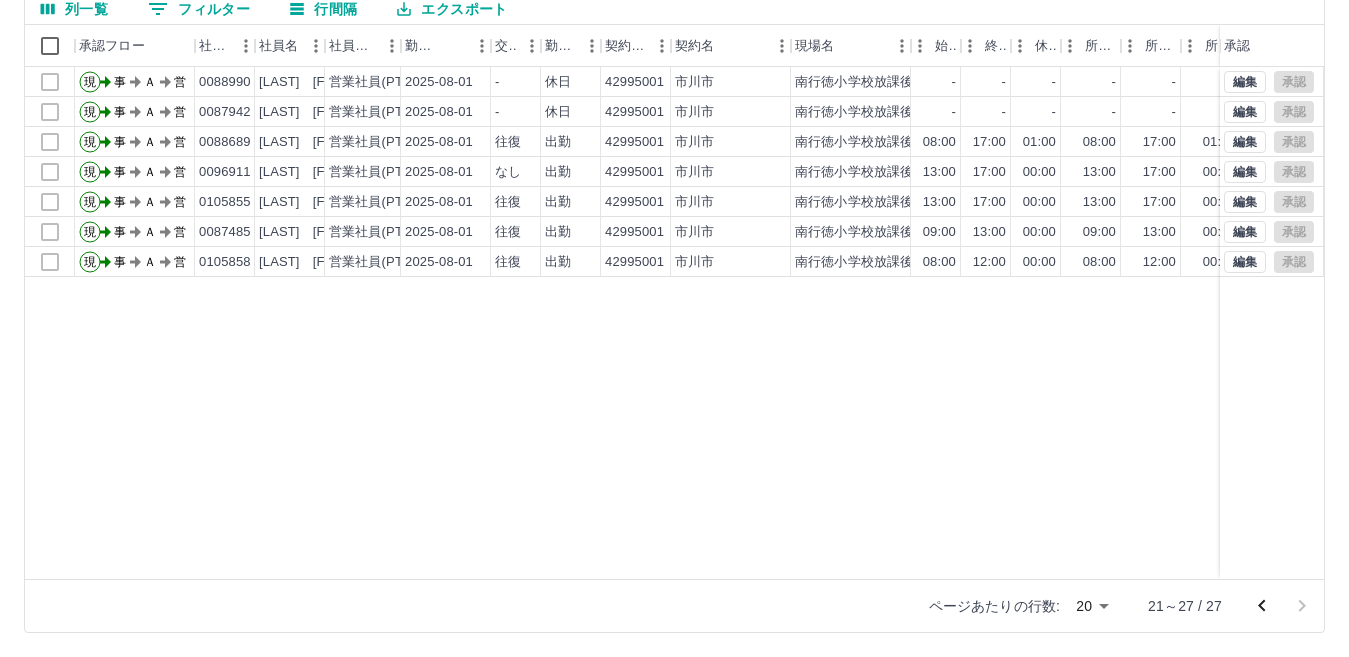 click 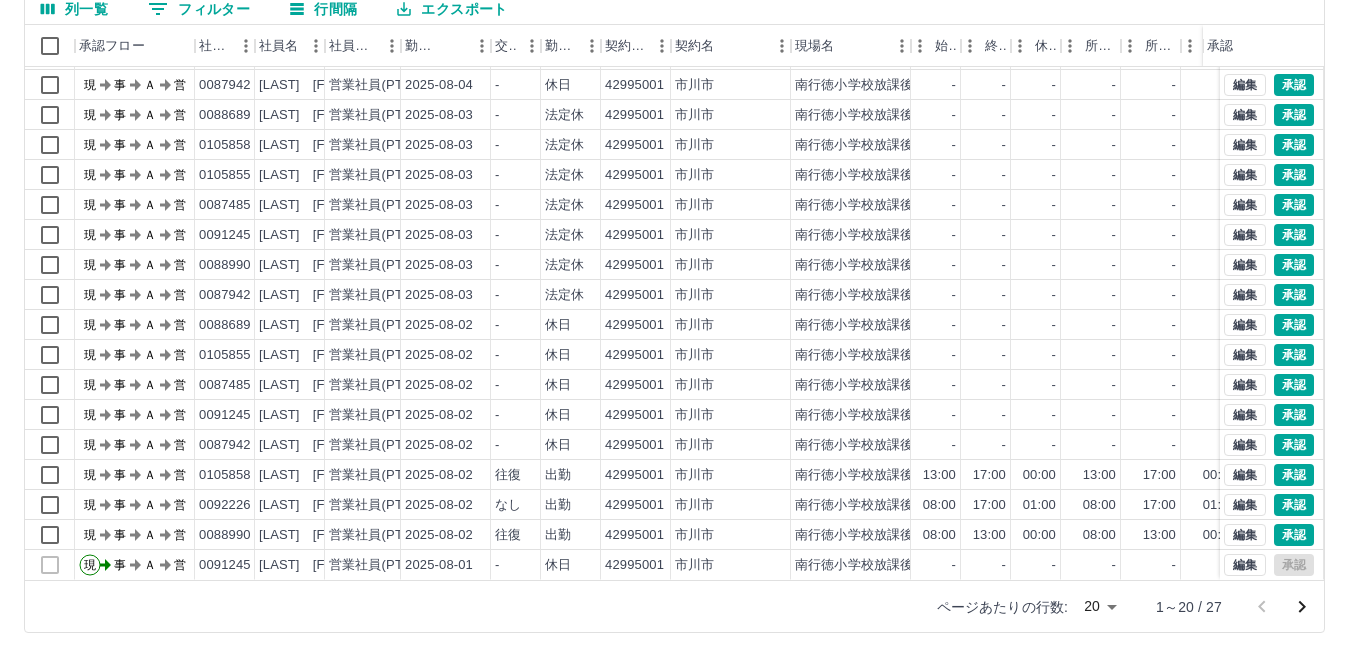 scroll, scrollTop: 104, scrollLeft: 0, axis: vertical 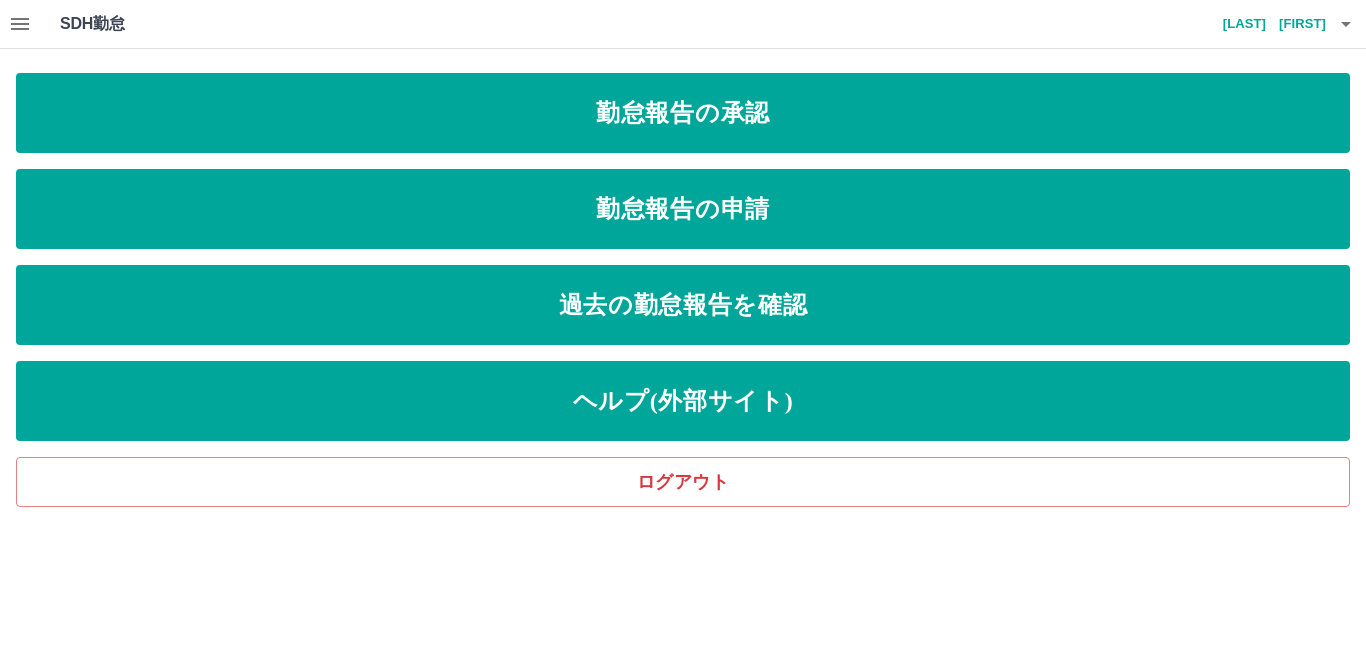 click 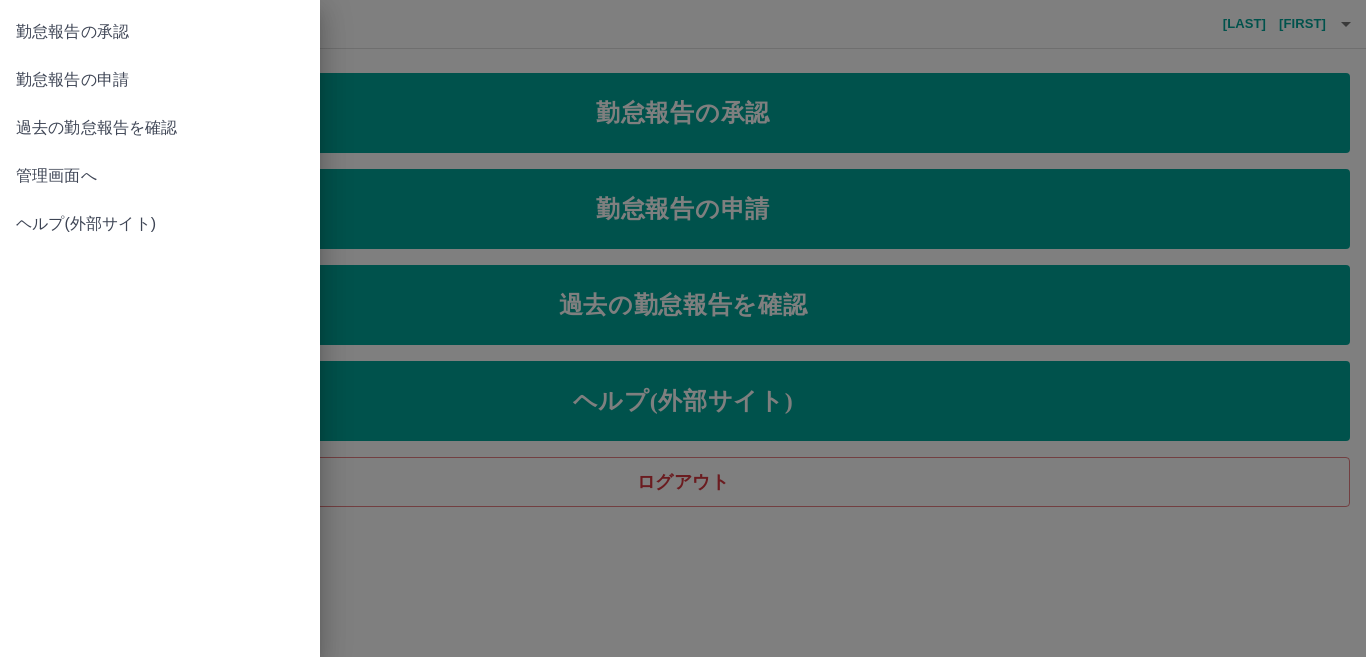click on "勤怠報告の承認" at bounding box center [160, 32] 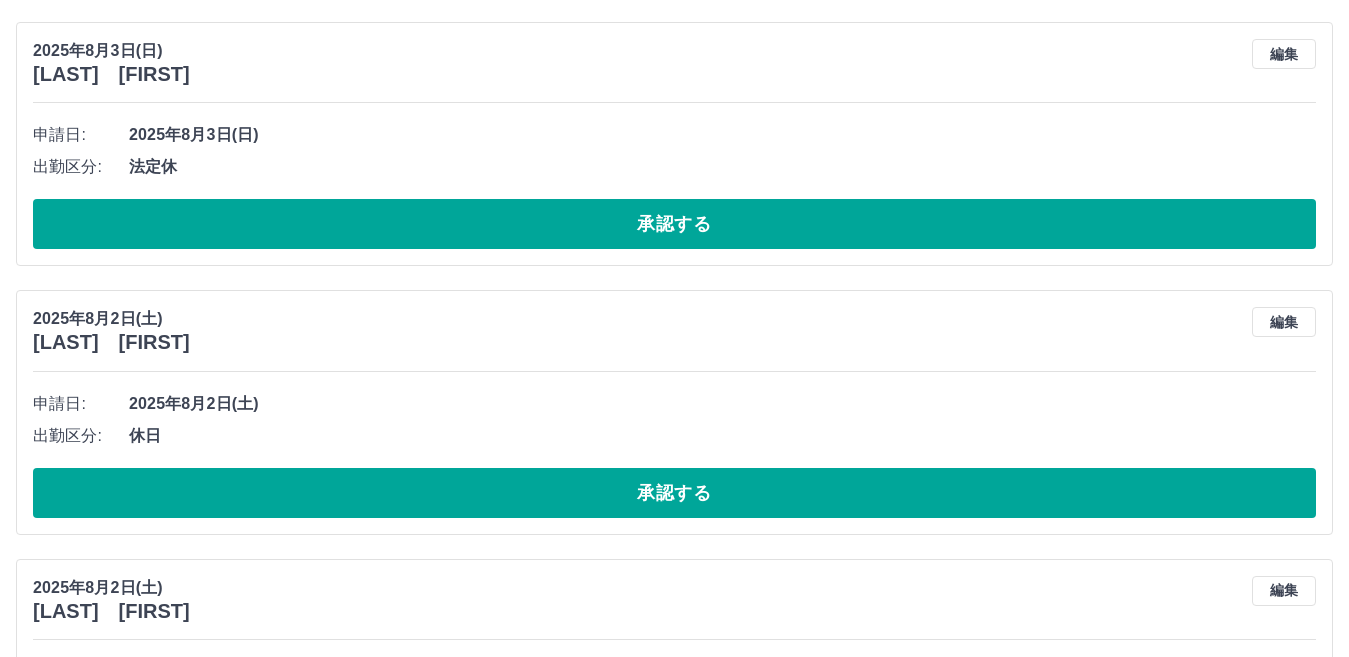 scroll, scrollTop: 3331, scrollLeft: 0, axis: vertical 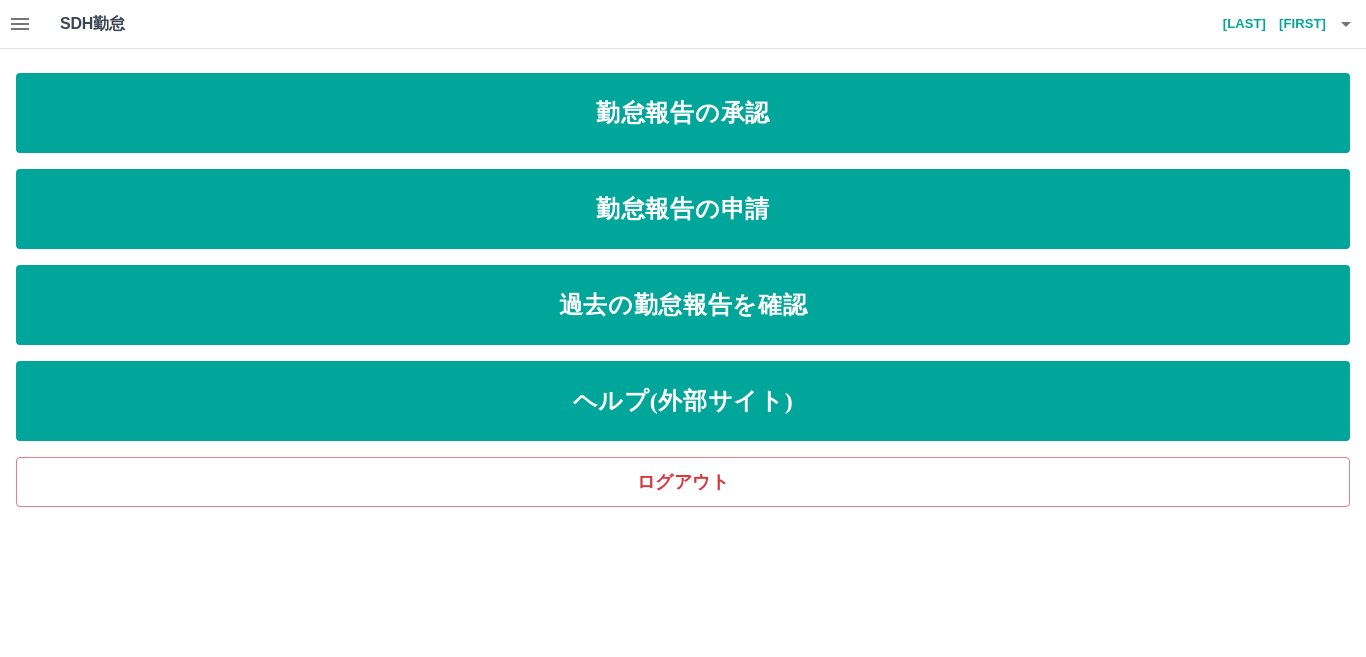 click 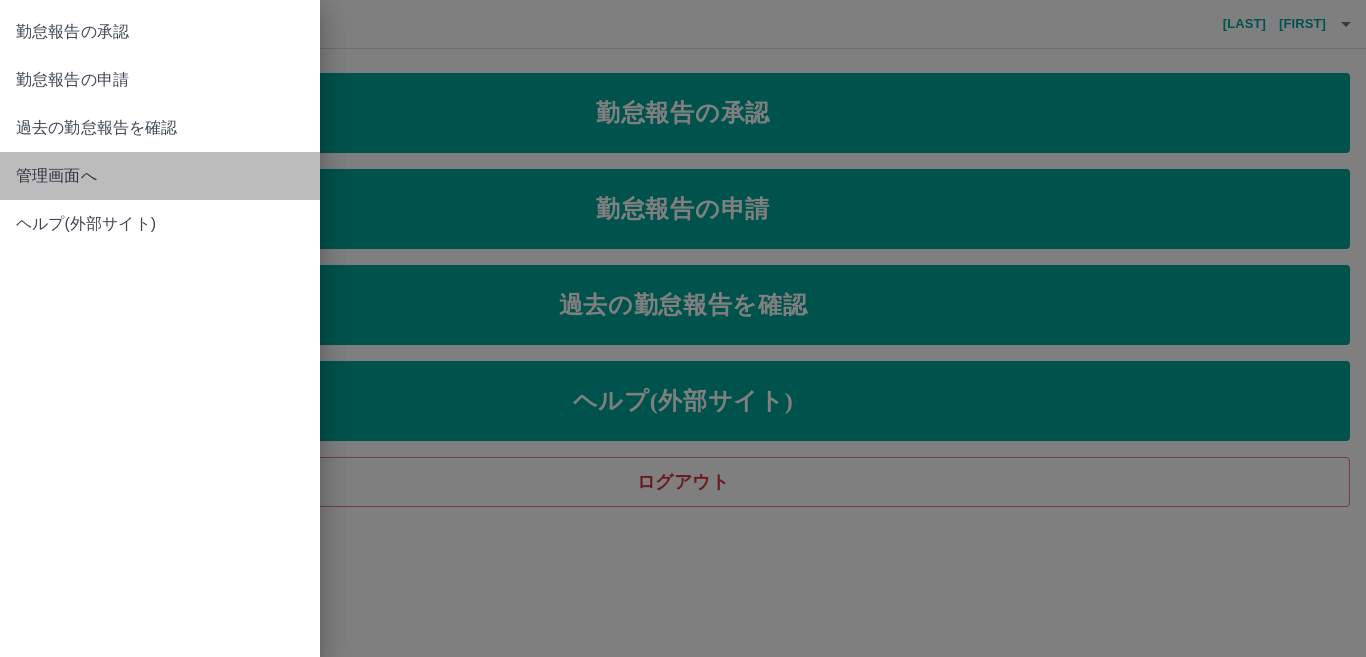 click on "管理画面へ" at bounding box center [160, 176] 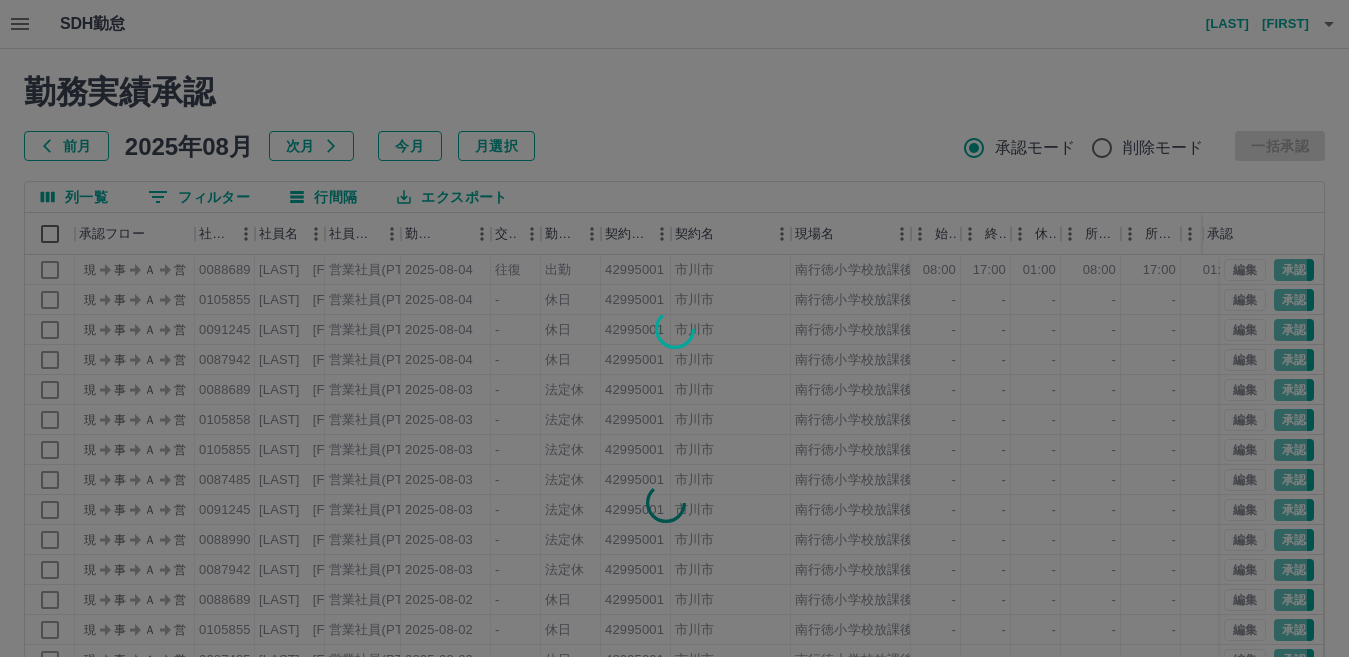 scroll, scrollTop: 188, scrollLeft: 0, axis: vertical 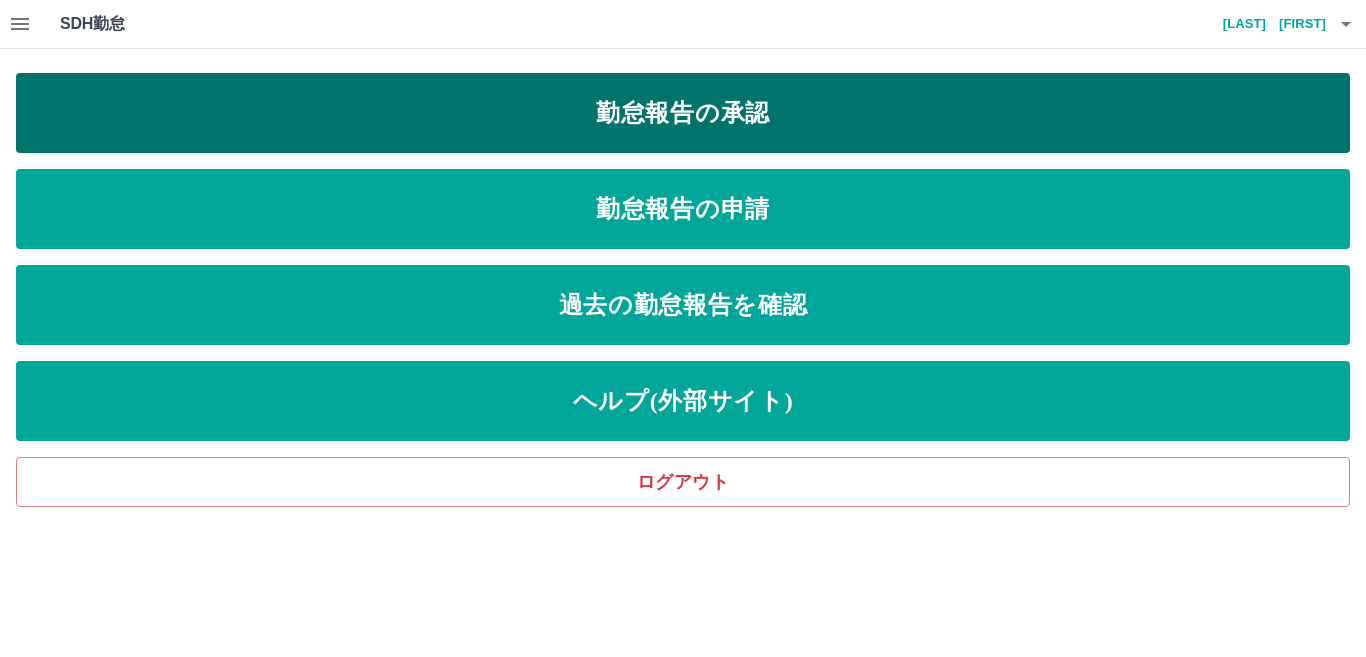 click on "勤怠報告の承認" at bounding box center [683, 113] 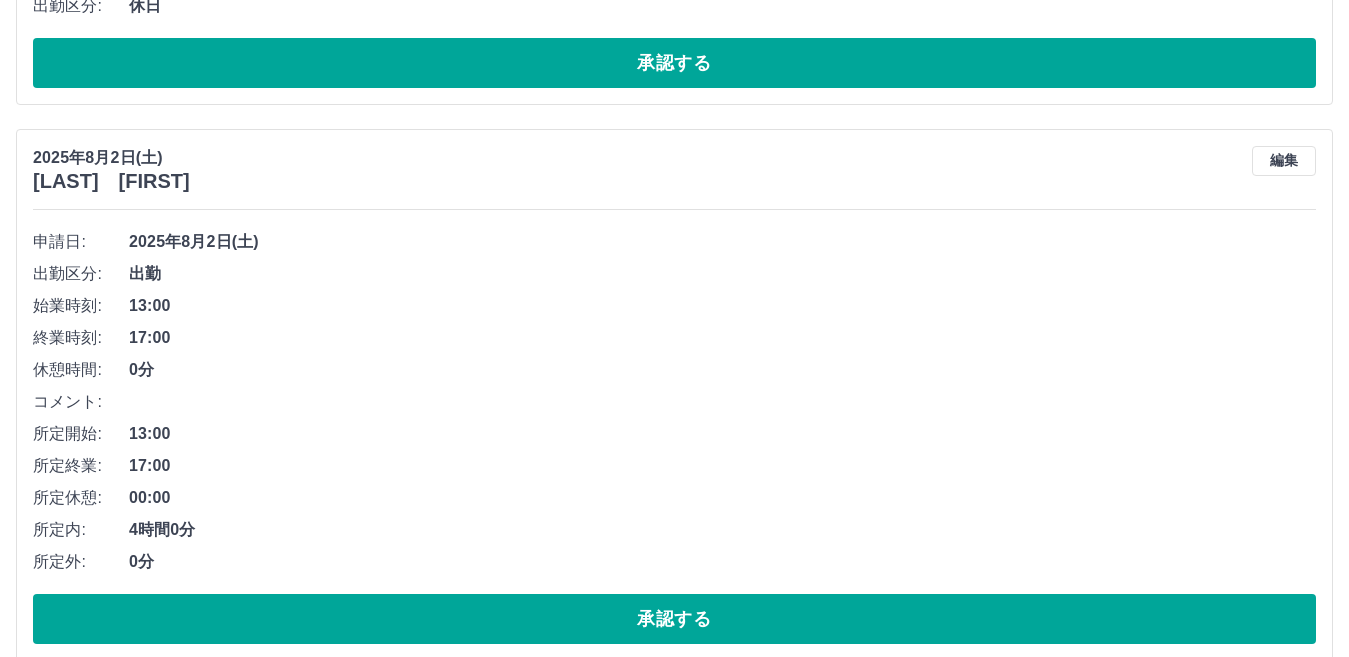scroll, scrollTop: 5831, scrollLeft: 0, axis: vertical 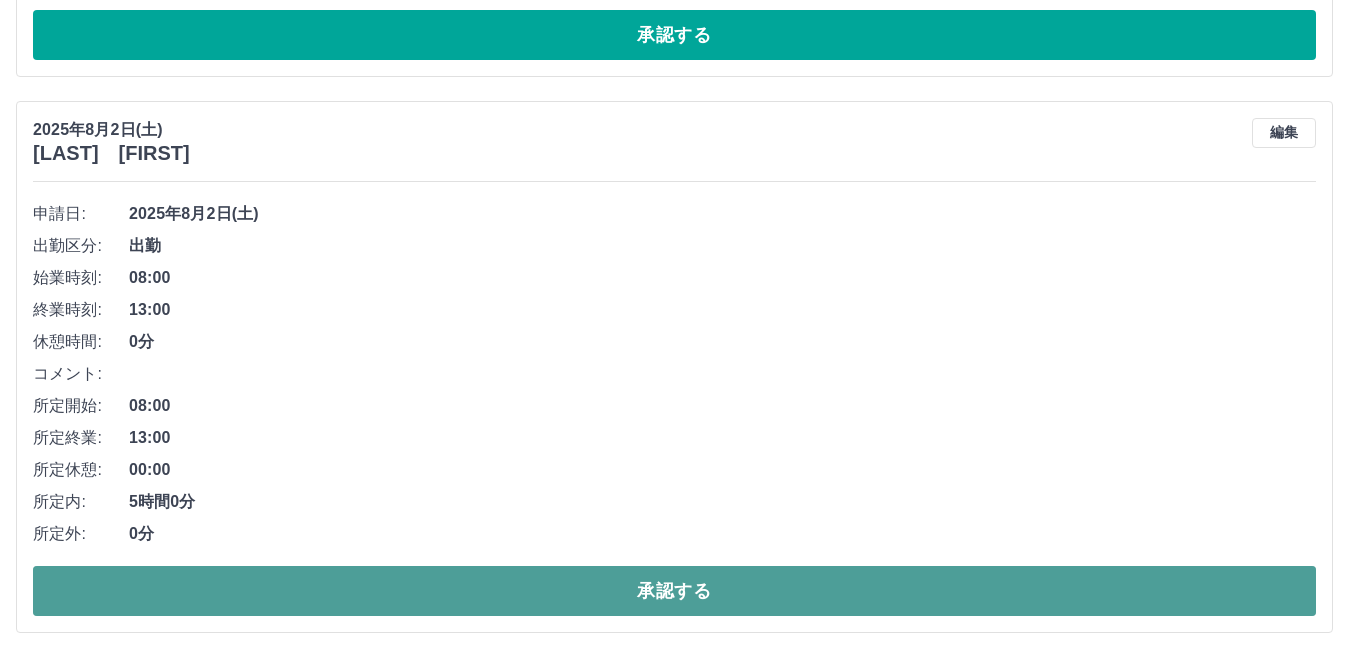 click on "承認する" at bounding box center (674, 591) 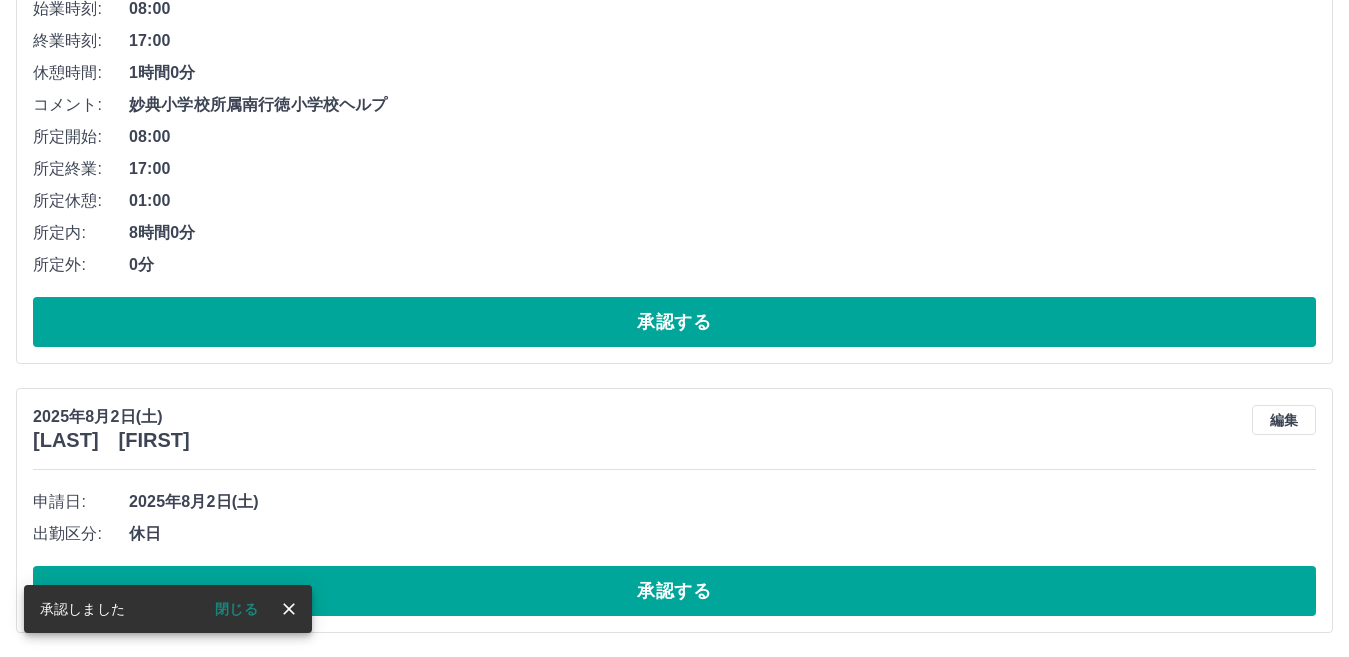 scroll, scrollTop: 5275, scrollLeft: 0, axis: vertical 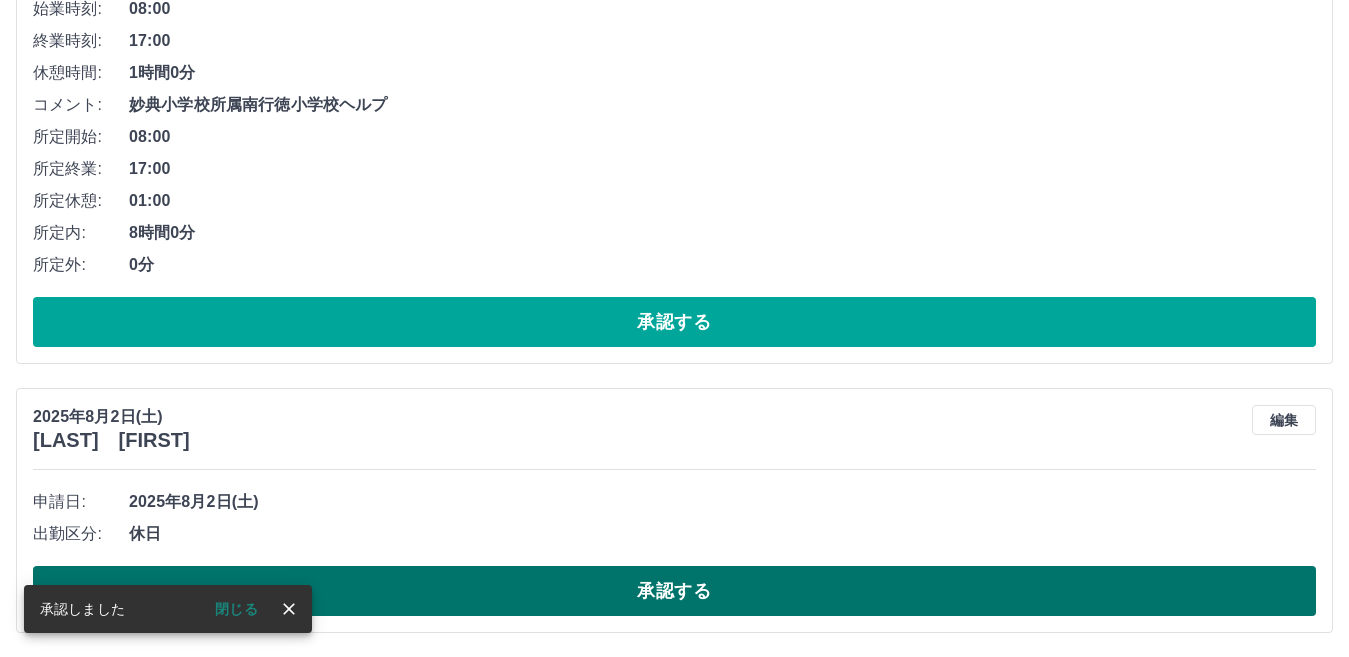 click on "承認する" at bounding box center [674, 591] 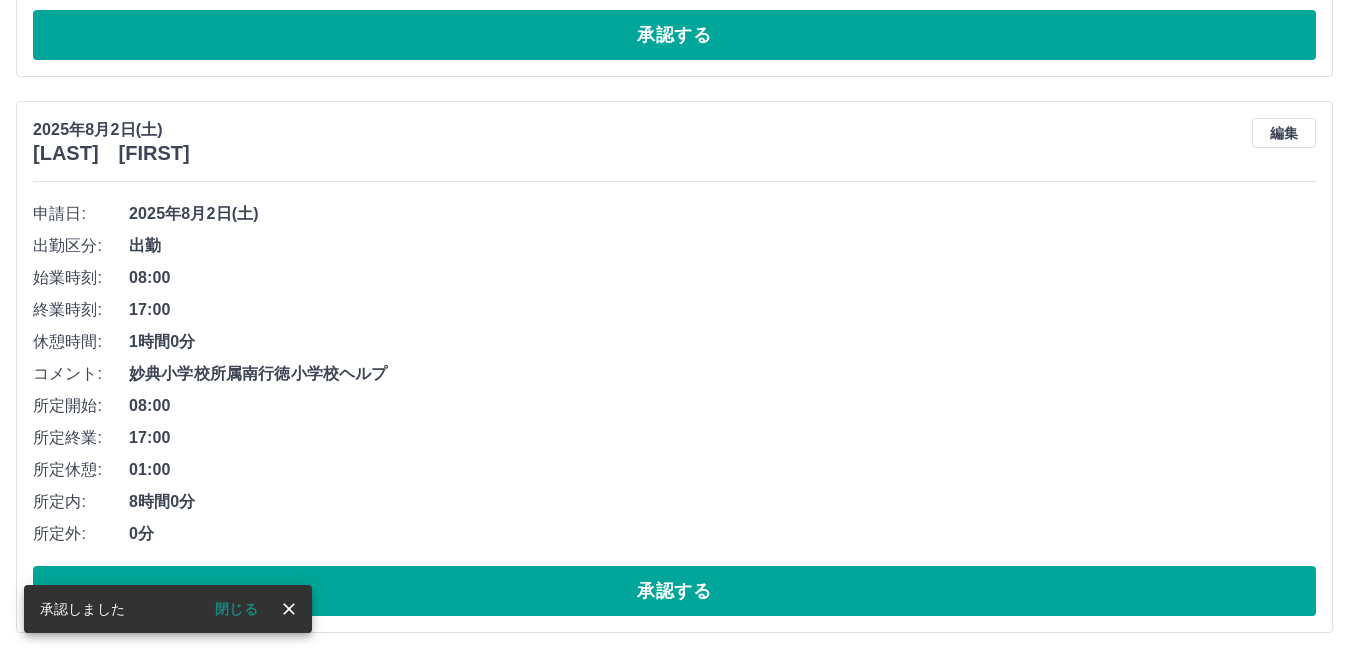scroll, scrollTop: 5006, scrollLeft: 0, axis: vertical 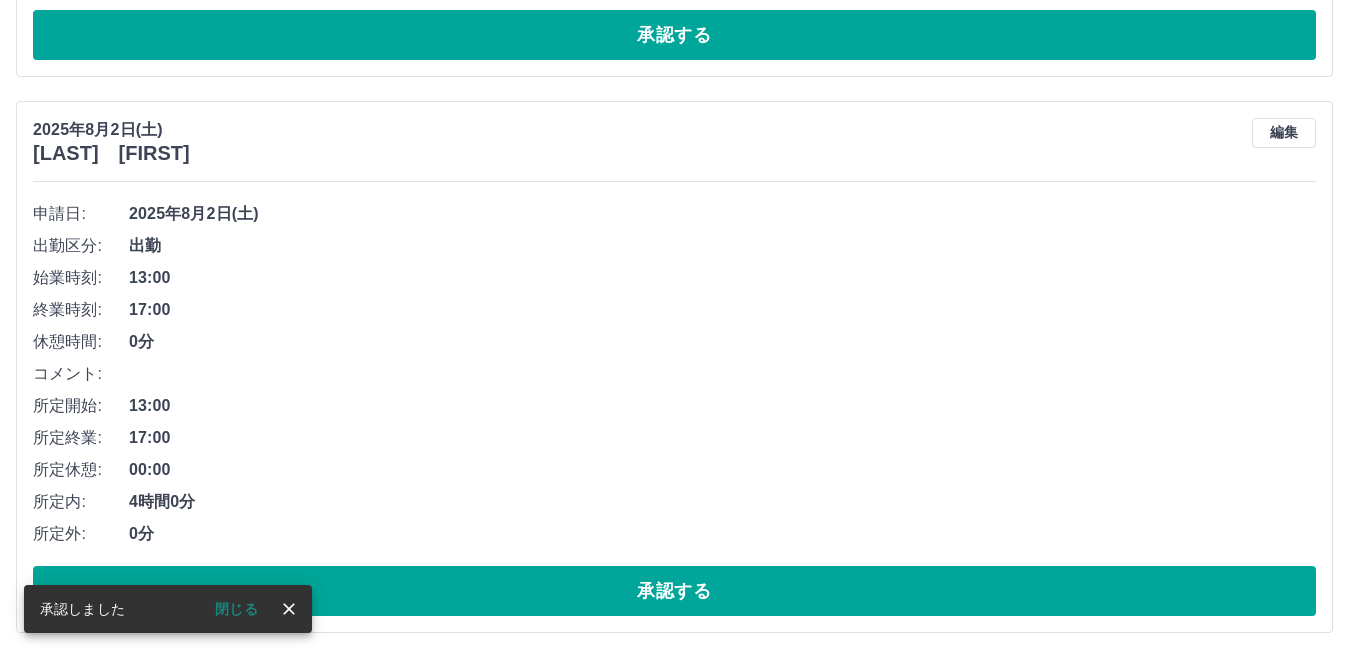 click on "承認する" at bounding box center (674, 591) 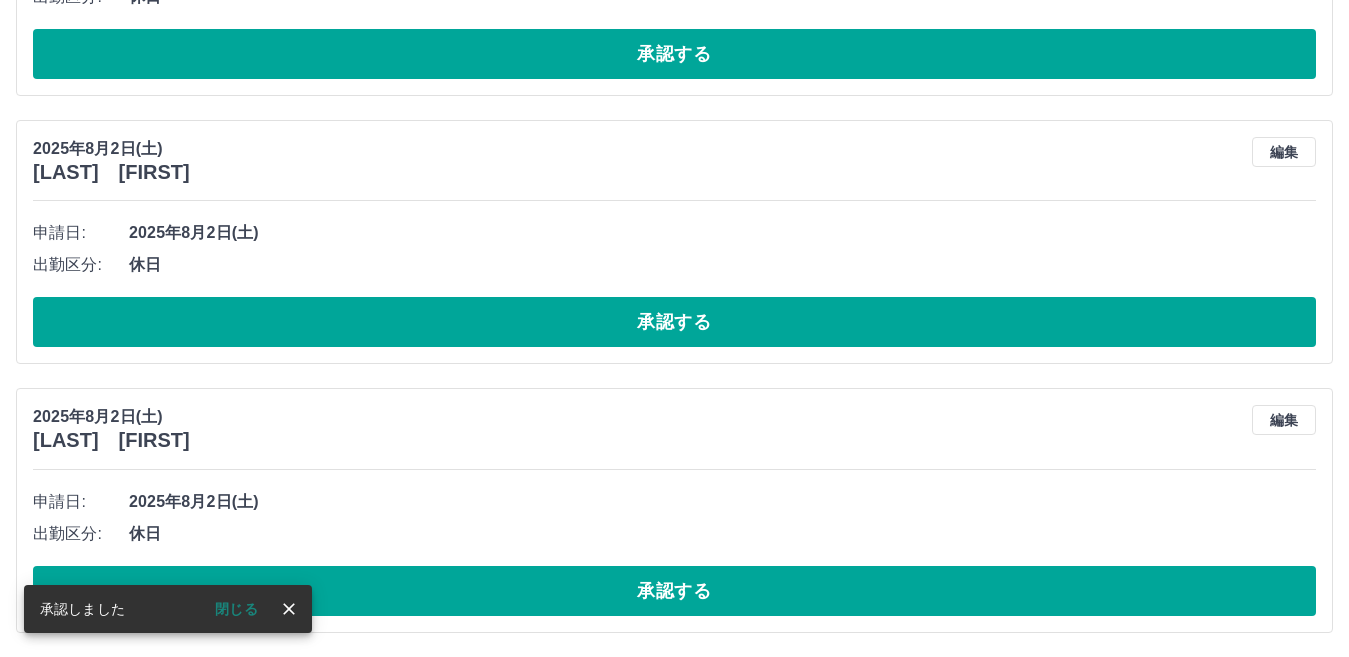 scroll, scrollTop: 3894, scrollLeft: 0, axis: vertical 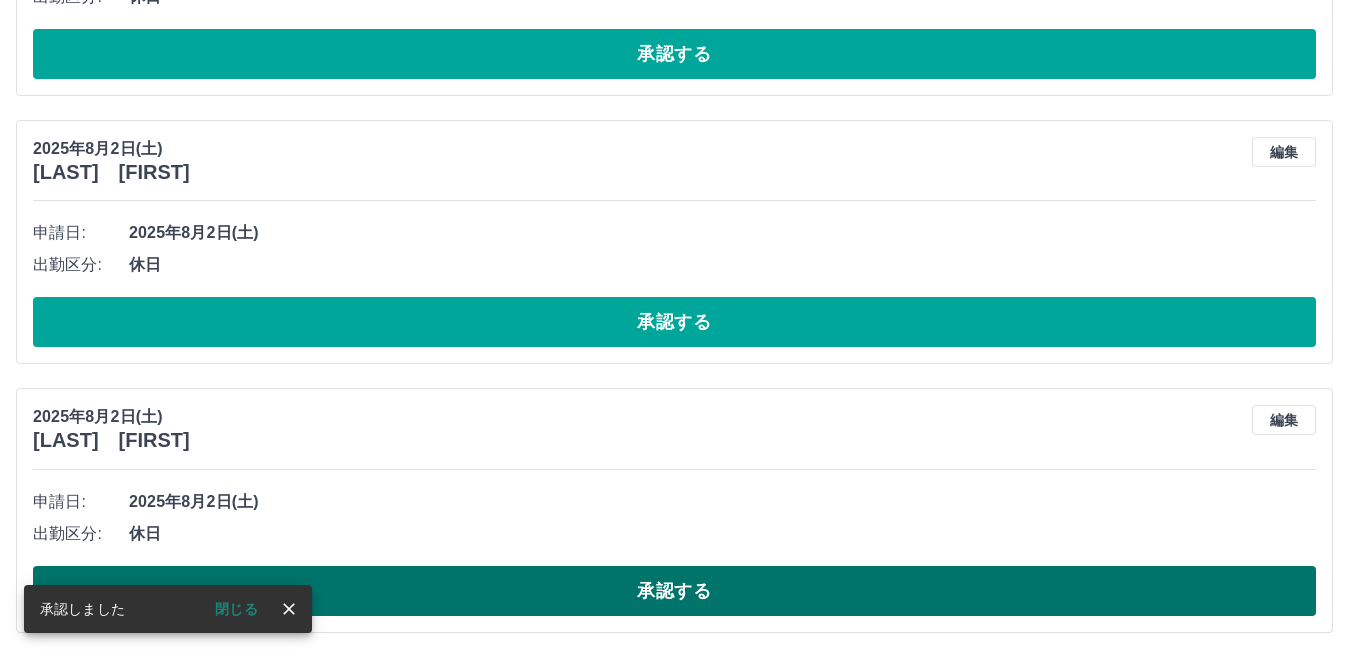 click on "承認する" at bounding box center [674, 591] 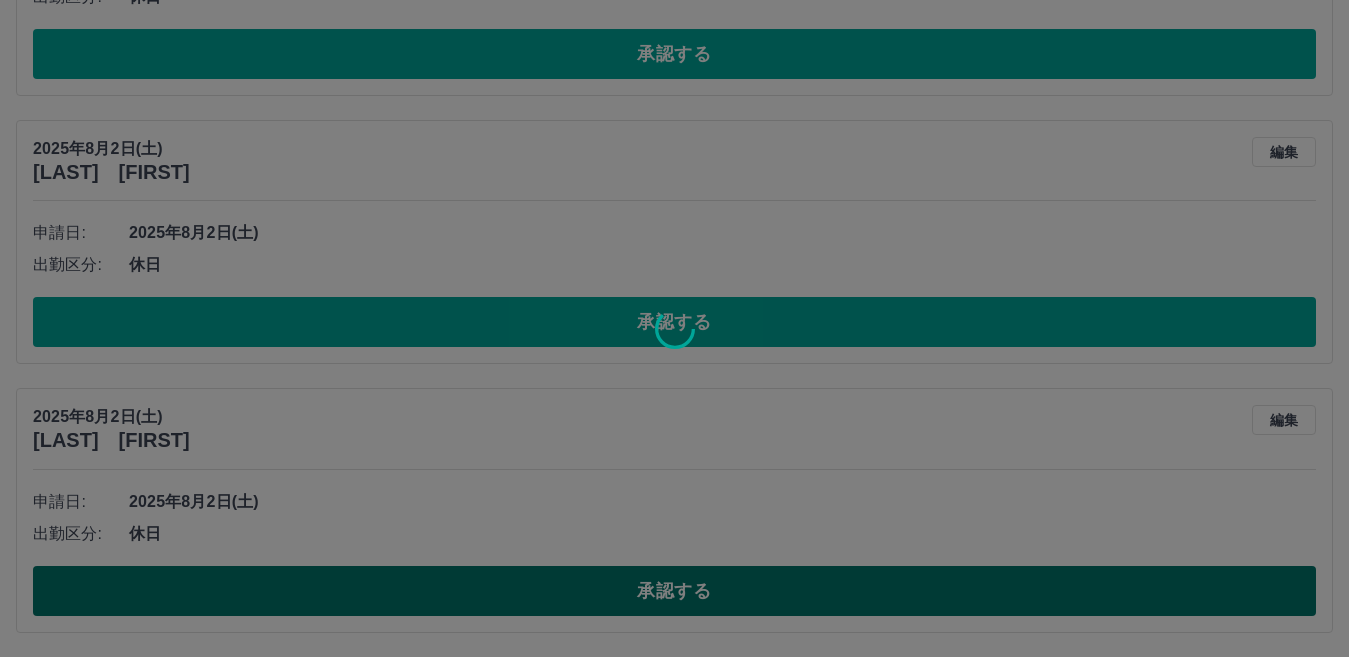 scroll, scrollTop: 3625, scrollLeft: 0, axis: vertical 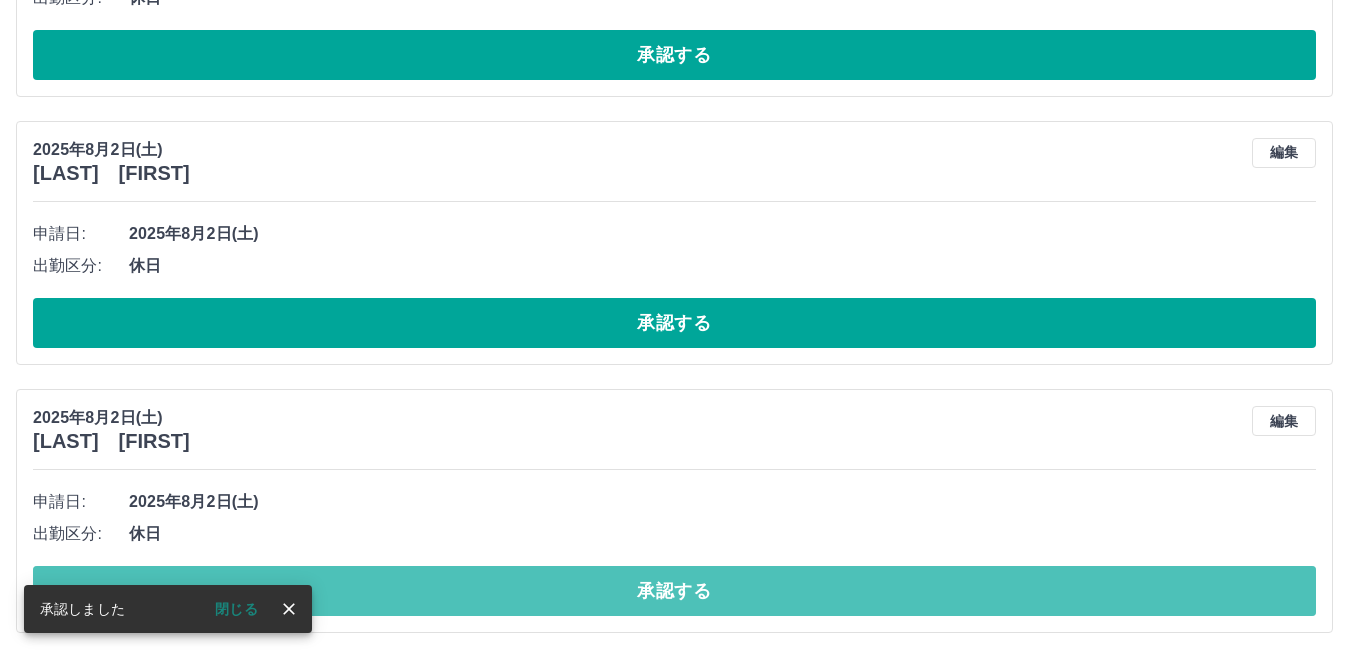 click on "承認する" at bounding box center (674, 591) 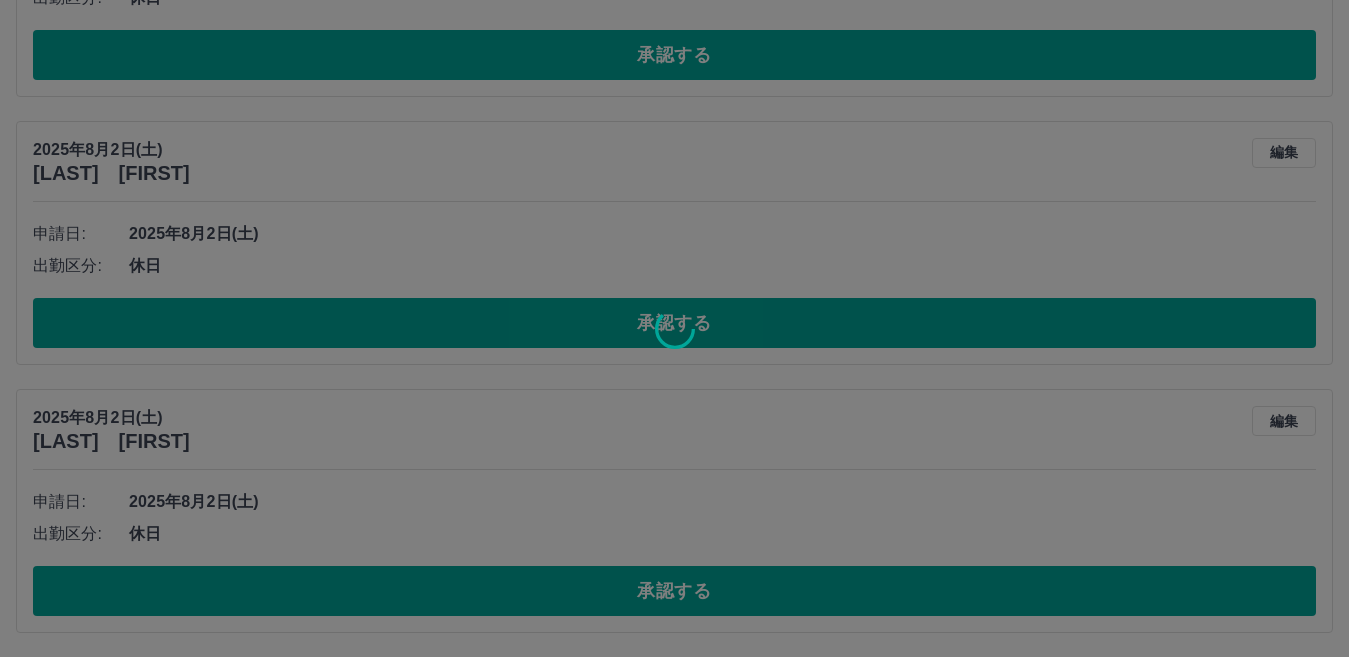 scroll, scrollTop: 3357, scrollLeft: 0, axis: vertical 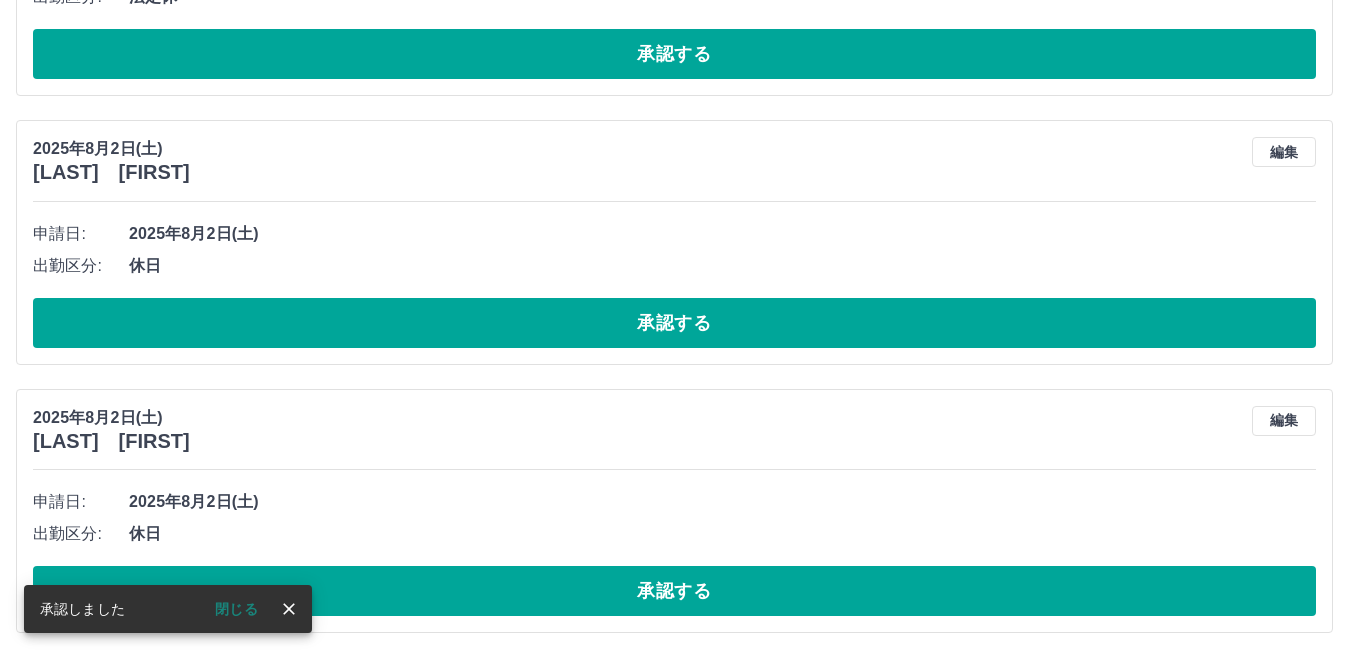 click on "承認する" at bounding box center (674, 591) 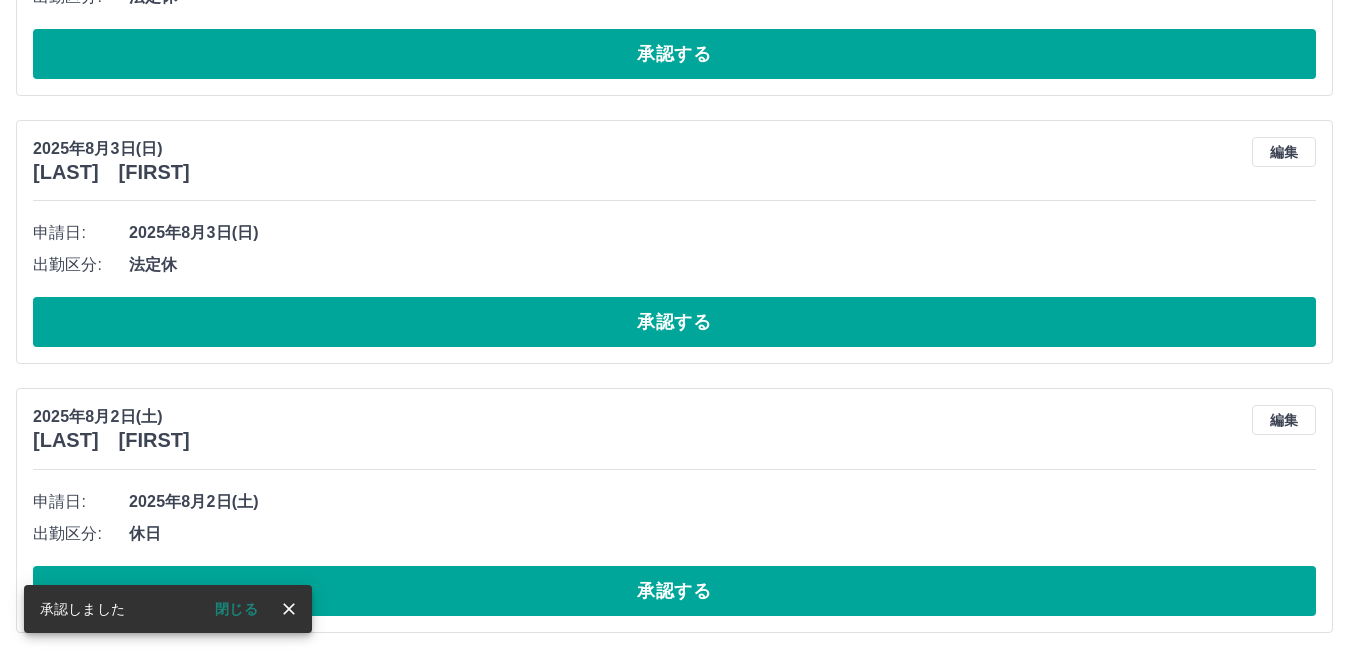 scroll, scrollTop: 3089, scrollLeft: 0, axis: vertical 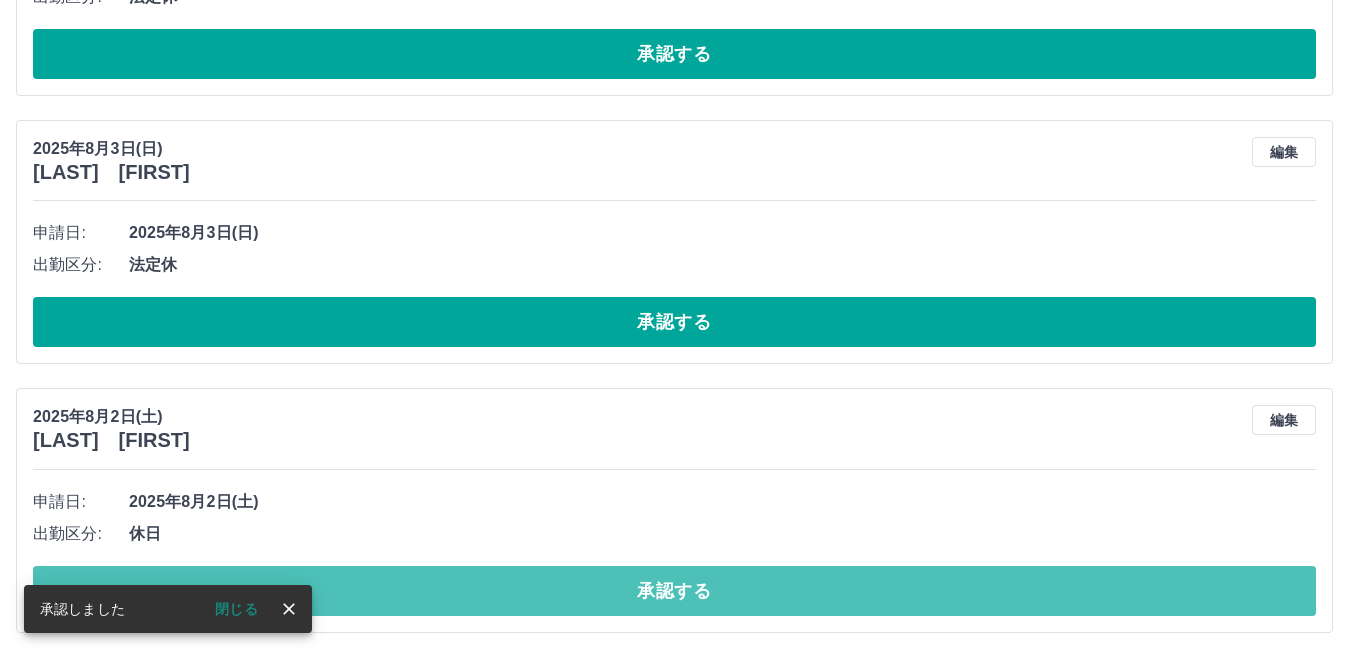click on "承認する" at bounding box center [674, 591] 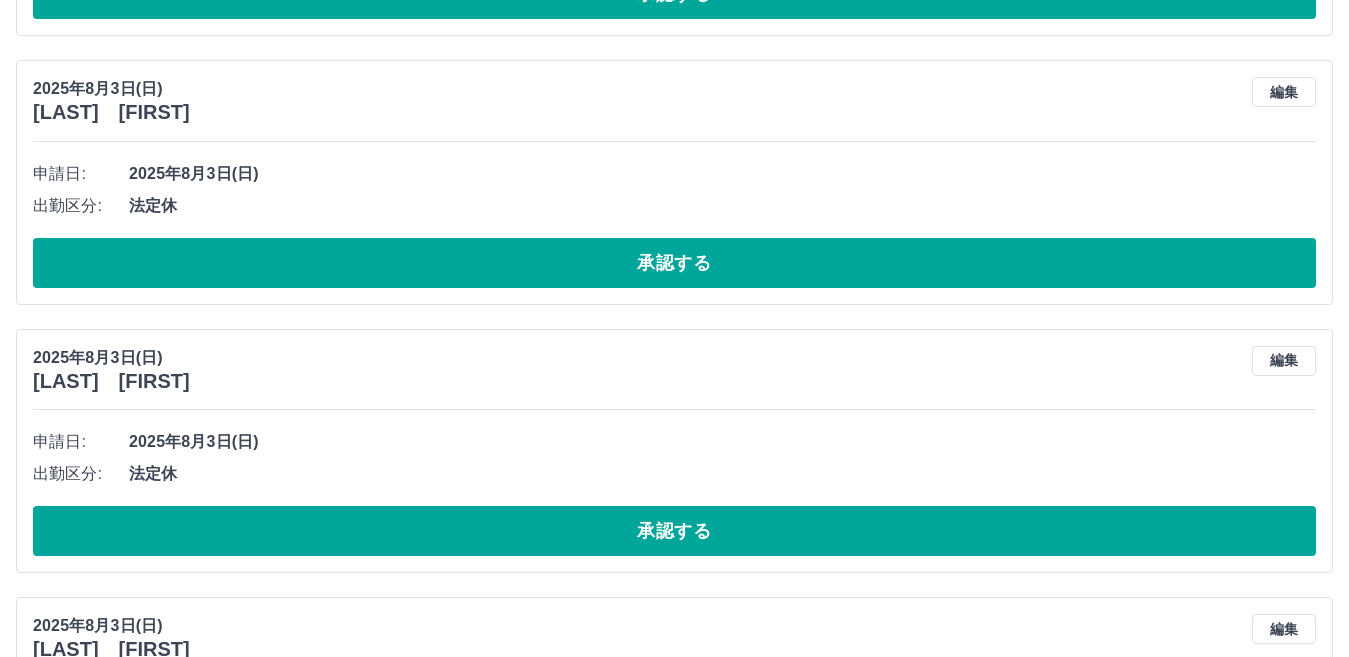 scroll, scrollTop: 2820, scrollLeft: 0, axis: vertical 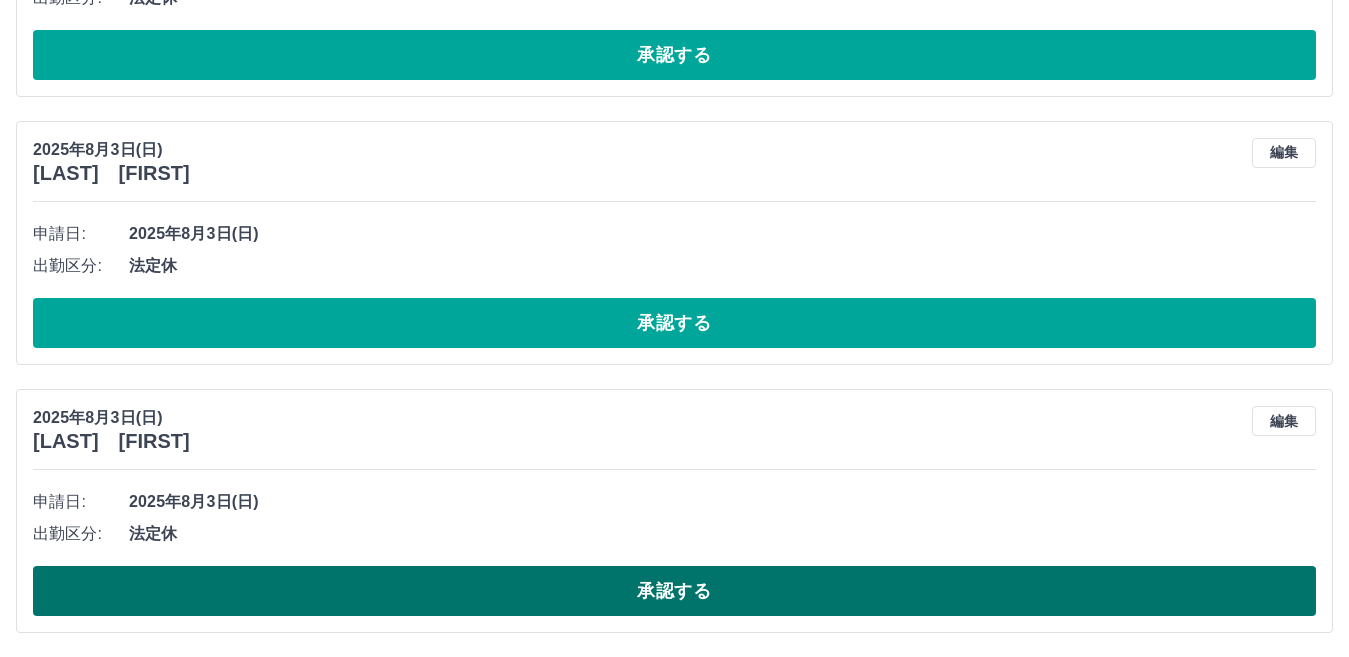 click on "承認する" at bounding box center [674, 591] 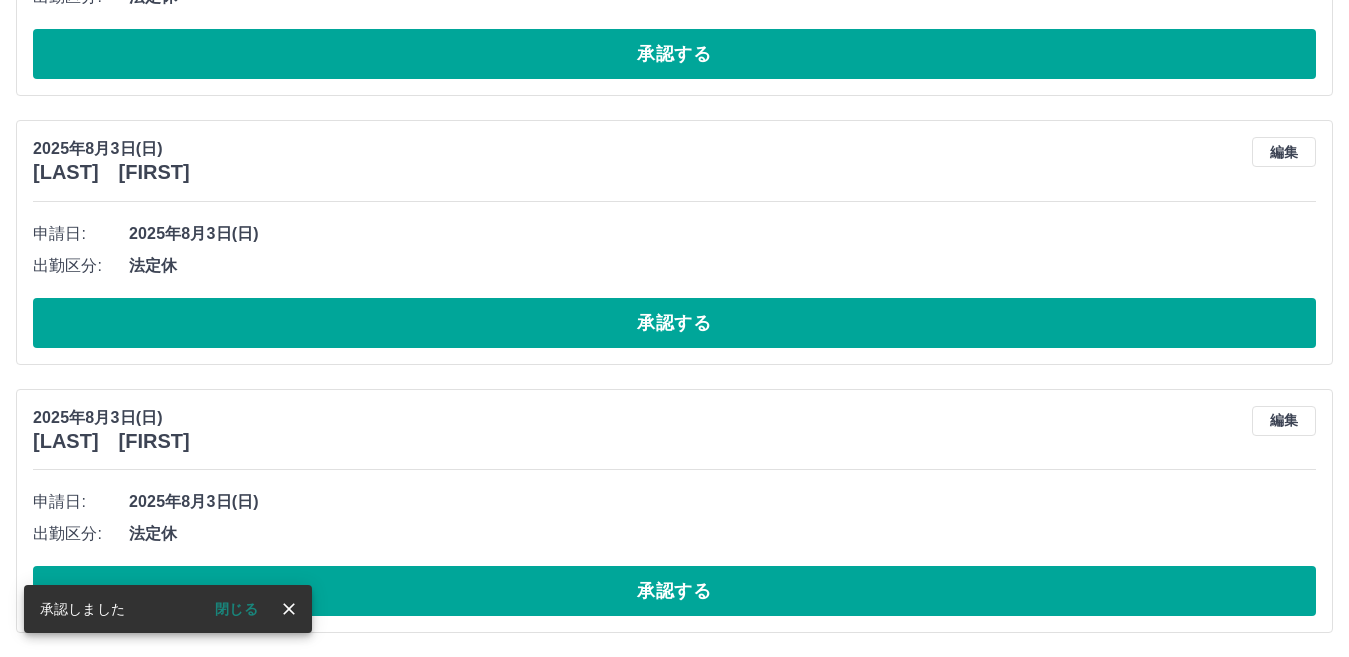 scroll, scrollTop: 2552, scrollLeft: 0, axis: vertical 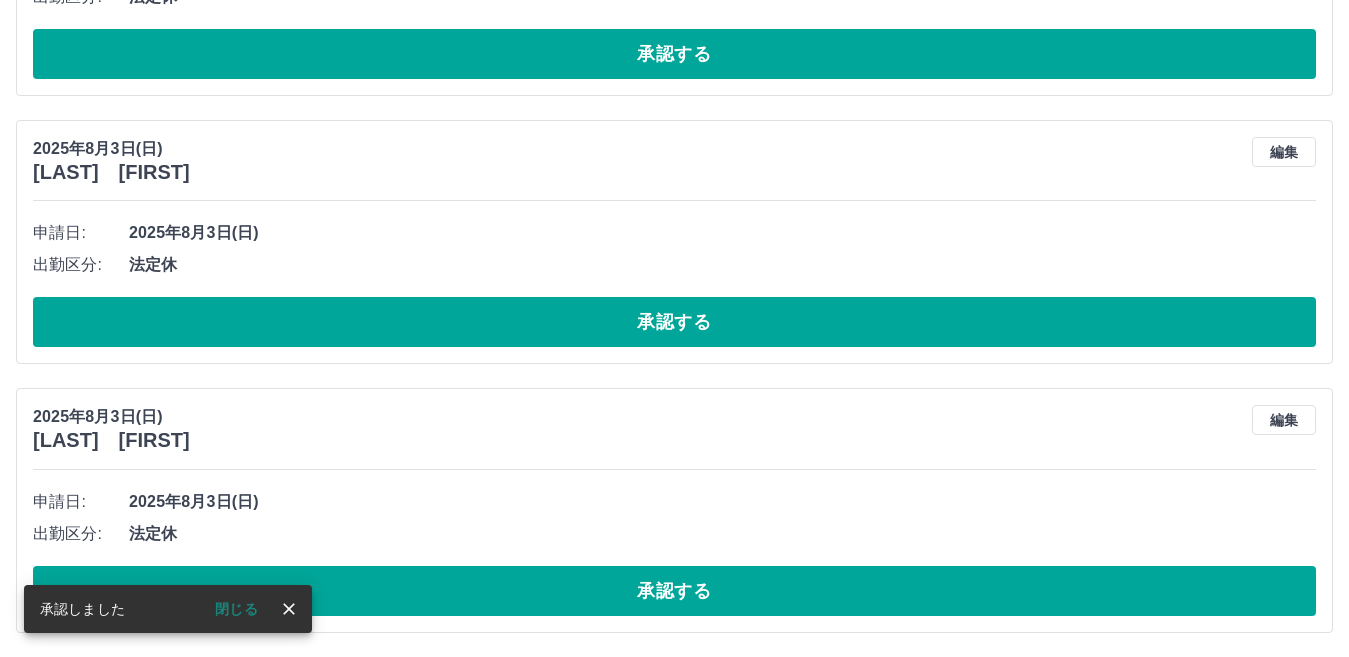 click on "承認する" at bounding box center (674, 591) 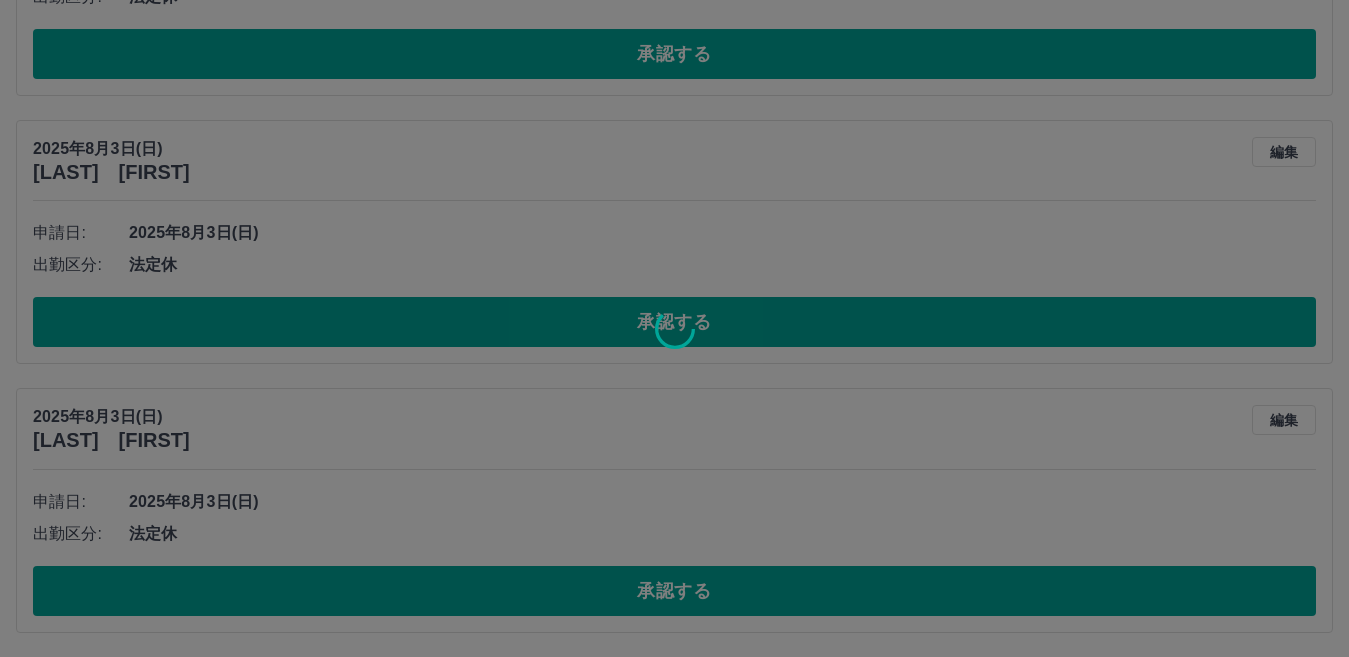 scroll, scrollTop: 2015, scrollLeft: 0, axis: vertical 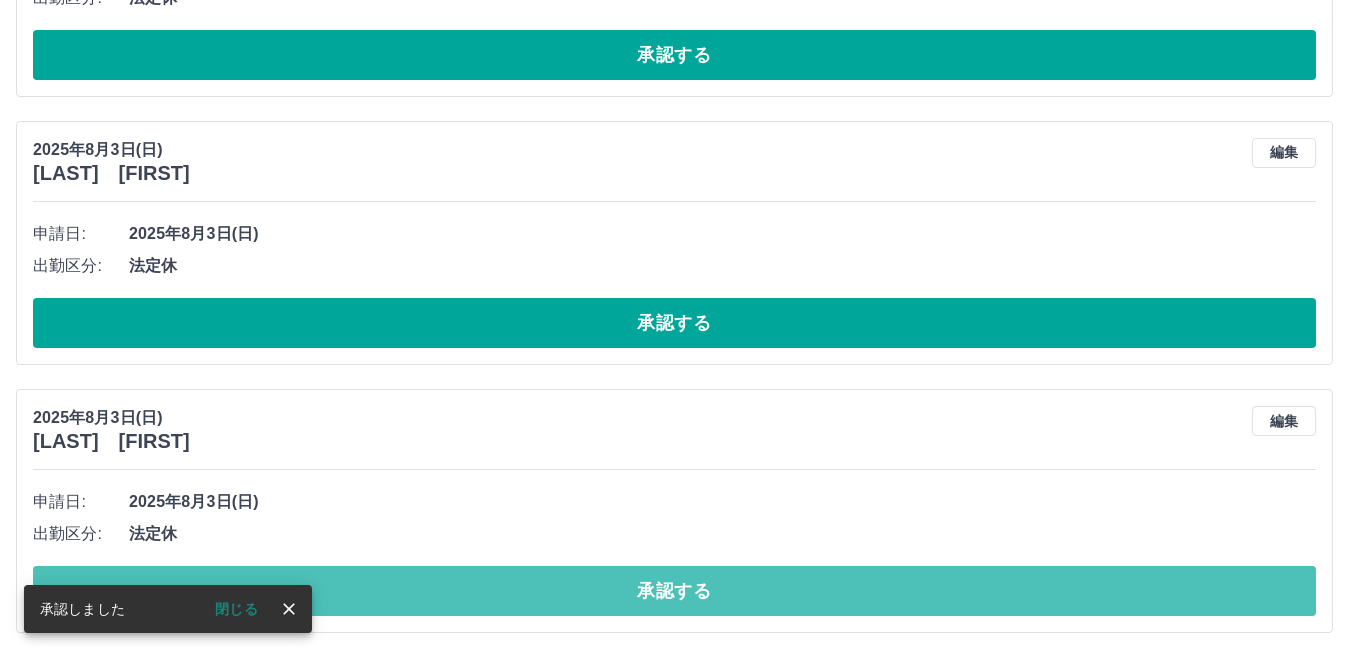 click on "承認する" at bounding box center (674, 591) 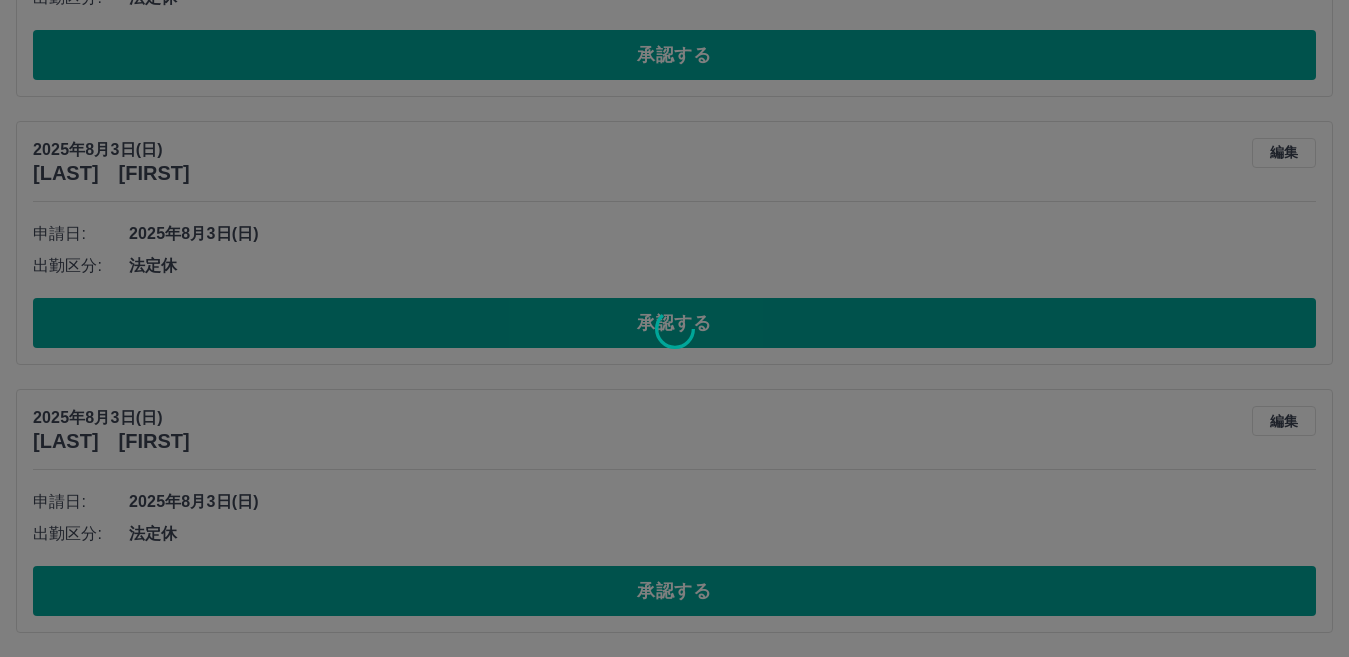 scroll, scrollTop: 1747, scrollLeft: 0, axis: vertical 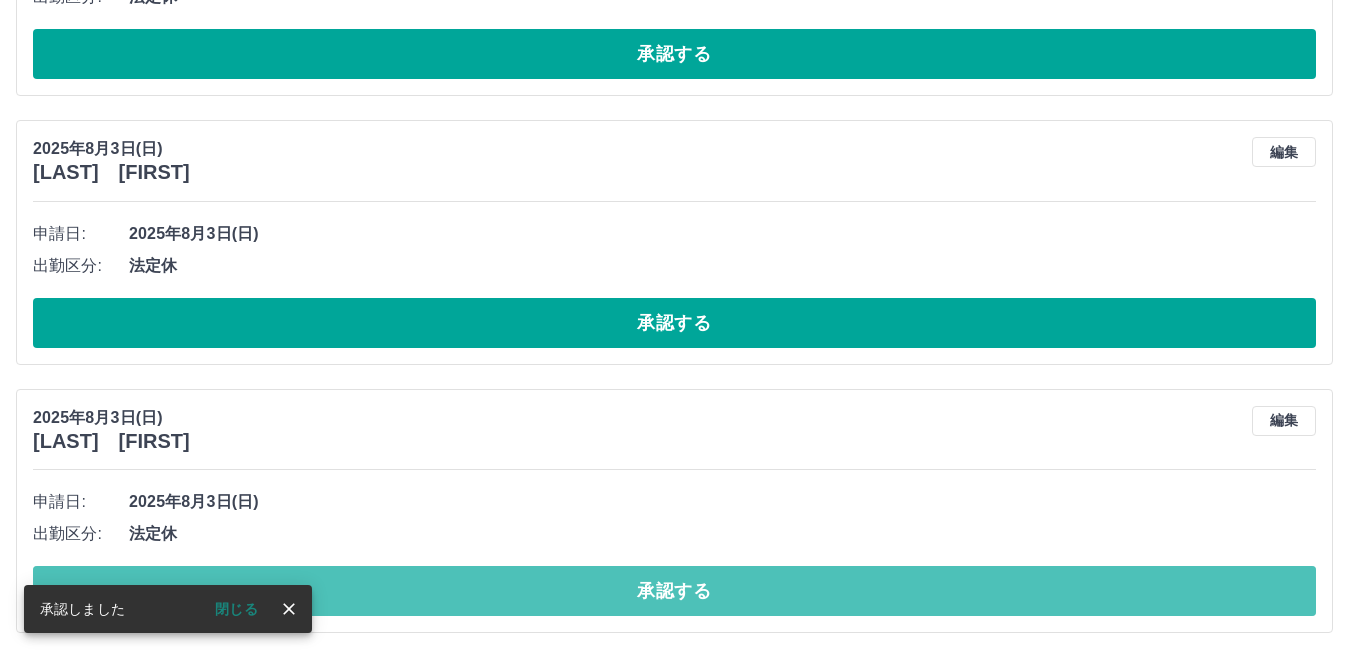 click on "承認する" at bounding box center [674, 591] 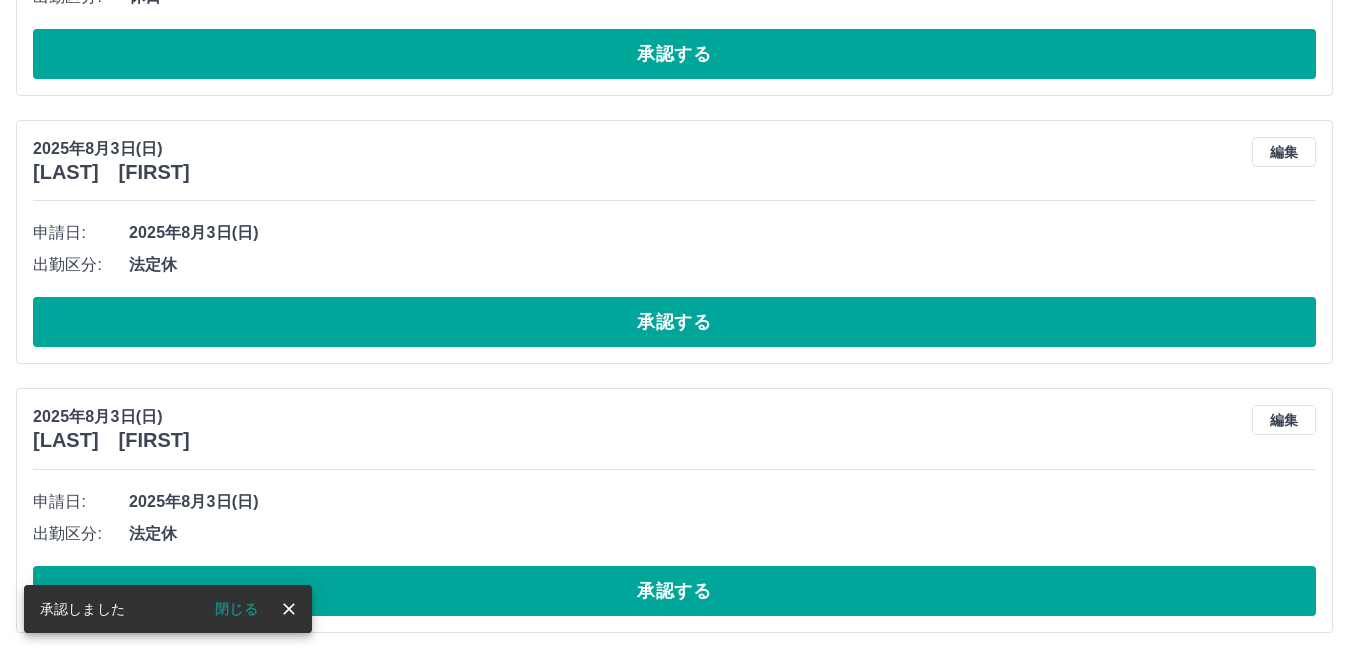 scroll, scrollTop: 1479, scrollLeft: 0, axis: vertical 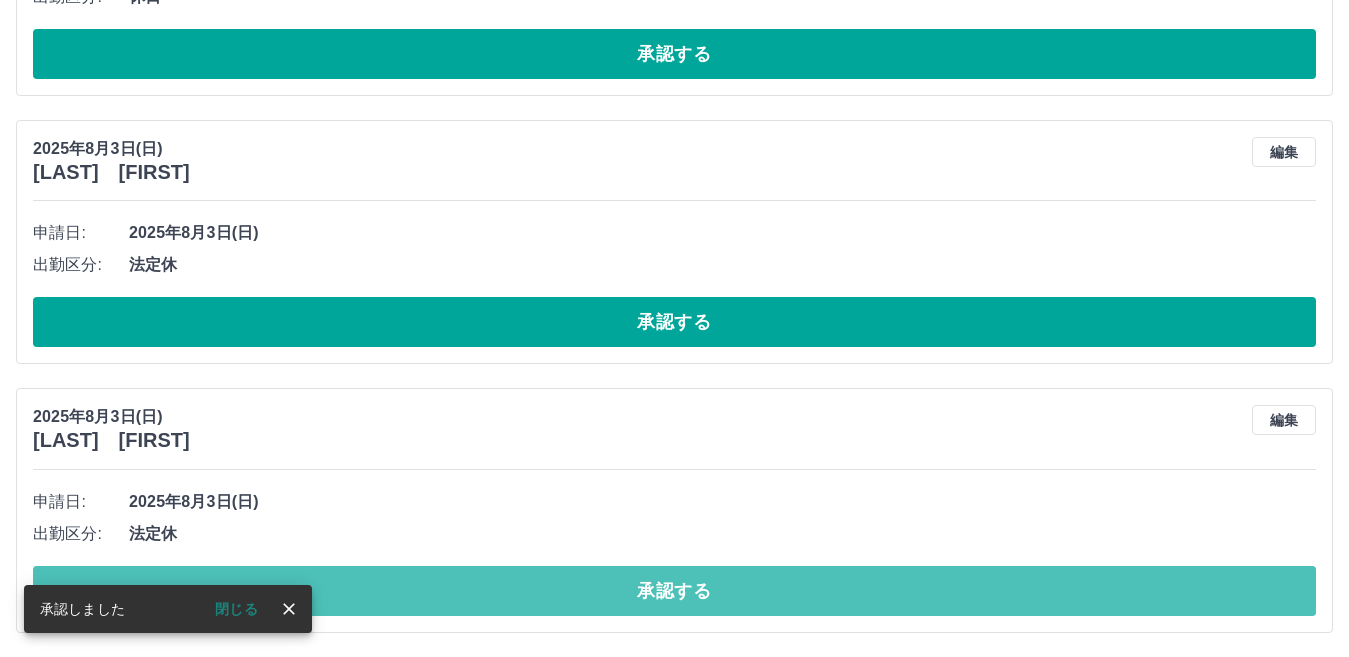 click on "承認する" at bounding box center (674, 591) 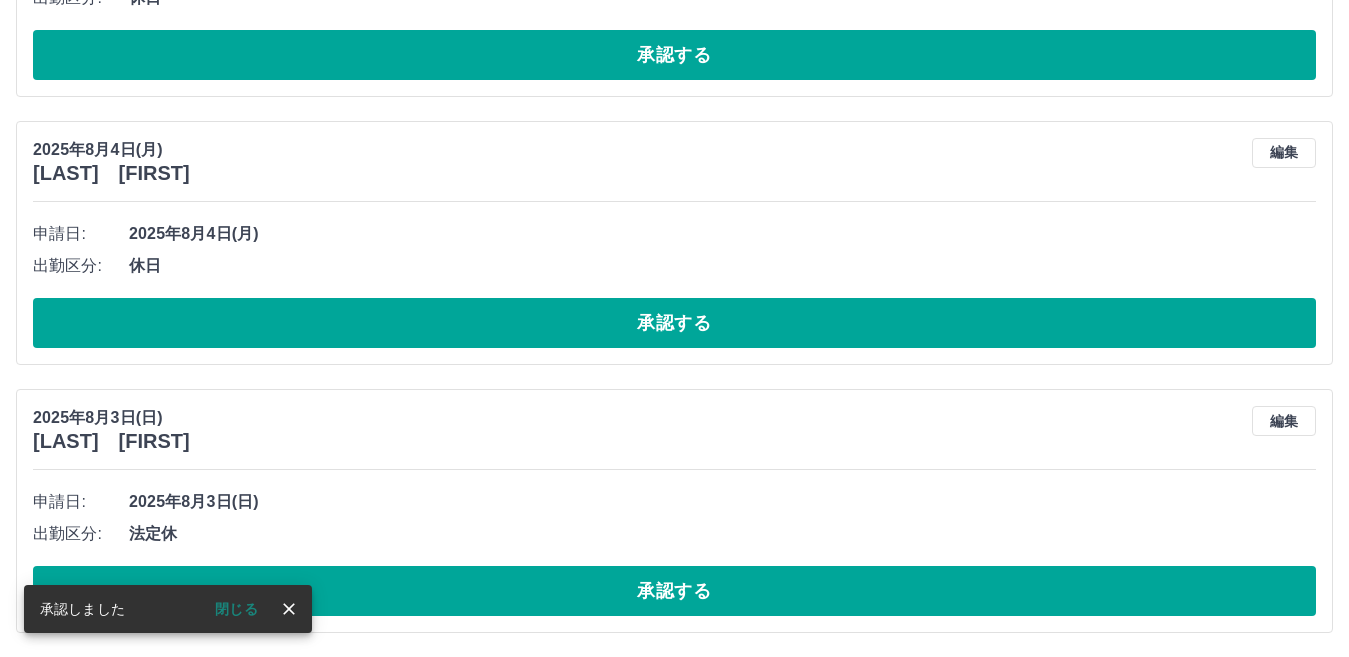 scroll, scrollTop: 1210, scrollLeft: 0, axis: vertical 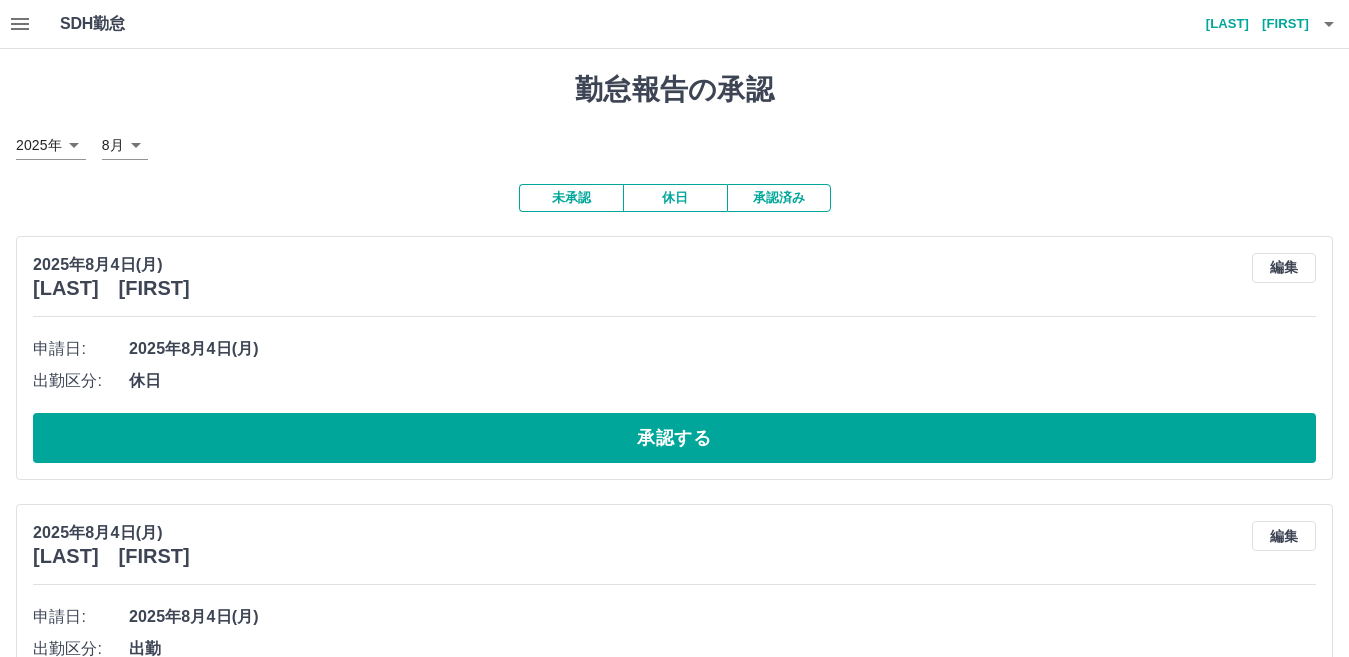 click 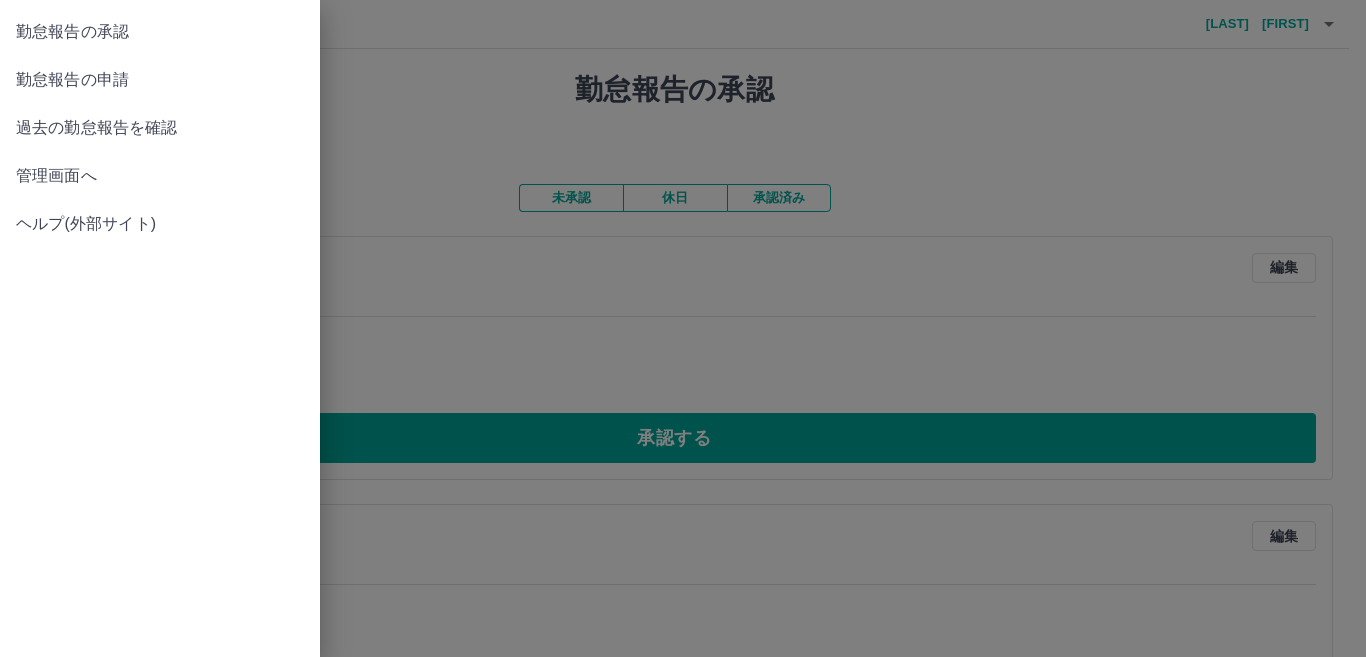 click on "管理画面へ" at bounding box center [160, 176] 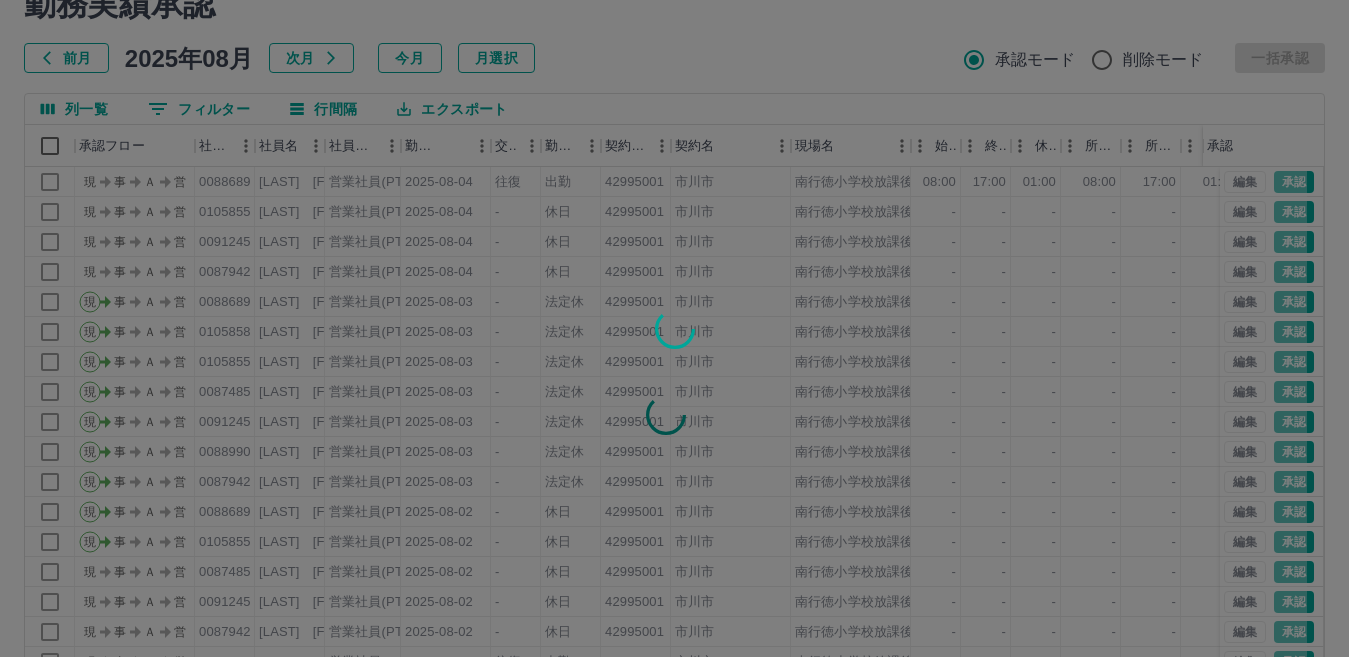 scroll, scrollTop: 188, scrollLeft: 0, axis: vertical 